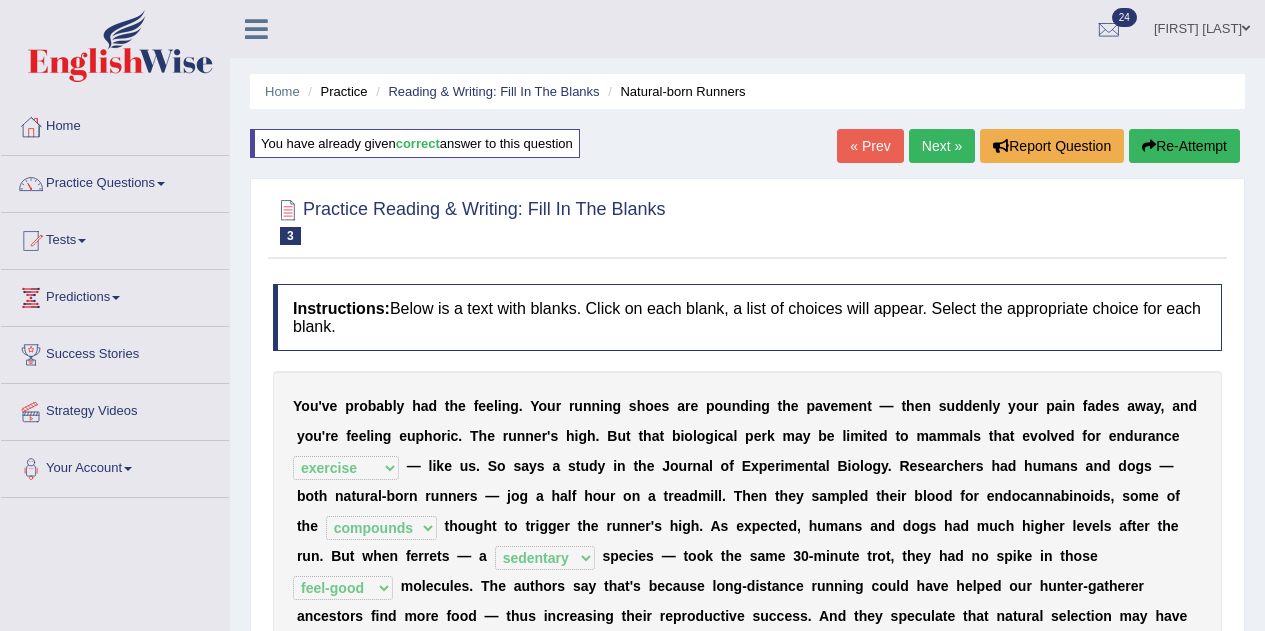 select on "exercise" 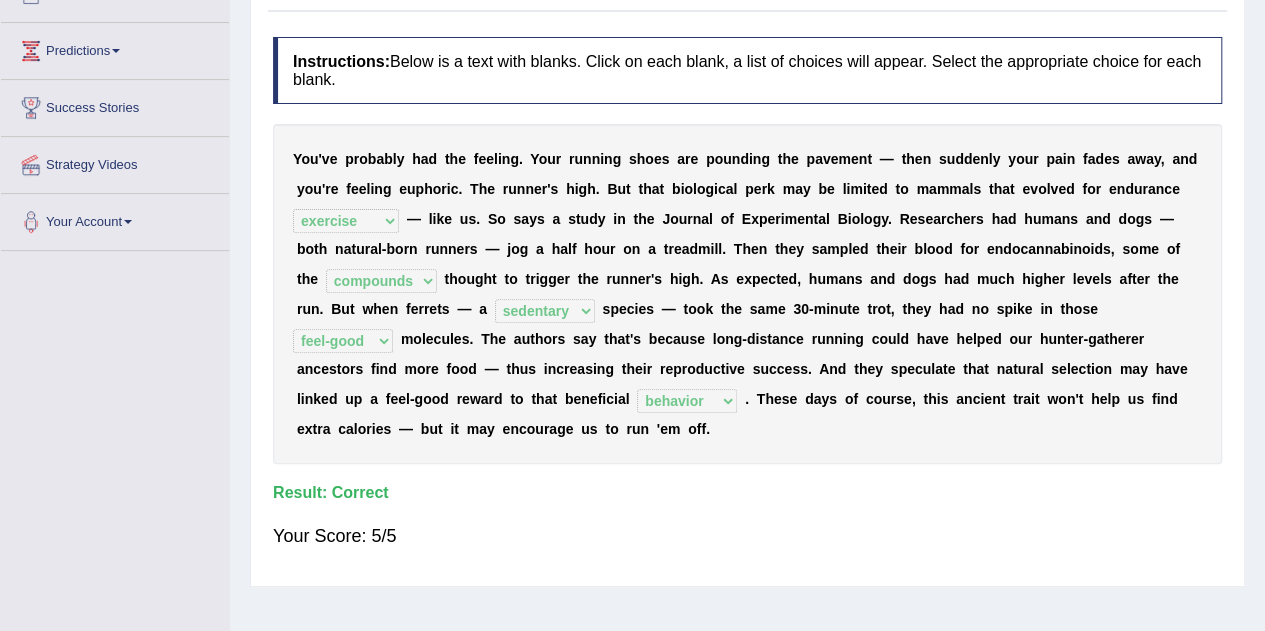 scroll, scrollTop: 0, scrollLeft: 0, axis: both 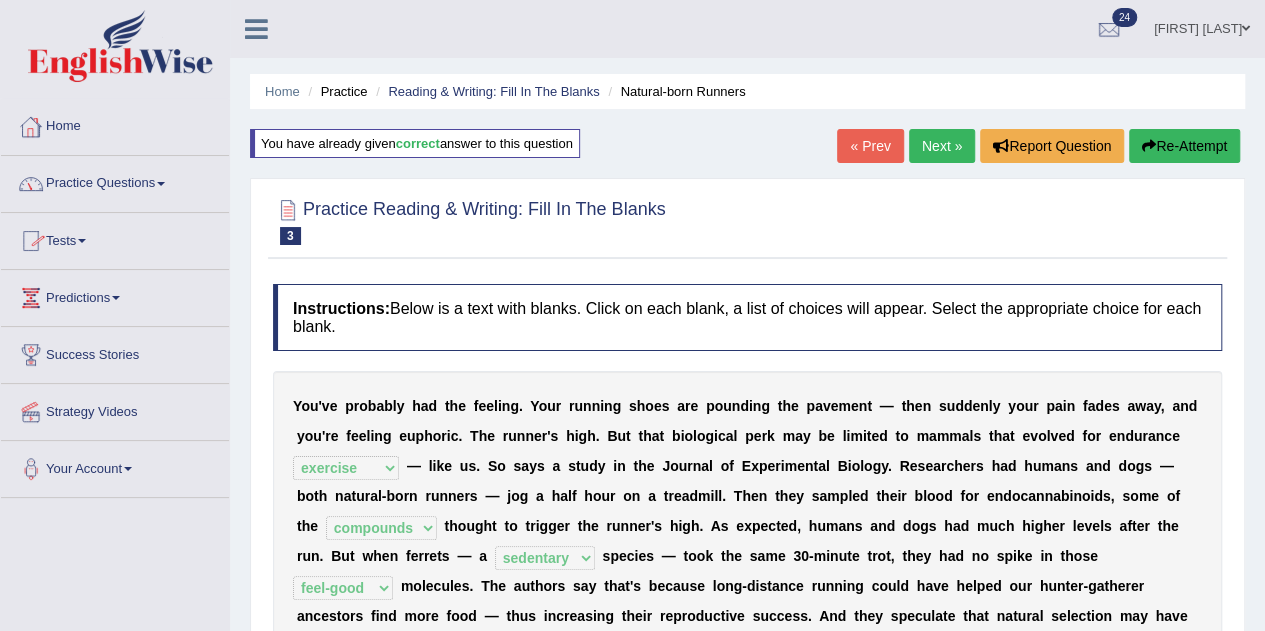 click on "Practice Questions" at bounding box center (115, 181) 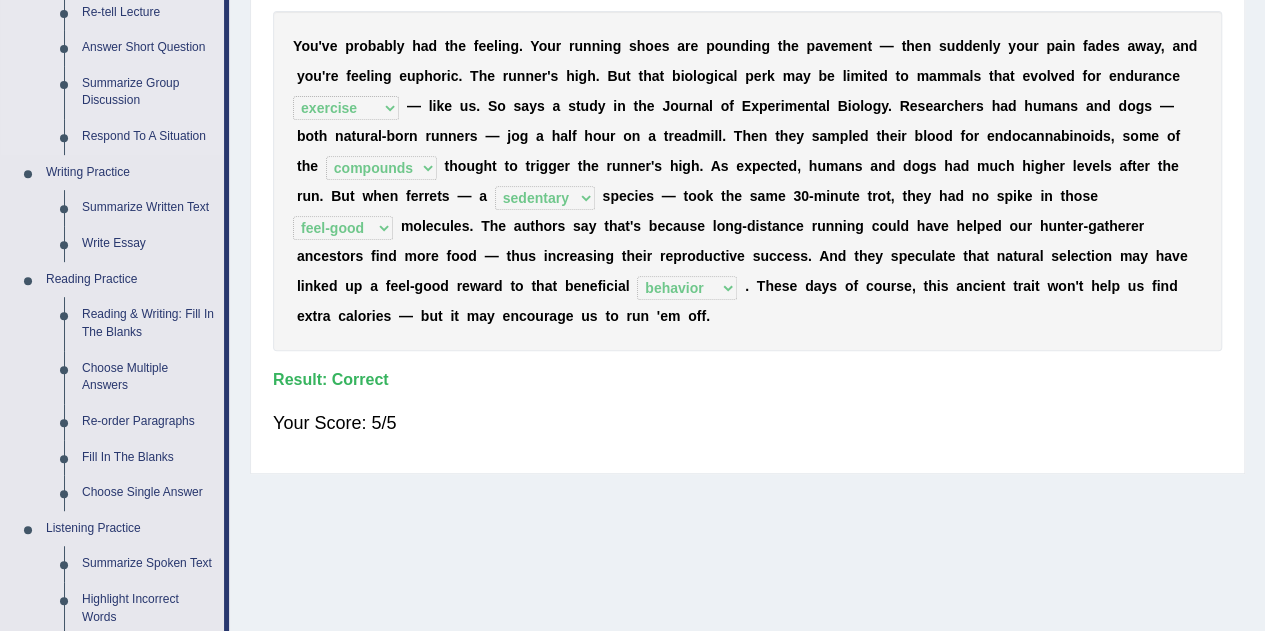 scroll, scrollTop: 368, scrollLeft: 0, axis: vertical 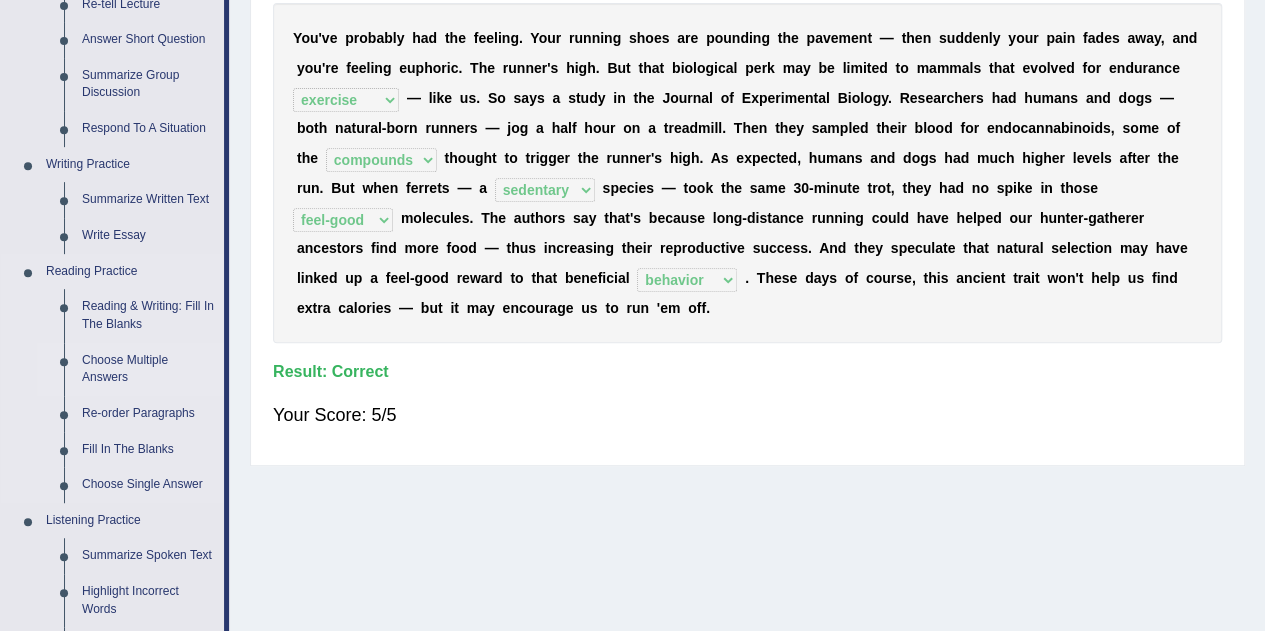 click on "Choose Multiple Answers" at bounding box center (148, 369) 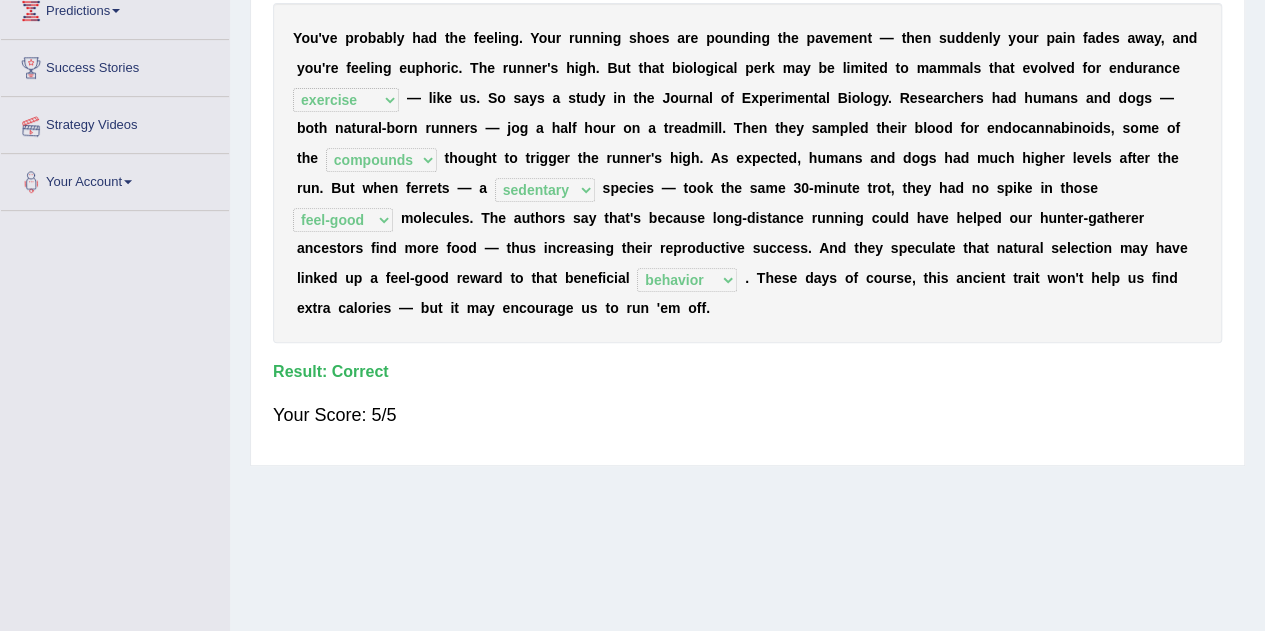 scroll, scrollTop: 418, scrollLeft: 0, axis: vertical 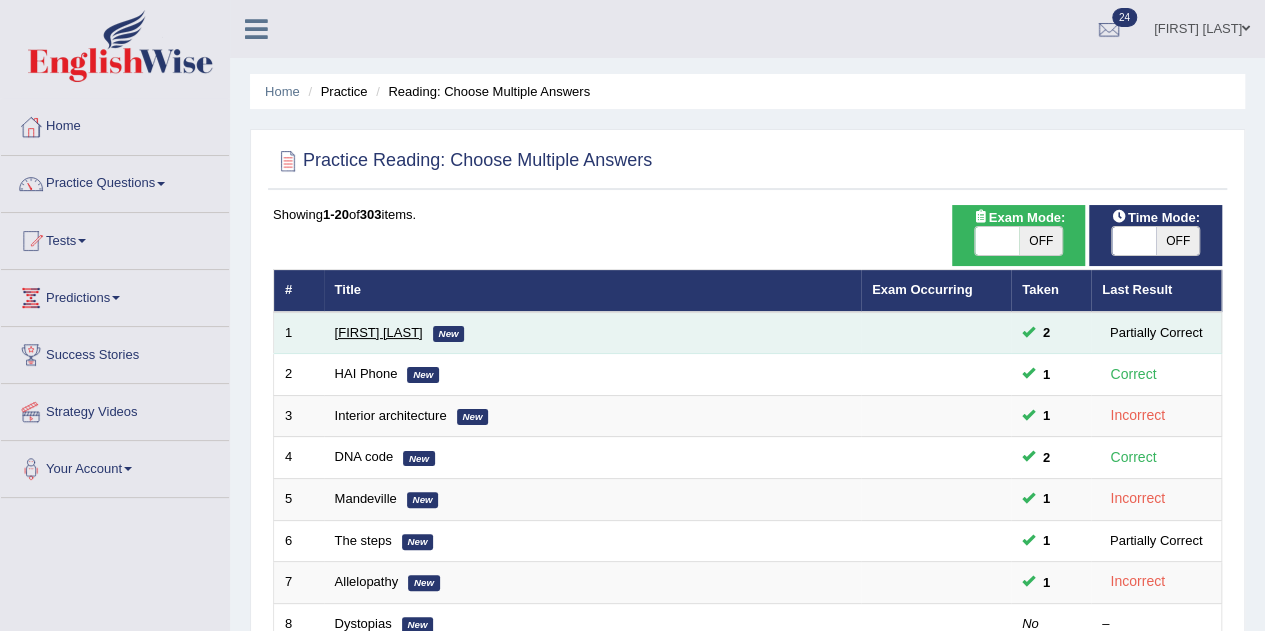click on "[FIRST] [LAST]" at bounding box center [379, 332] 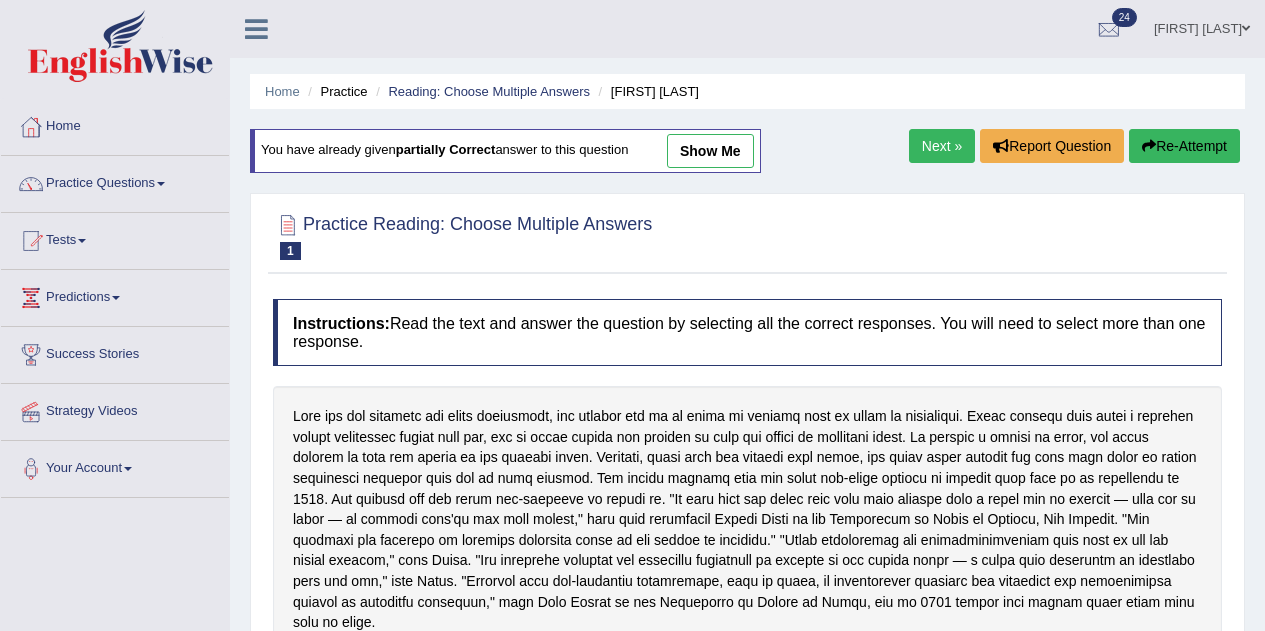 scroll, scrollTop: 0, scrollLeft: 0, axis: both 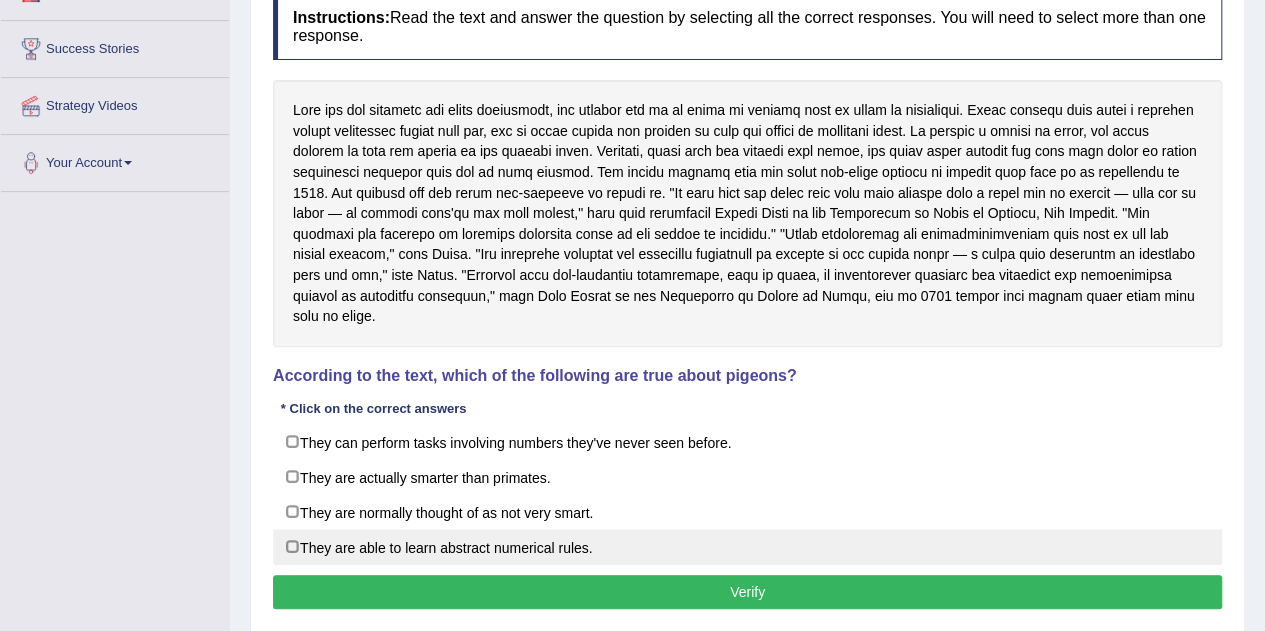 click on "They are able to learn abstract numerical rules." at bounding box center [747, 547] 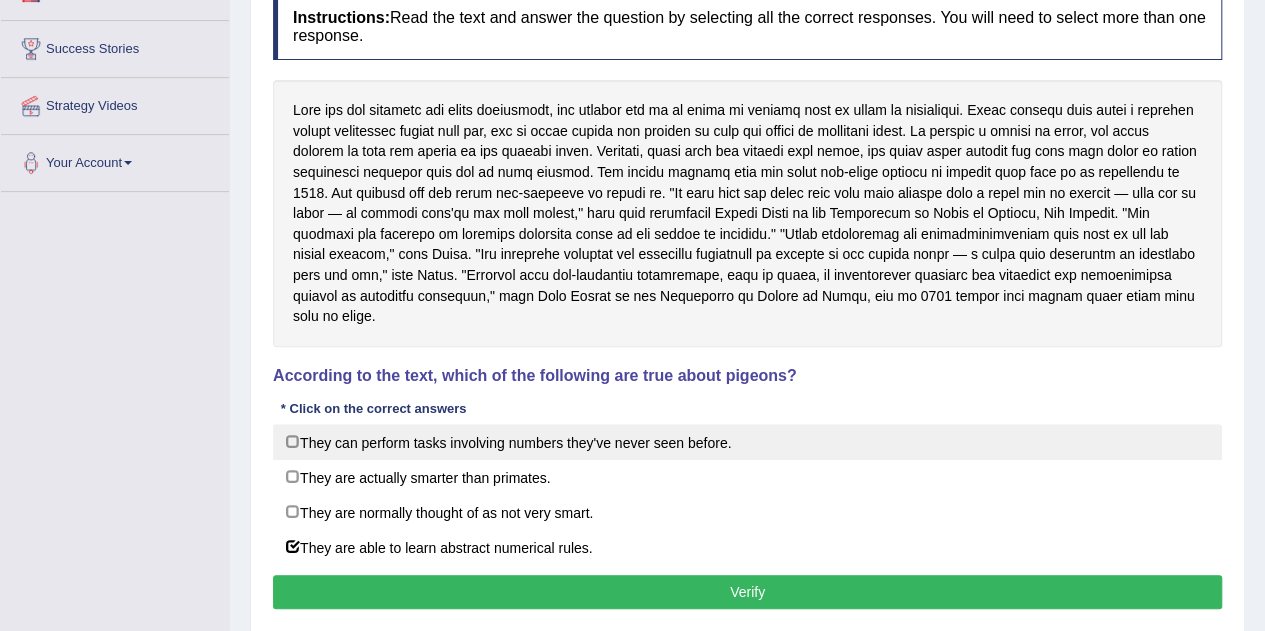 click on "They can perform tasks involving numbers they've never seen before." at bounding box center (747, 442) 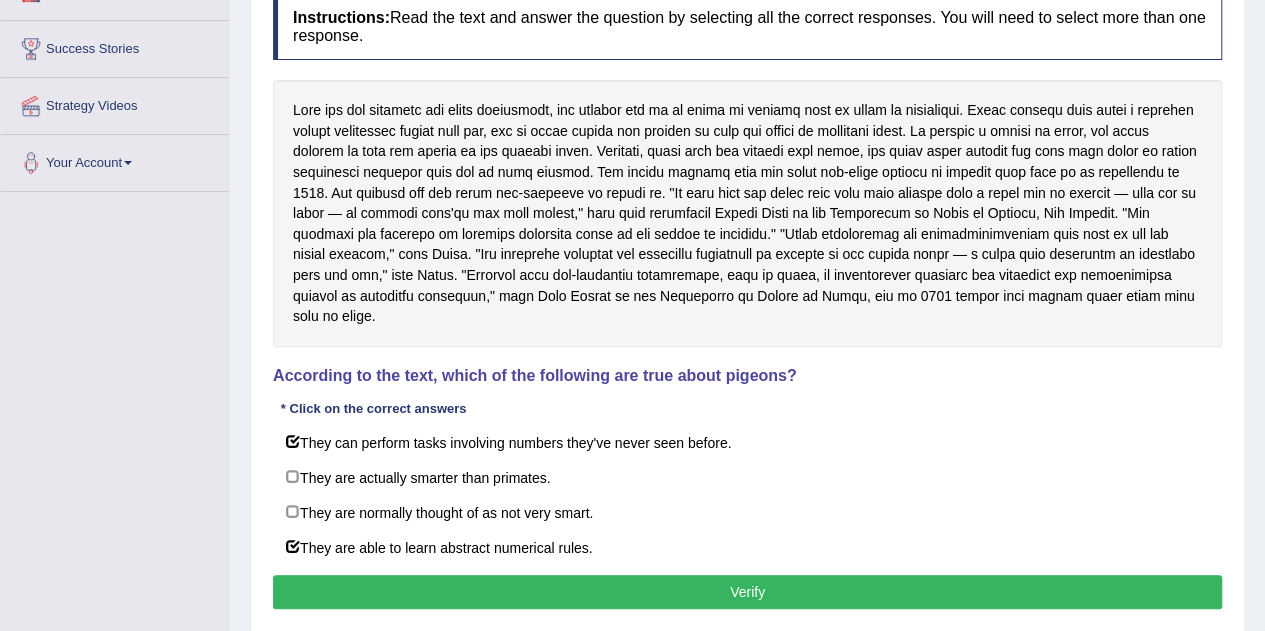 click on "Verify" at bounding box center [747, 592] 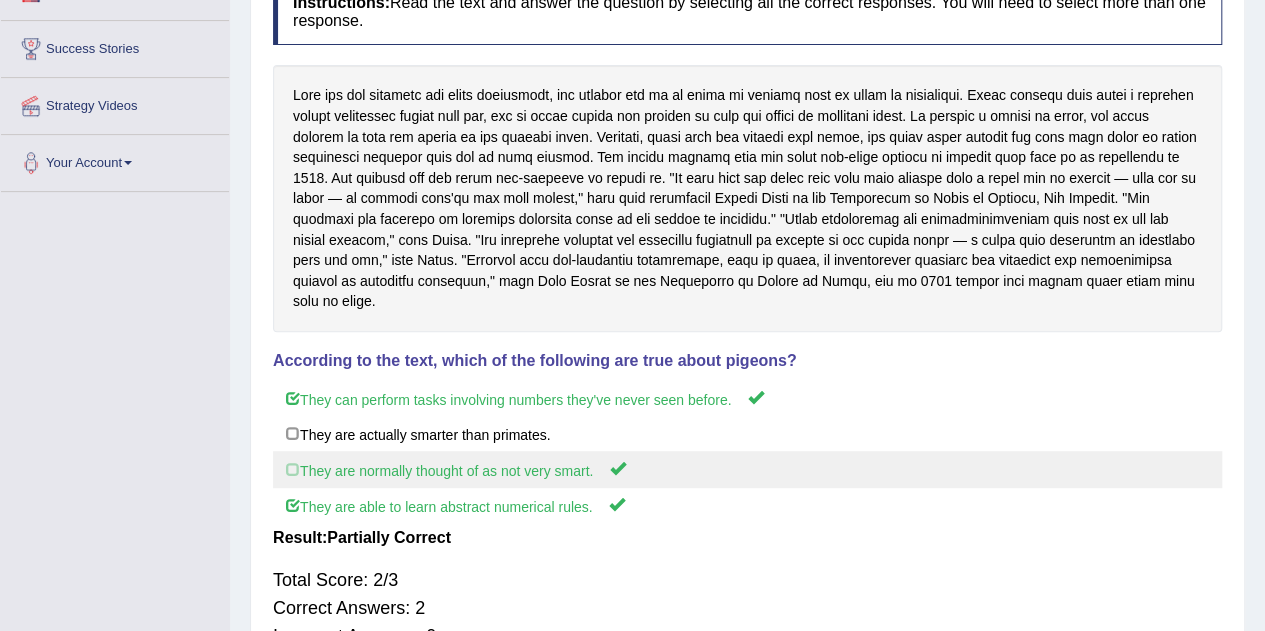 click on "They are normally thought of as not very smart." at bounding box center [747, 469] 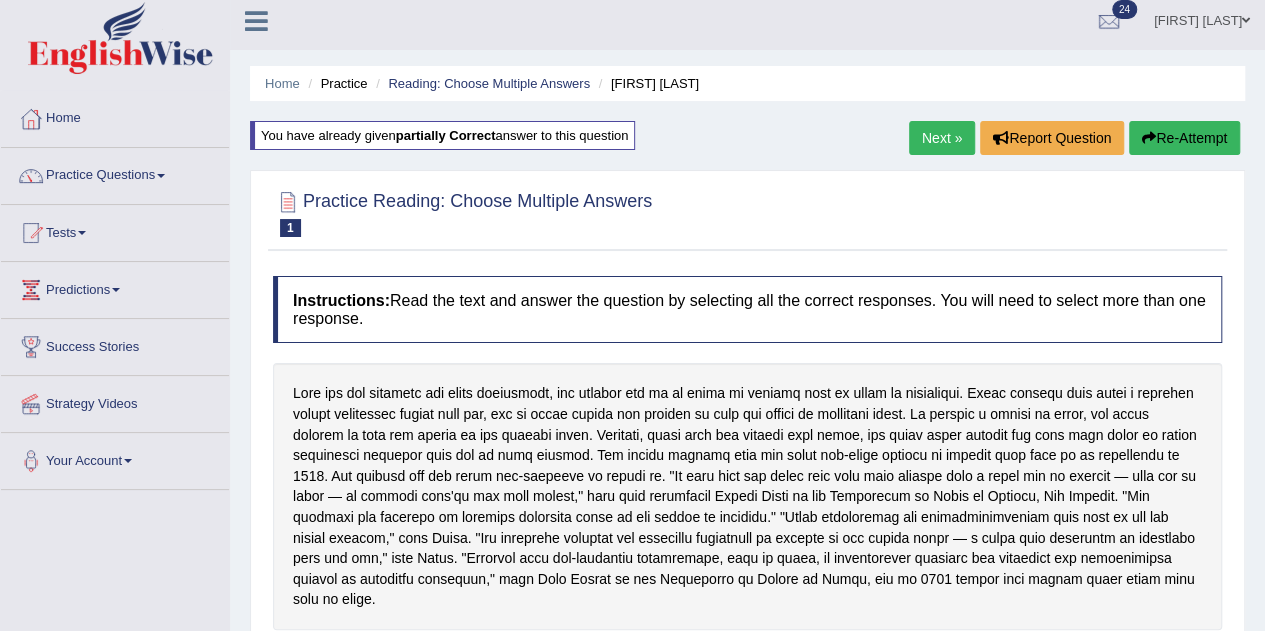 scroll, scrollTop: 0, scrollLeft: 0, axis: both 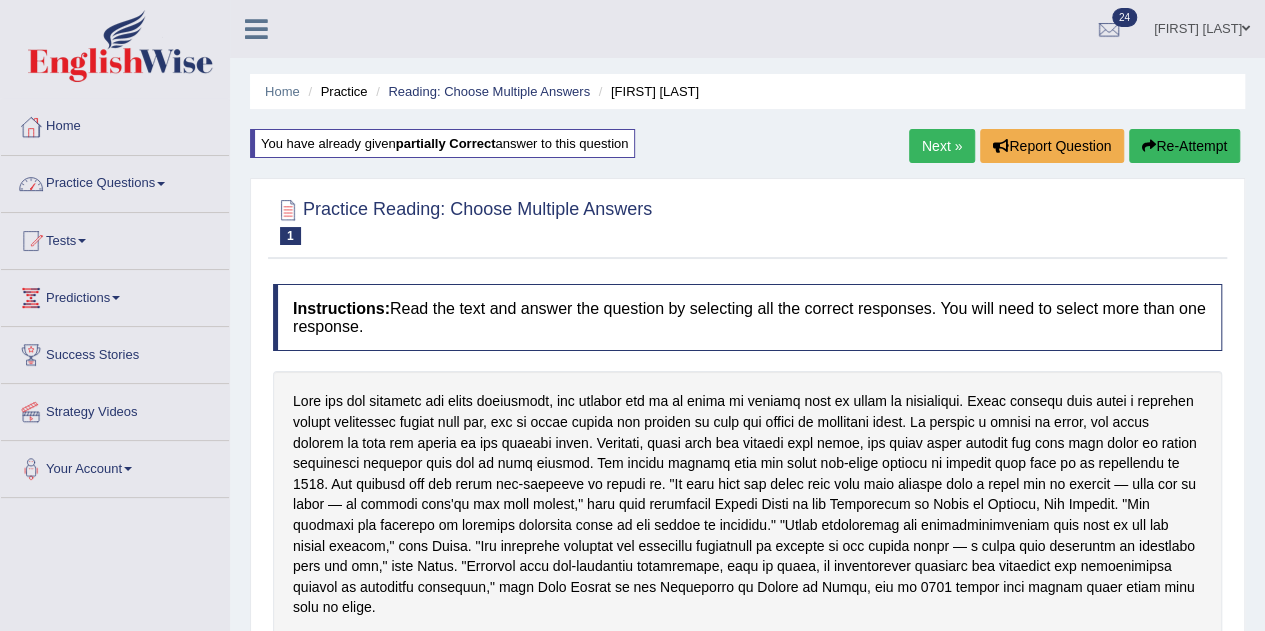 click on "Next »" at bounding box center (942, 146) 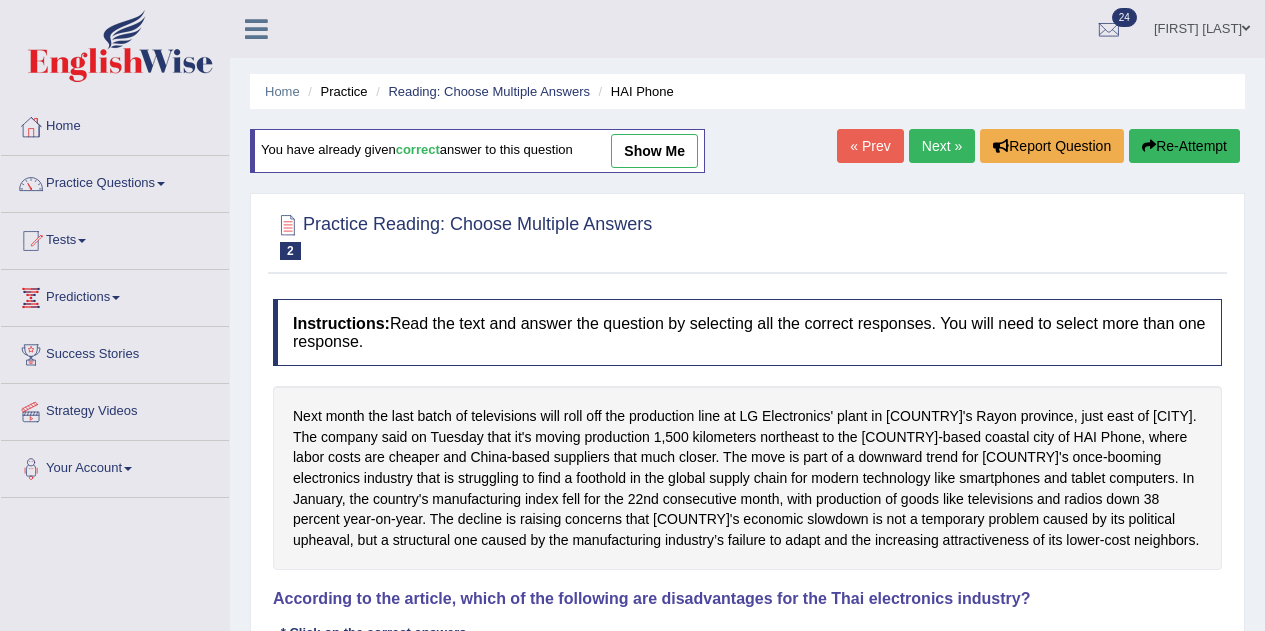 scroll, scrollTop: 0, scrollLeft: 0, axis: both 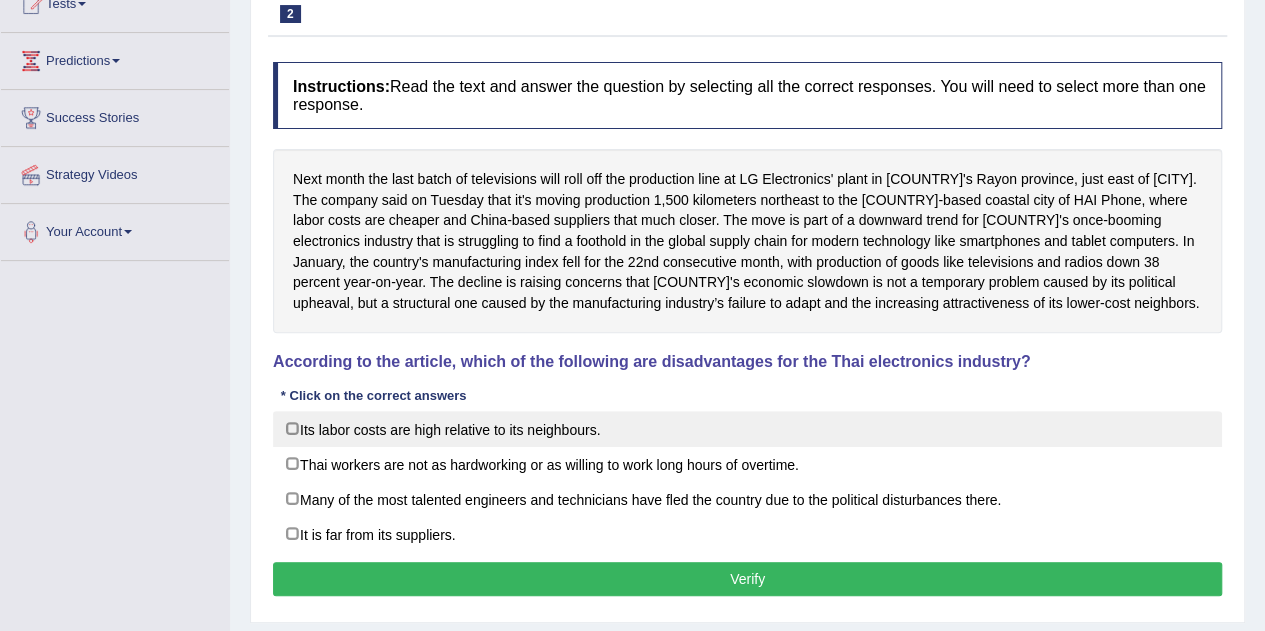 click on "Its labor costs are high relative to its neighbours." at bounding box center [747, 429] 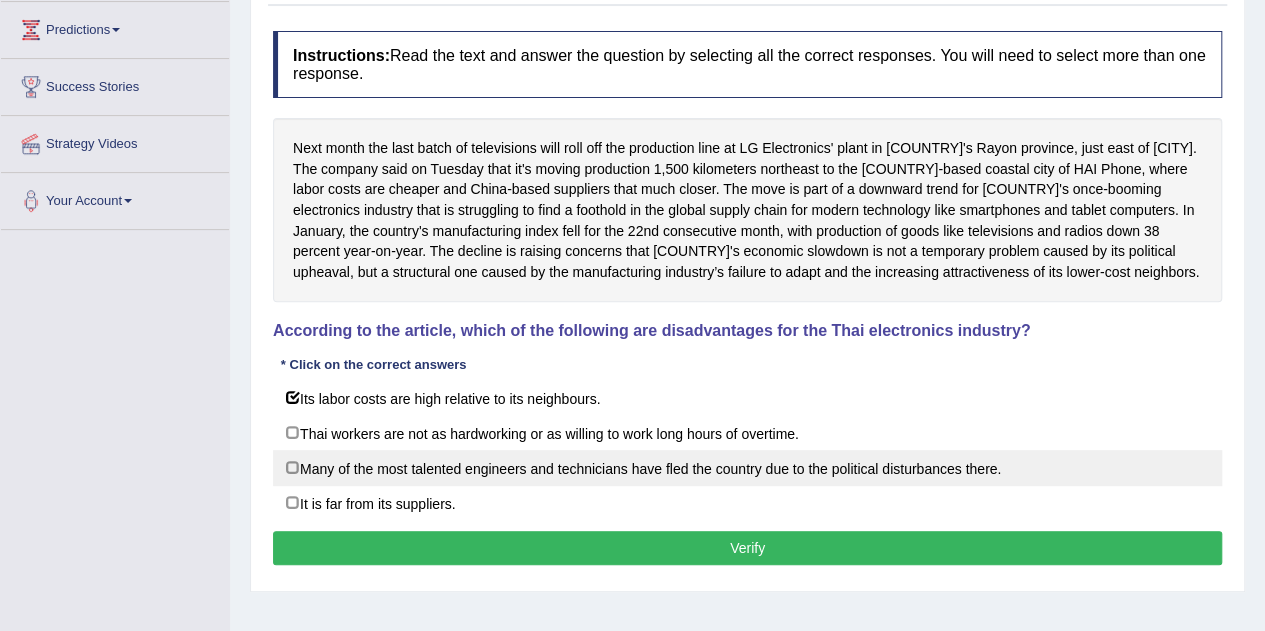 scroll, scrollTop: 270, scrollLeft: 0, axis: vertical 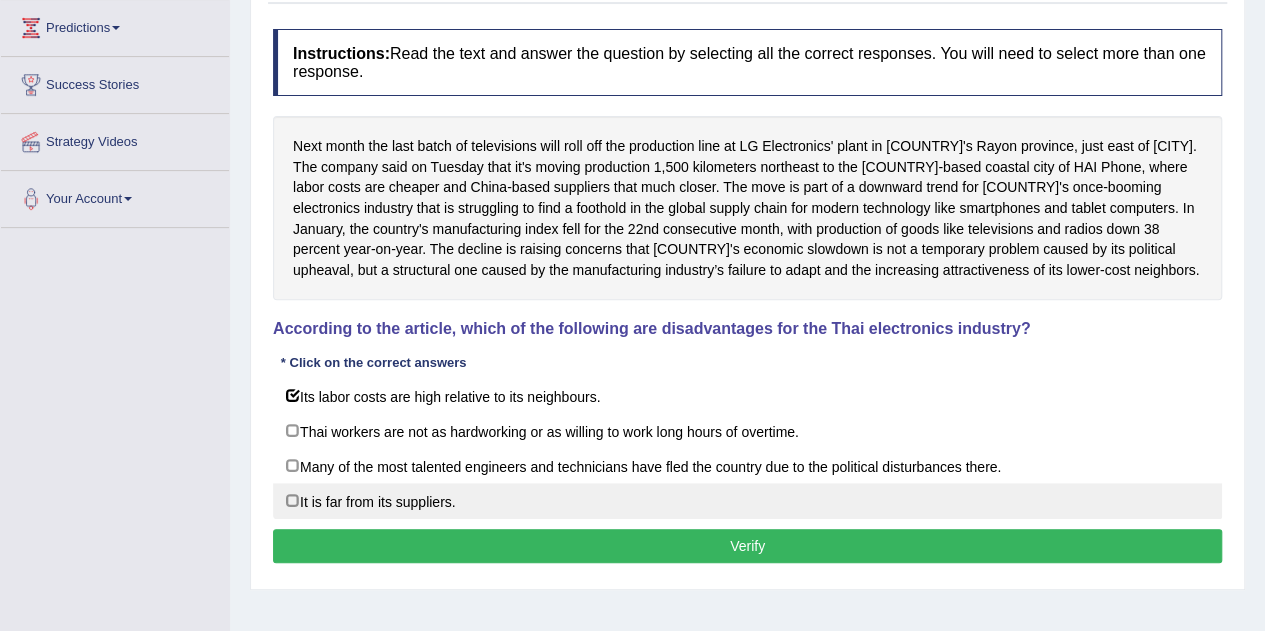 click on "It is far from its suppliers." at bounding box center [747, 501] 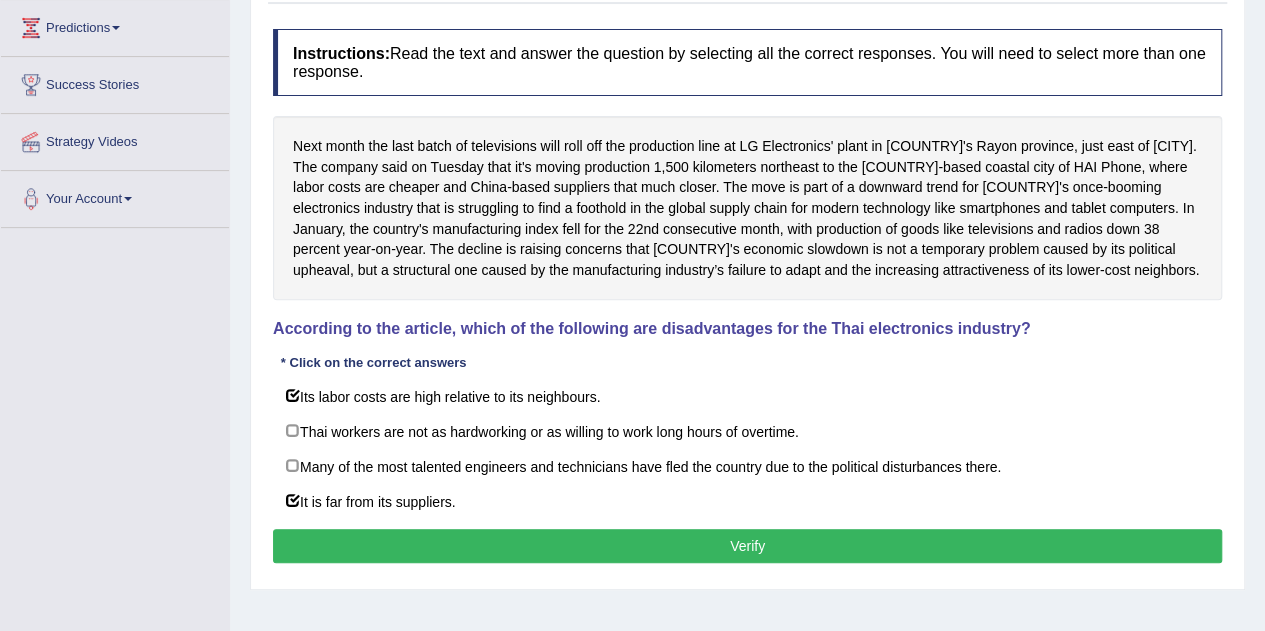 click on "Verify" at bounding box center [747, 546] 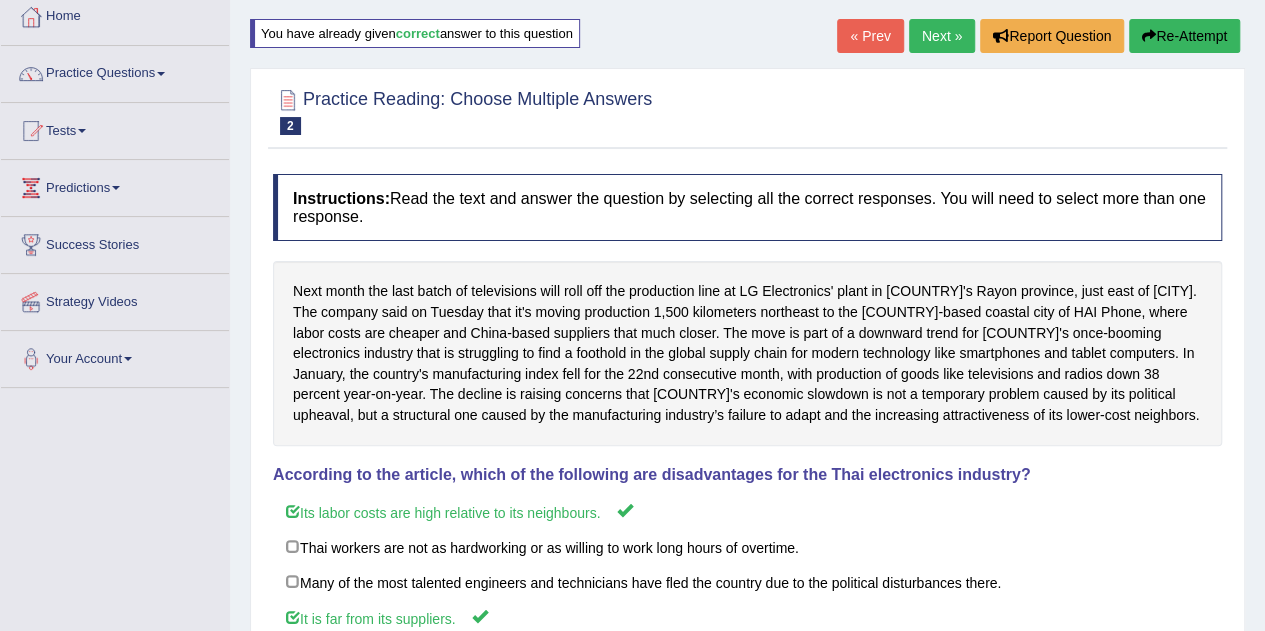 scroll, scrollTop: 109, scrollLeft: 0, axis: vertical 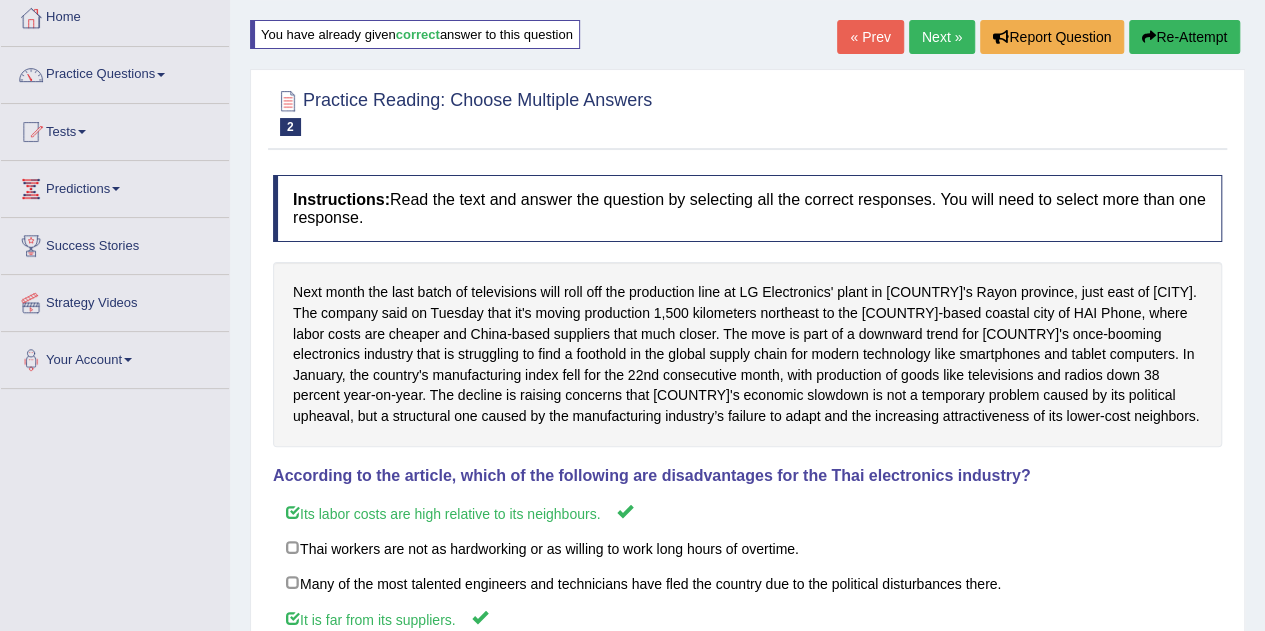click on "Next »" at bounding box center (942, 37) 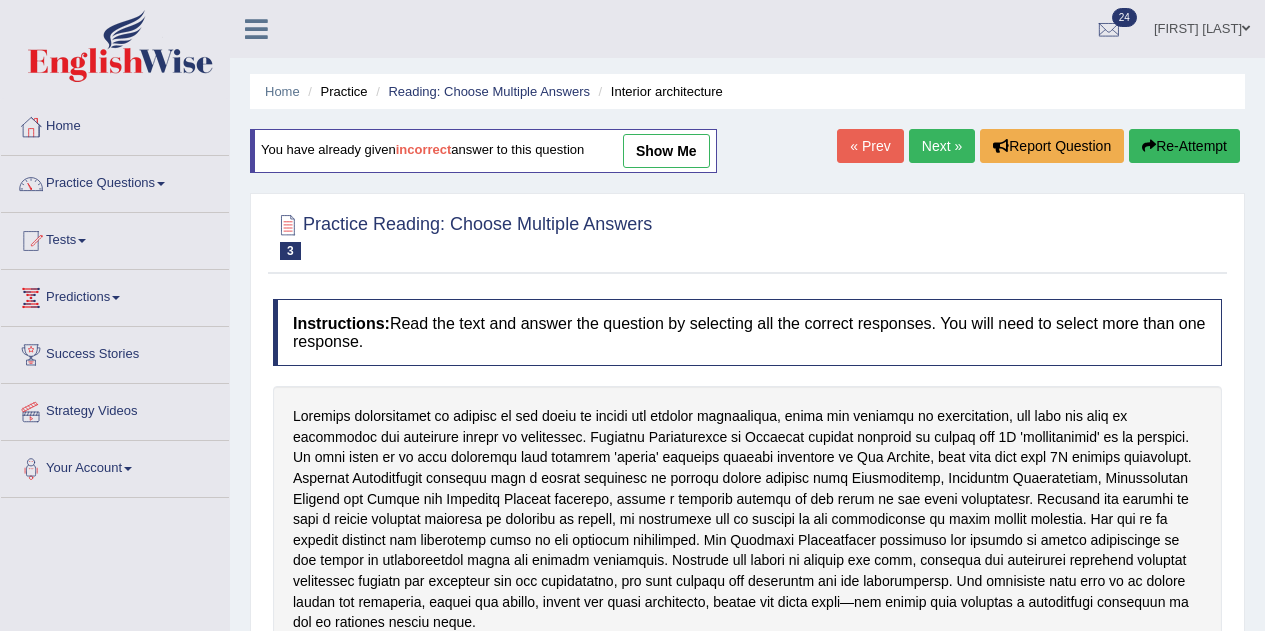 scroll, scrollTop: 0, scrollLeft: 0, axis: both 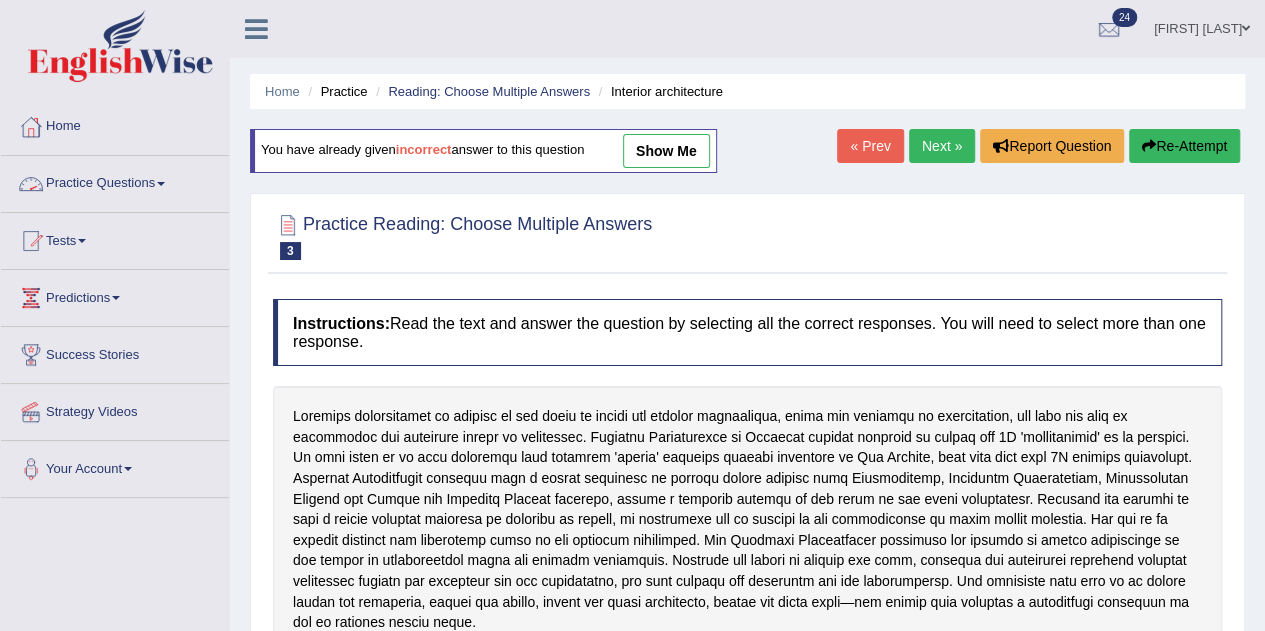 click on "Practice Questions" at bounding box center [115, 181] 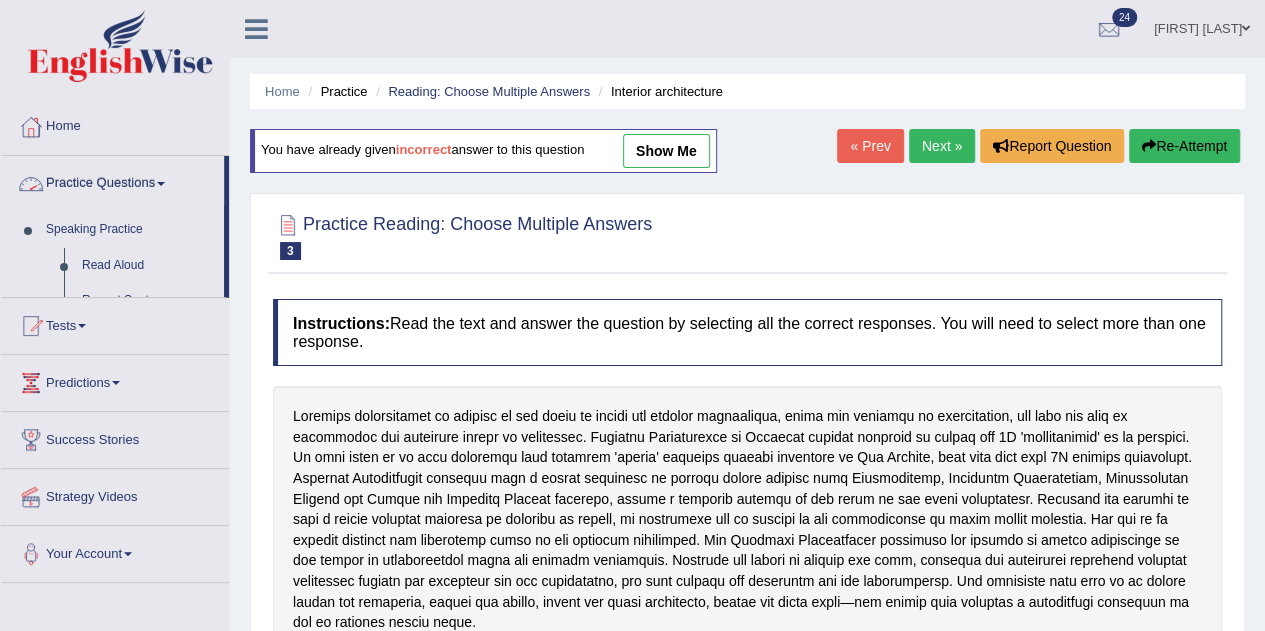 click on "Practice Questions" at bounding box center (112, 181) 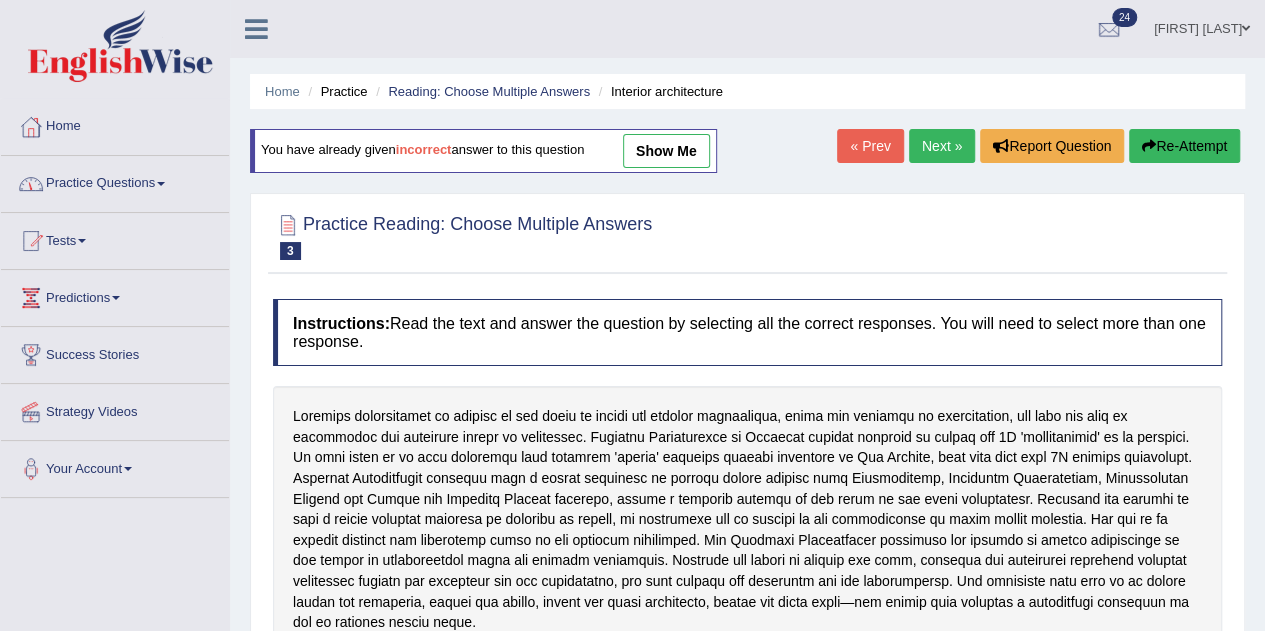 click on "Practice Questions" at bounding box center [115, 181] 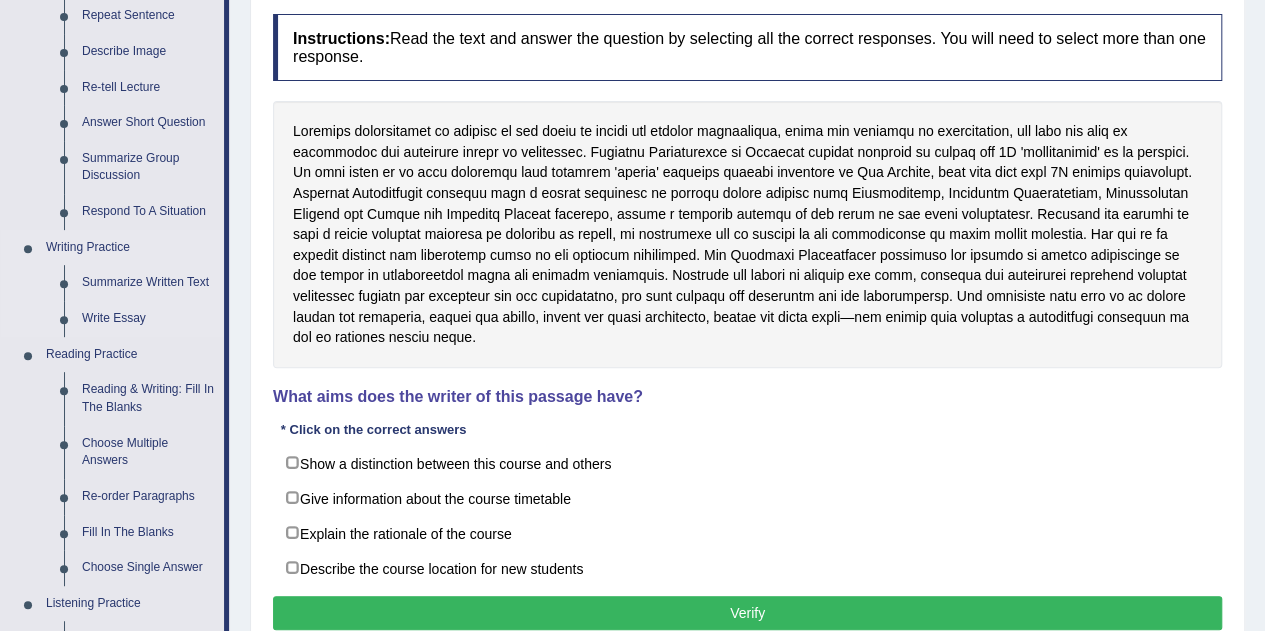 scroll, scrollTop: 305, scrollLeft: 0, axis: vertical 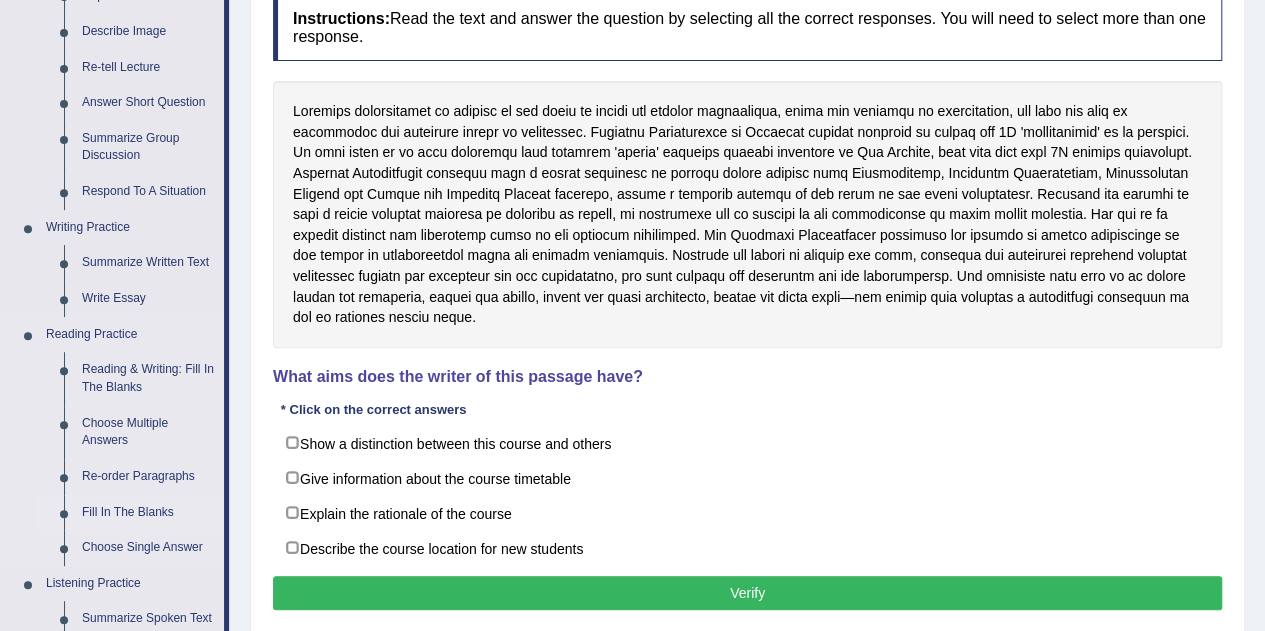 click on "Fill In The Blanks" at bounding box center [148, 513] 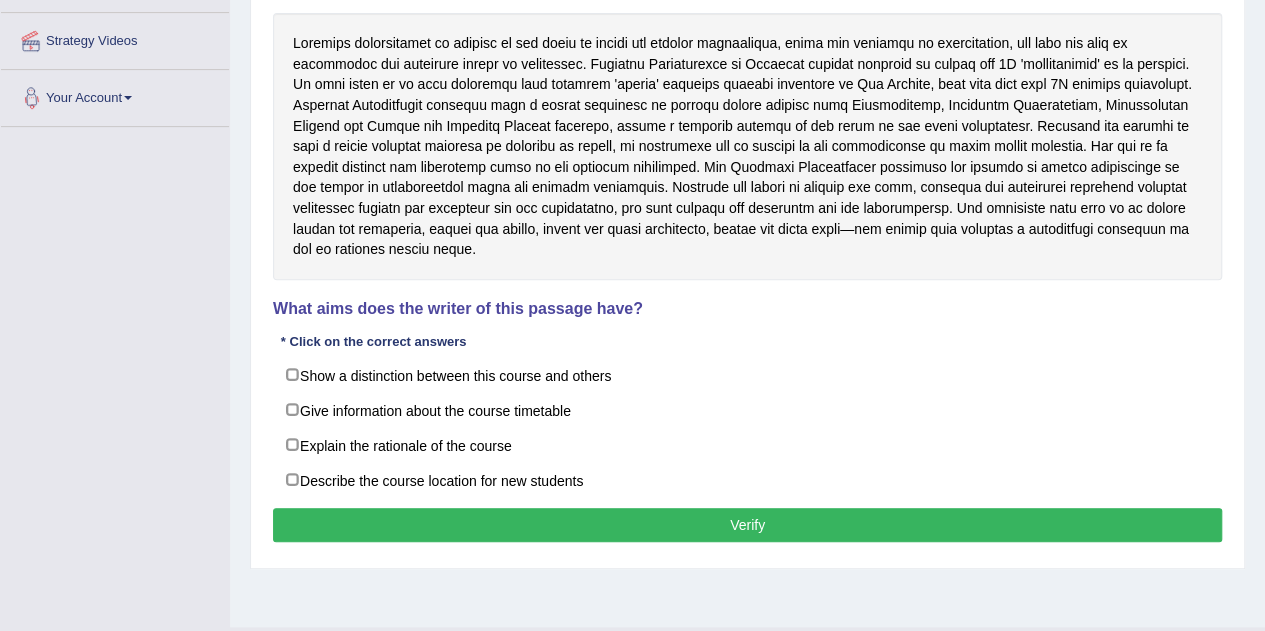 scroll, scrollTop: 418, scrollLeft: 0, axis: vertical 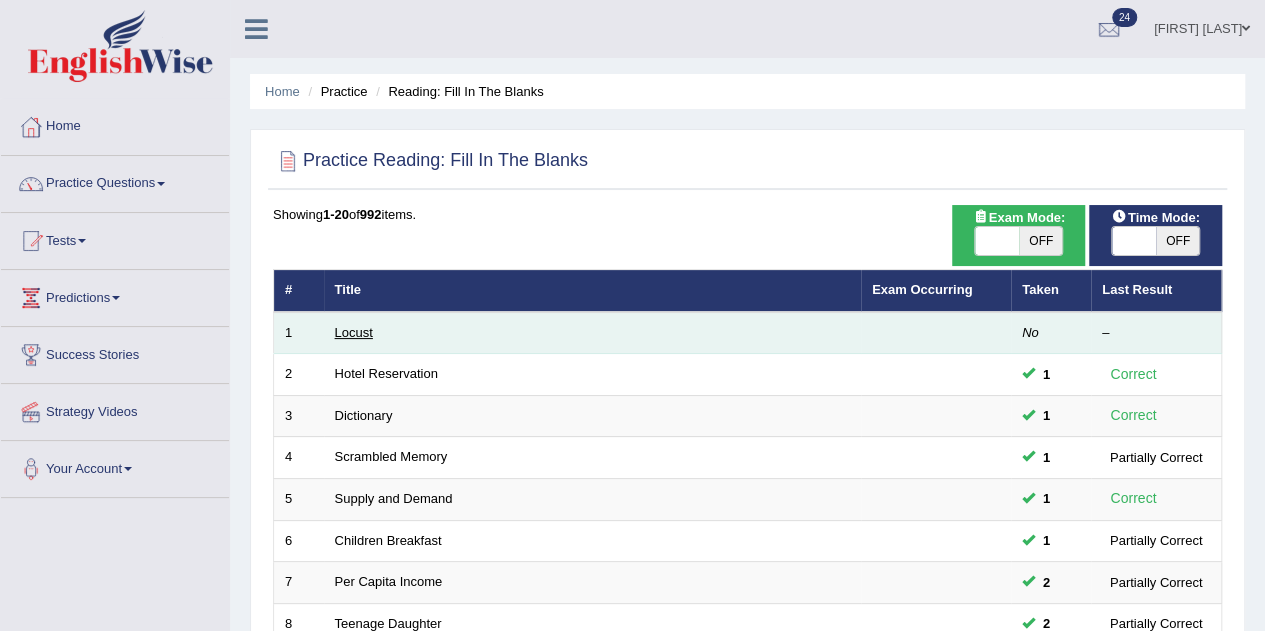 click on "Locust" at bounding box center [354, 332] 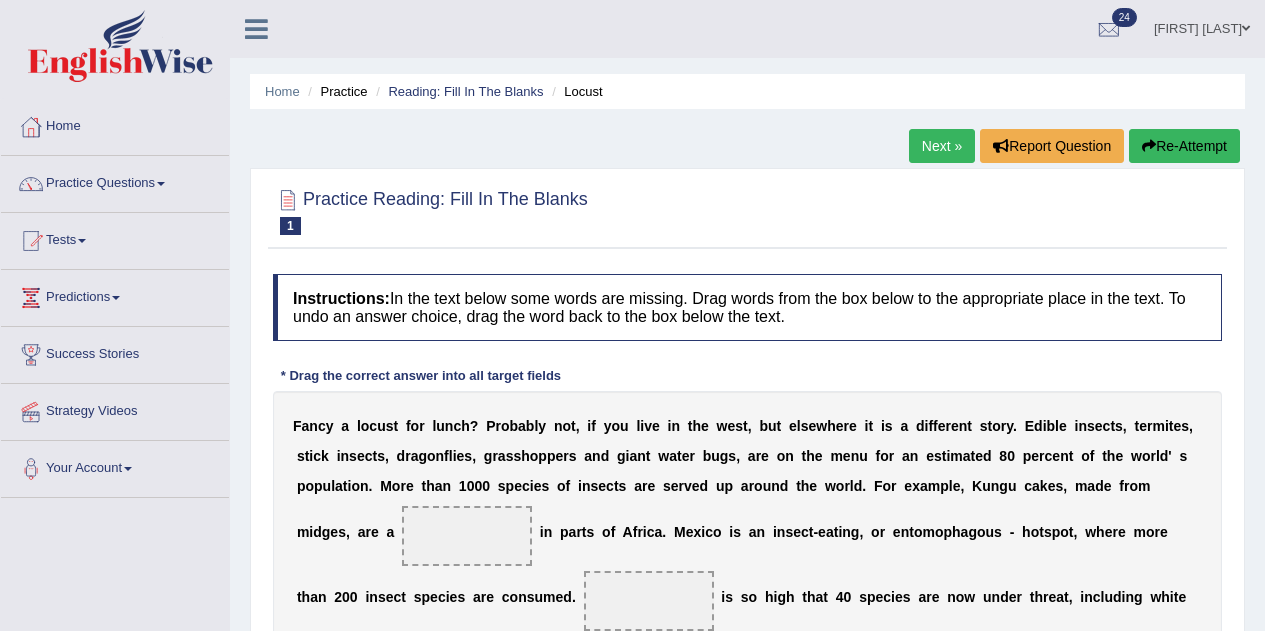 scroll, scrollTop: 0, scrollLeft: 0, axis: both 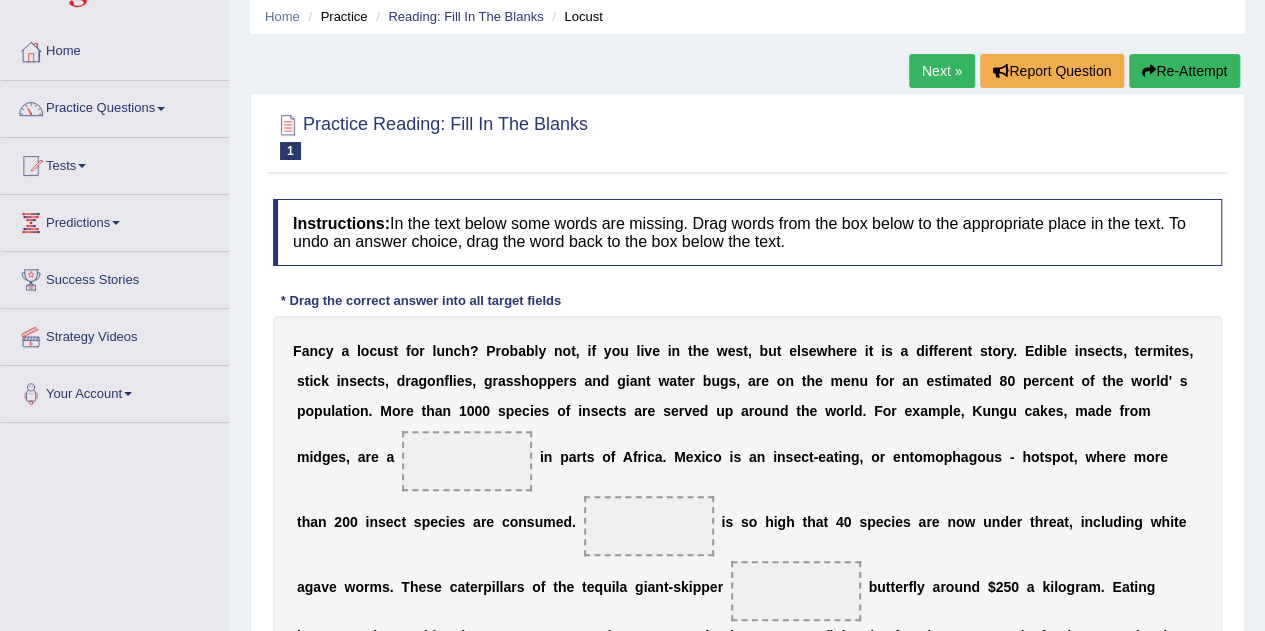 click at bounding box center (467, 461) 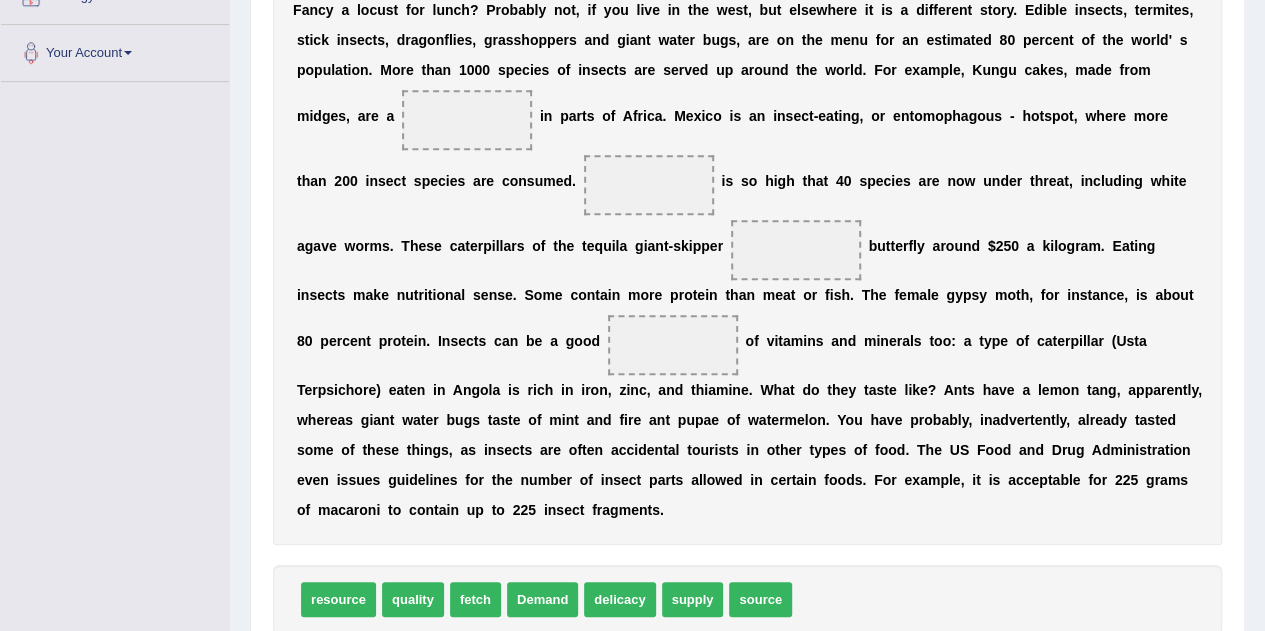 scroll, scrollTop: 435, scrollLeft: 0, axis: vertical 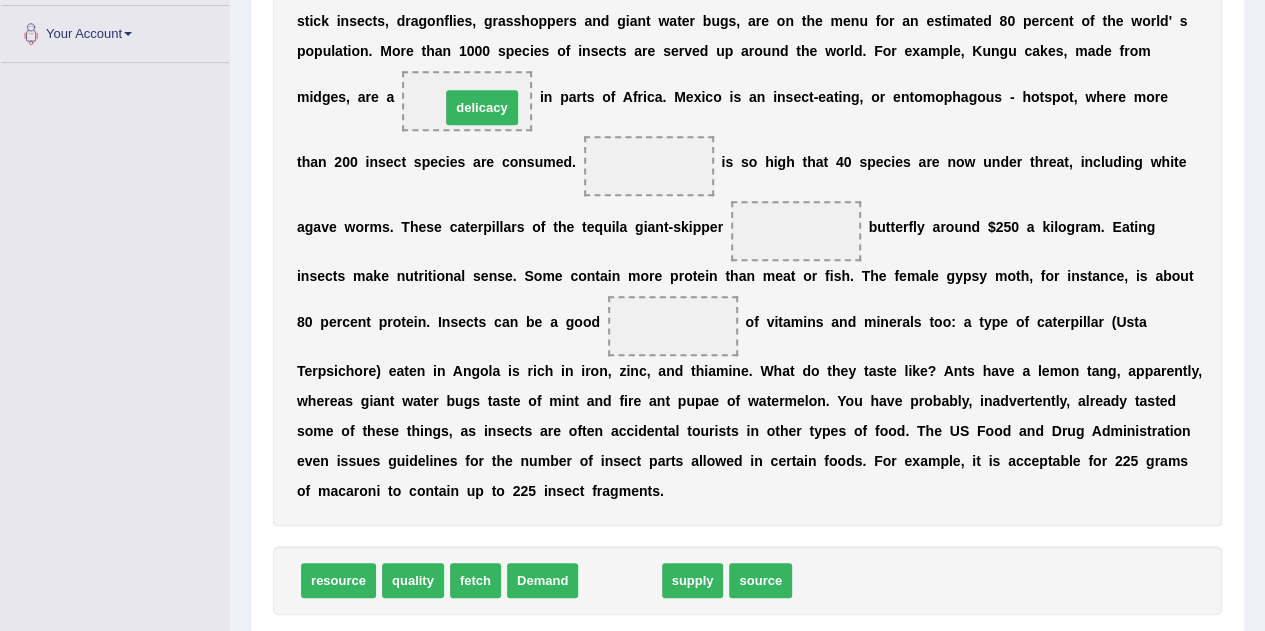 drag, startPoint x: 628, startPoint y: 579, endPoint x: 490, endPoint y: 105, distance: 493.68005 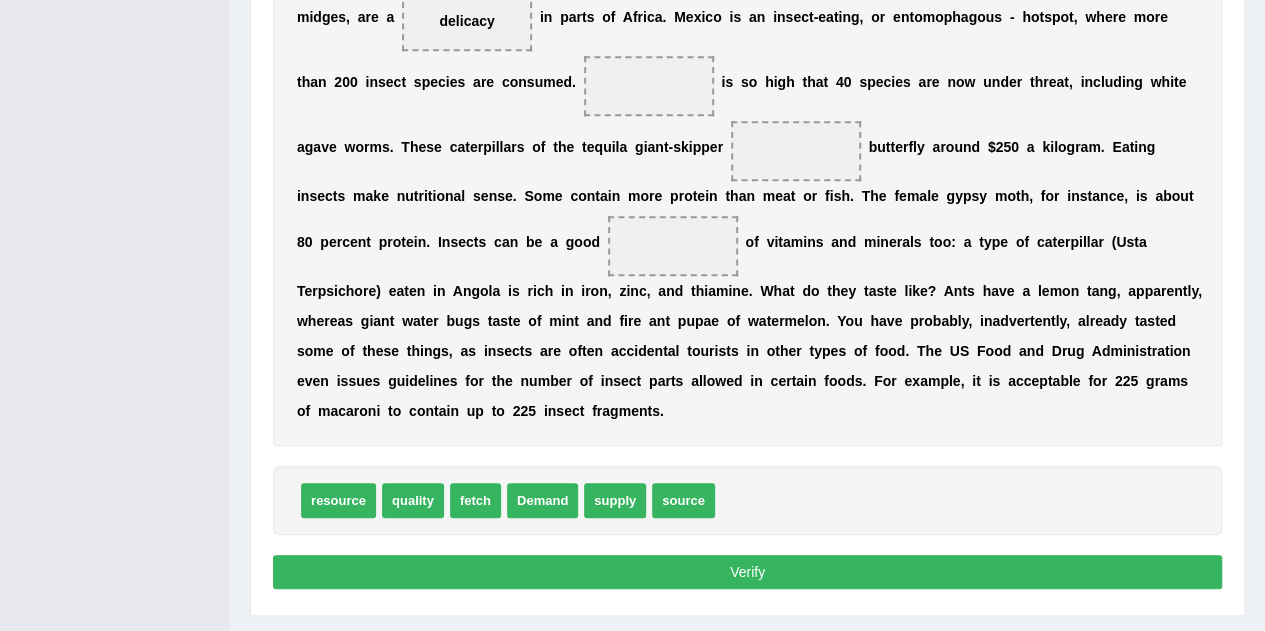 scroll, scrollTop: 517, scrollLeft: 0, axis: vertical 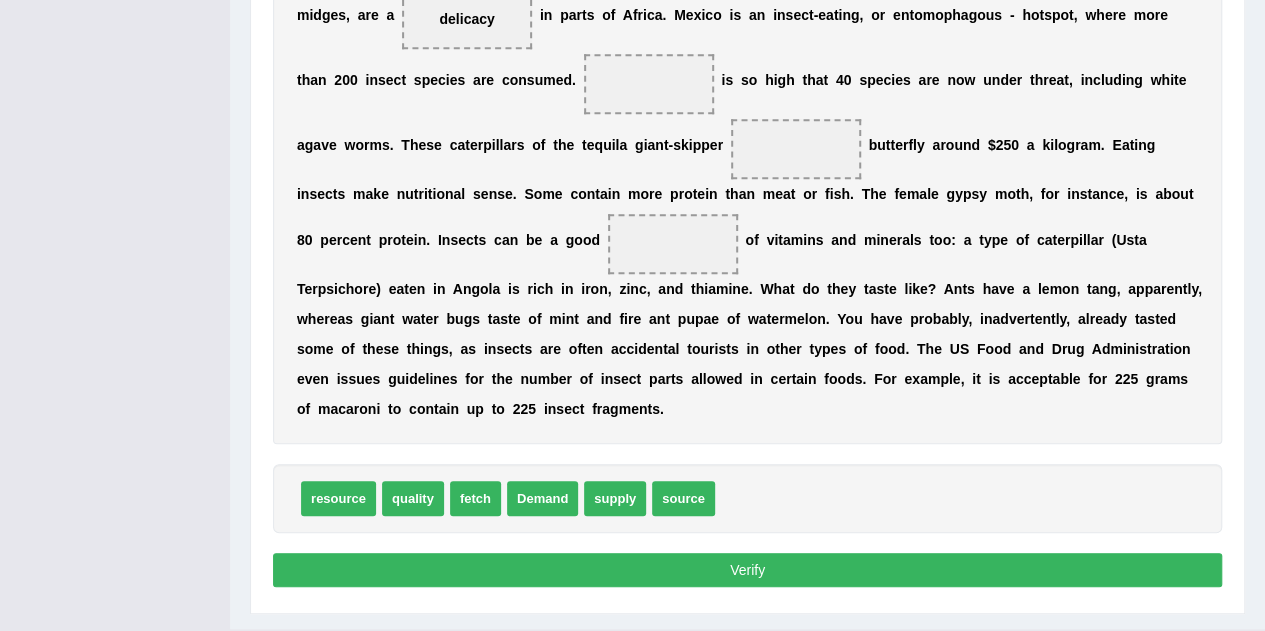 click on "Instructions:  In the text below some words are missing. Drag words from the box below to the appropriate place in the text. To undo an answer choice, drag the word back to the box below the text.
* Drag the correct answer into all target fields F a n c y    a    l o c u s t    f o r    l u n c h ?    P r o b a b l y    n o t ,    i f    y o u    l i v e    i n    t h e    w e s t ,    b u t    e l s e w h e r e    i t    i s    a    d i f f e r e n t    s t o r y .    E d i b l e    i n s e c t s ,    t e r m i t e s ,    s t i c k    i n s e c t s ,    d r a g o n f l i e s ,    g r a s s h o p p e r s    a n d    g i a n t    w a t e r    b u g s ,    a r e    o n    t h e    m e n u    f o r    a n    e s t i m a t e d    8 0    p e r c e n t    o f    t h e    w o r l d '    s    p o p u l a t i o n .    M o r e    t h a n    1 0 0 0    s p e c i e s    o f    i n s e c t s    a r e    s e r v e d    u p    a r o u n d    t h e    w o" at bounding box center [747, 175] 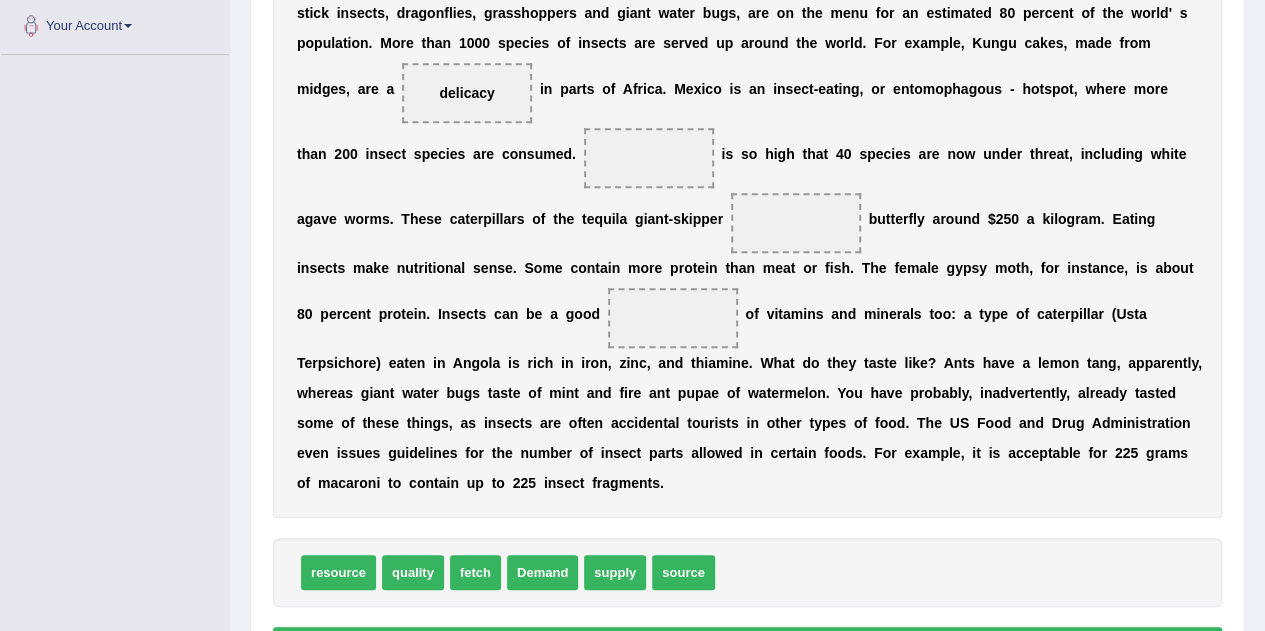 scroll, scrollTop: 446, scrollLeft: 0, axis: vertical 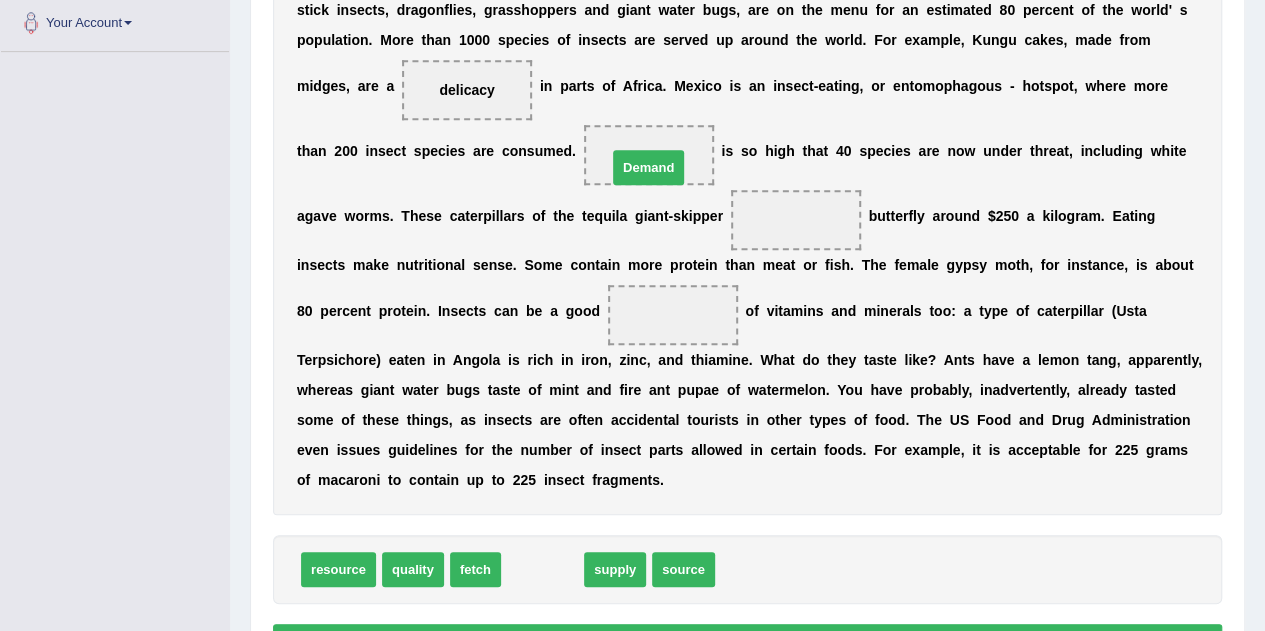 drag, startPoint x: 554, startPoint y: 565, endPoint x: 659, endPoint y: 163, distance: 415.48645 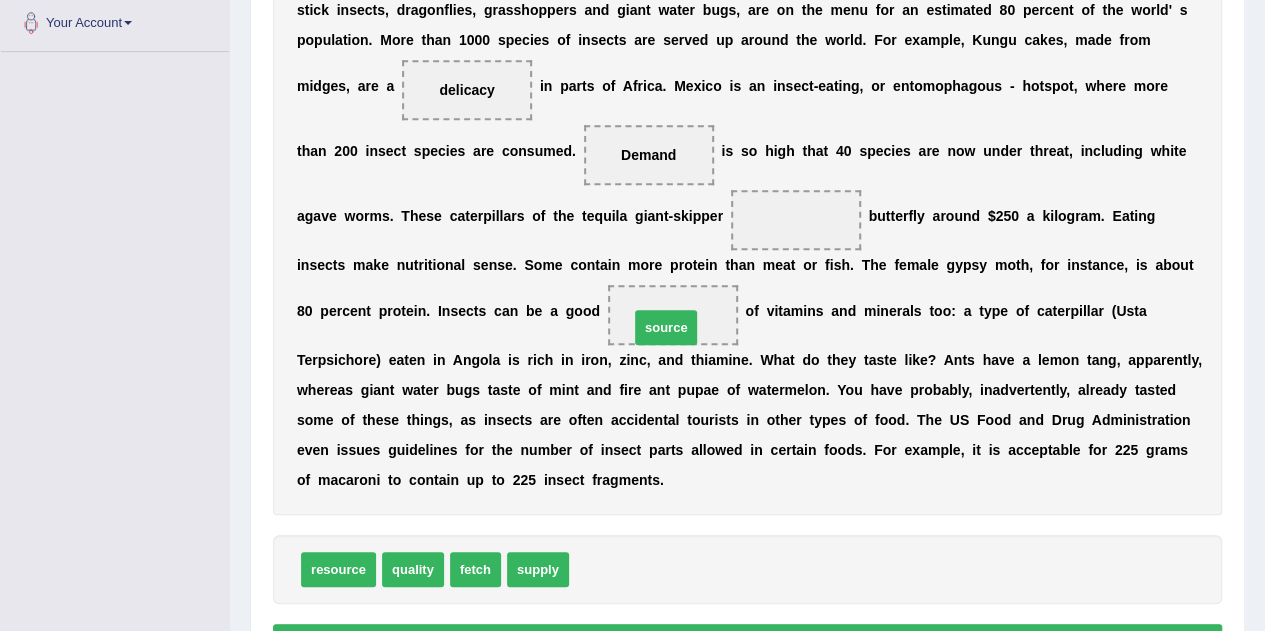 drag, startPoint x: 616, startPoint y: 568, endPoint x: 676, endPoint y: 326, distance: 249.32709 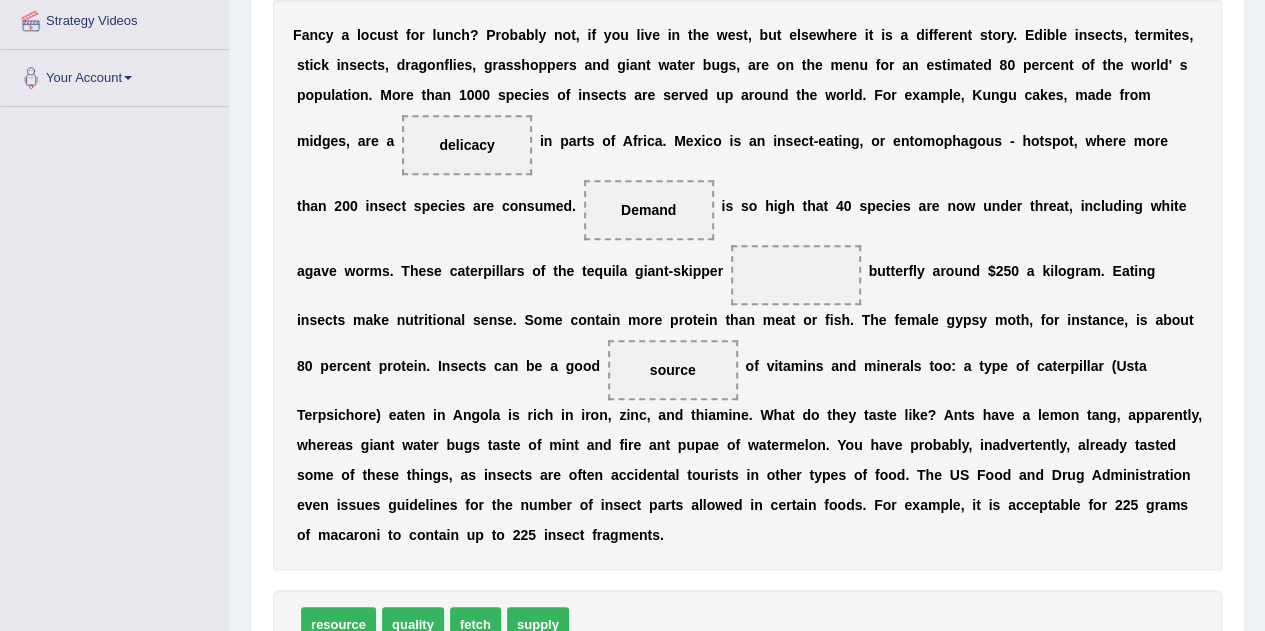 scroll, scrollTop: 462, scrollLeft: 0, axis: vertical 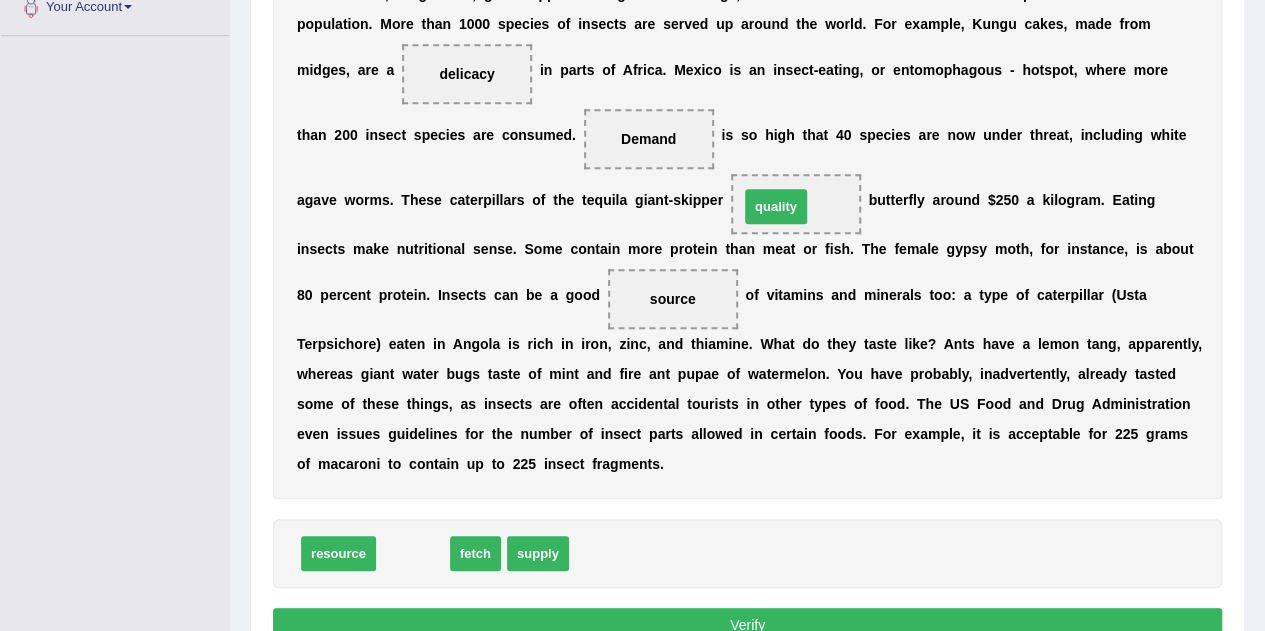 drag, startPoint x: 405, startPoint y: 549, endPoint x: 768, endPoint y: 201, distance: 502.8648 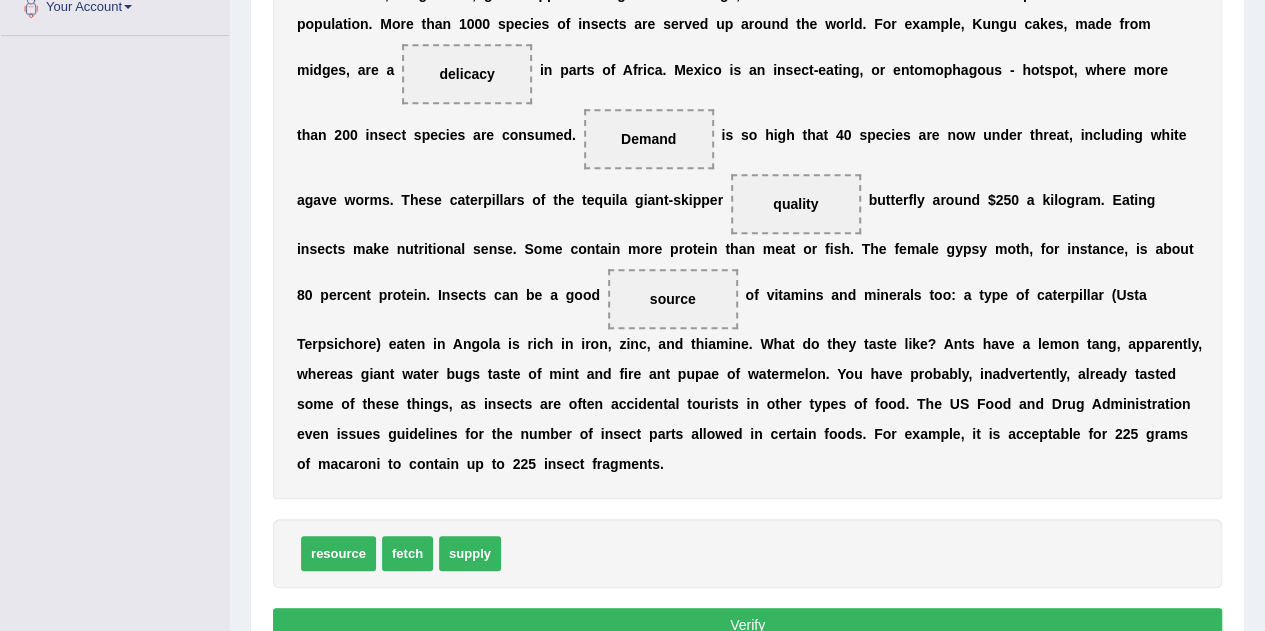 scroll, scrollTop: 520, scrollLeft: 0, axis: vertical 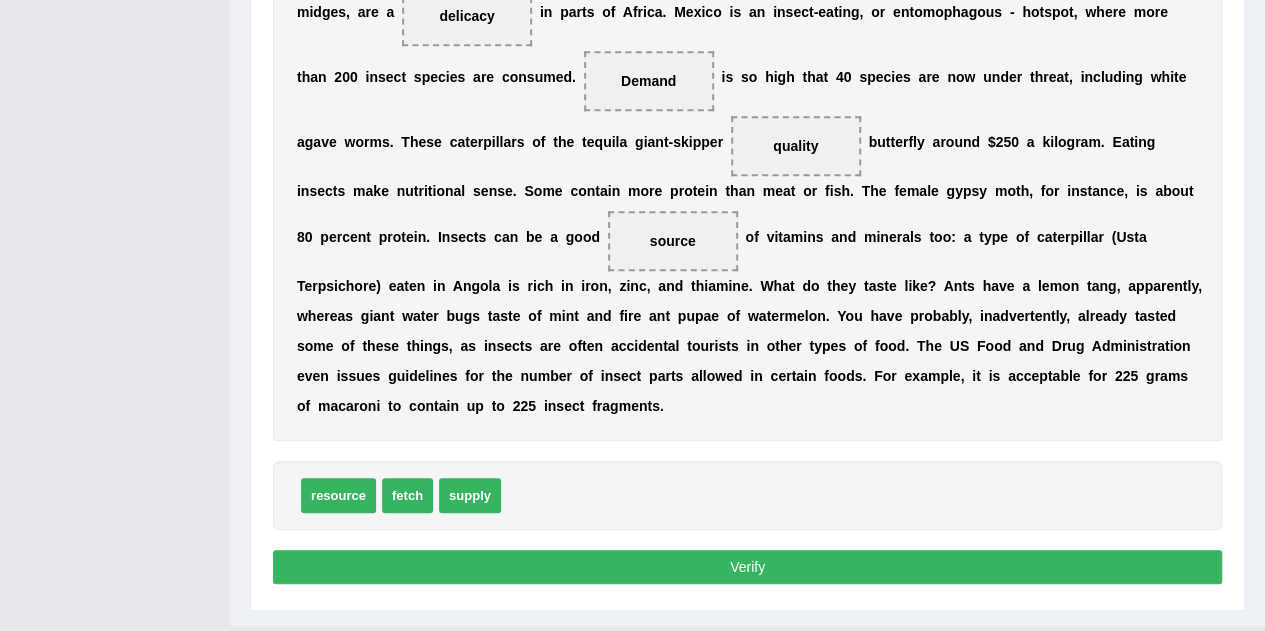 click on "Verify" at bounding box center [747, 567] 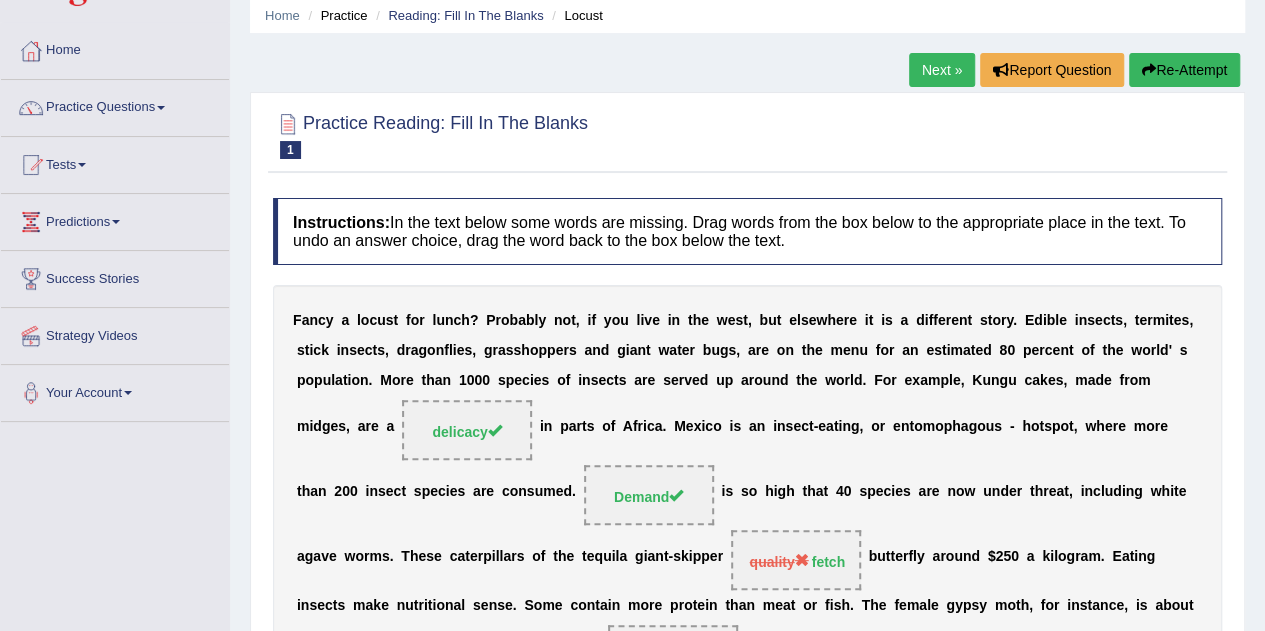 scroll, scrollTop: 0, scrollLeft: 0, axis: both 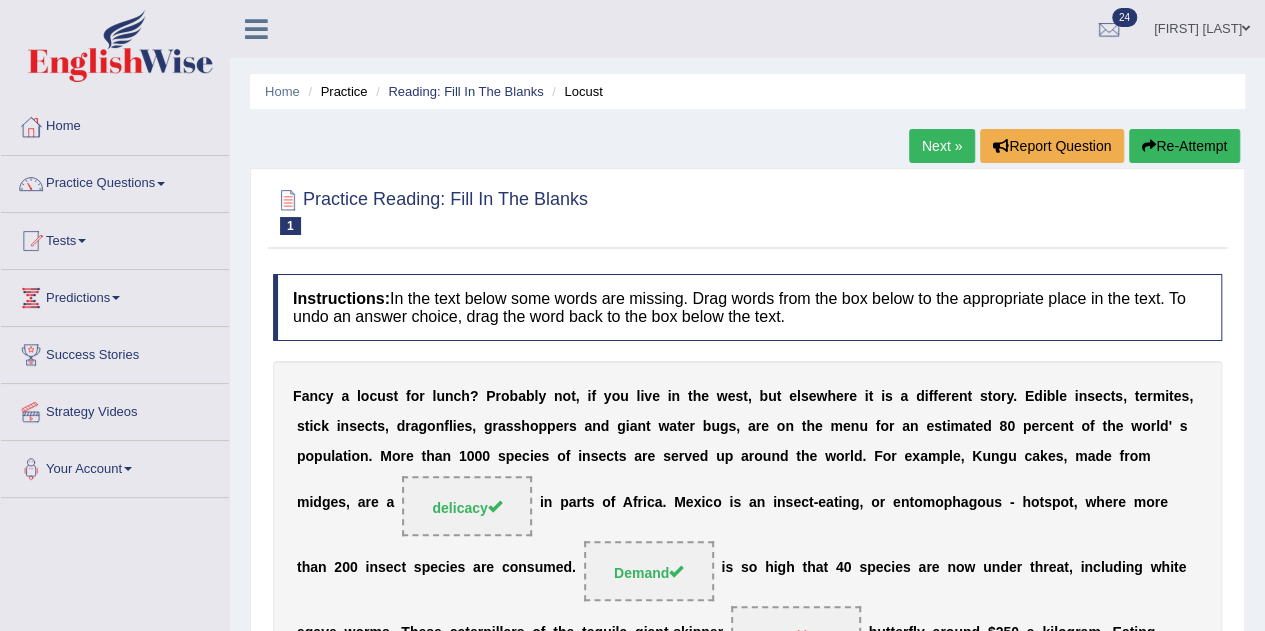 click on "Next »" at bounding box center (942, 146) 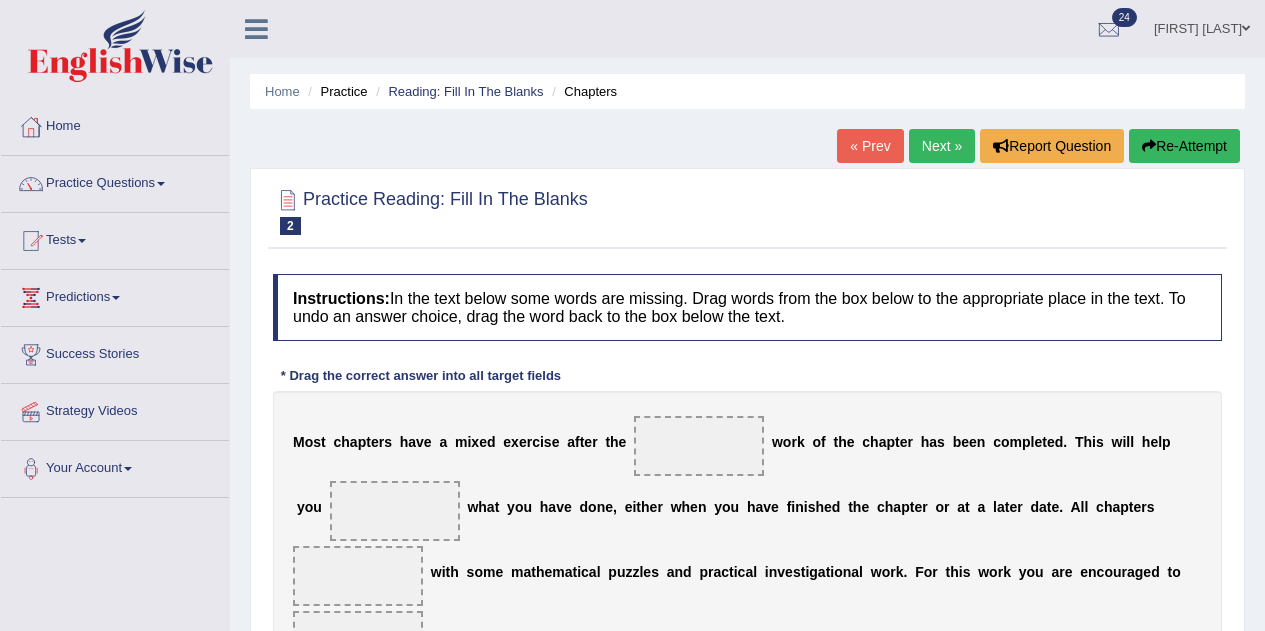 scroll, scrollTop: 0, scrollLeft: 0, axis: both 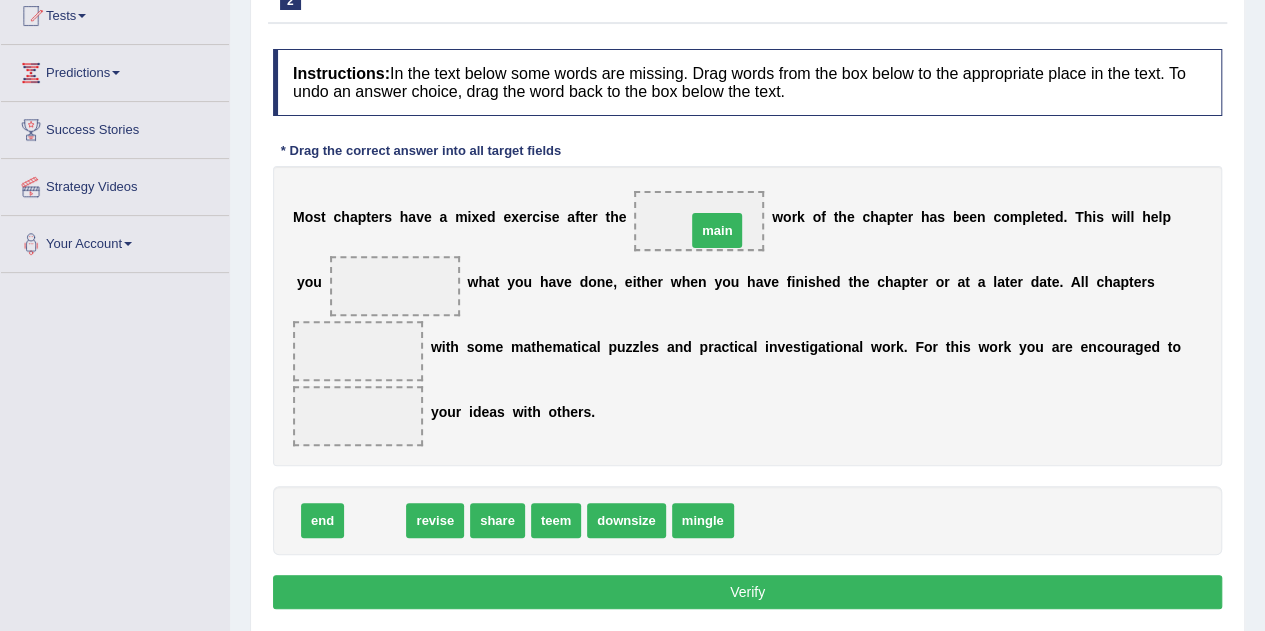 drag, startPoint x: 386, startPoint y: 527, endPoint x: 724, endPoint y: 236, distance: 446.0101 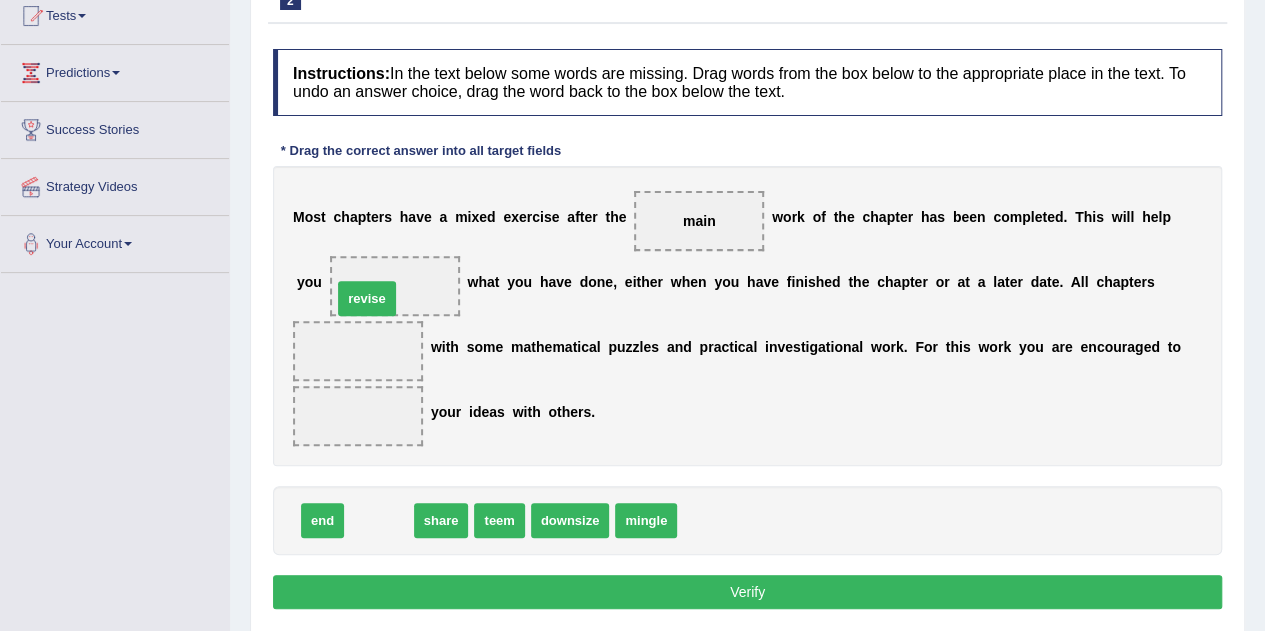 drag, startPoint x: 393, startPoint y: 516, endPoint x: 381, endPoint y: 293, distance: 223.32263 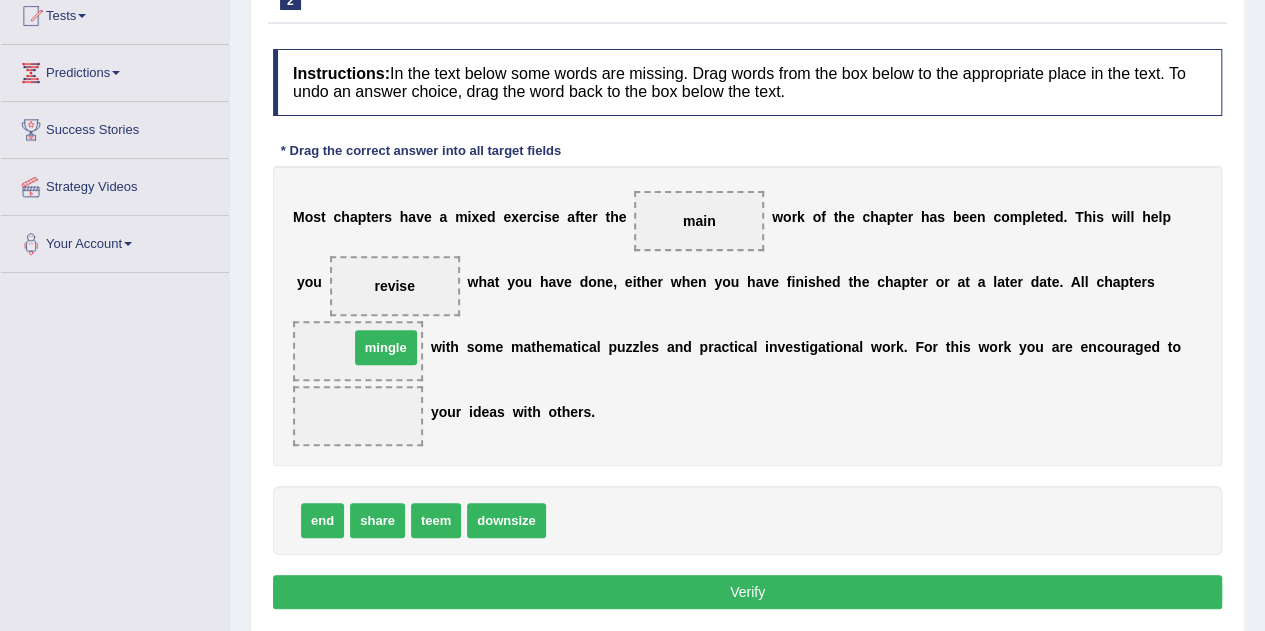 drag, startPoint x: 557, startPoint y: 515, endPoint x: 360, endPoint y: 343, distance: 261.52057 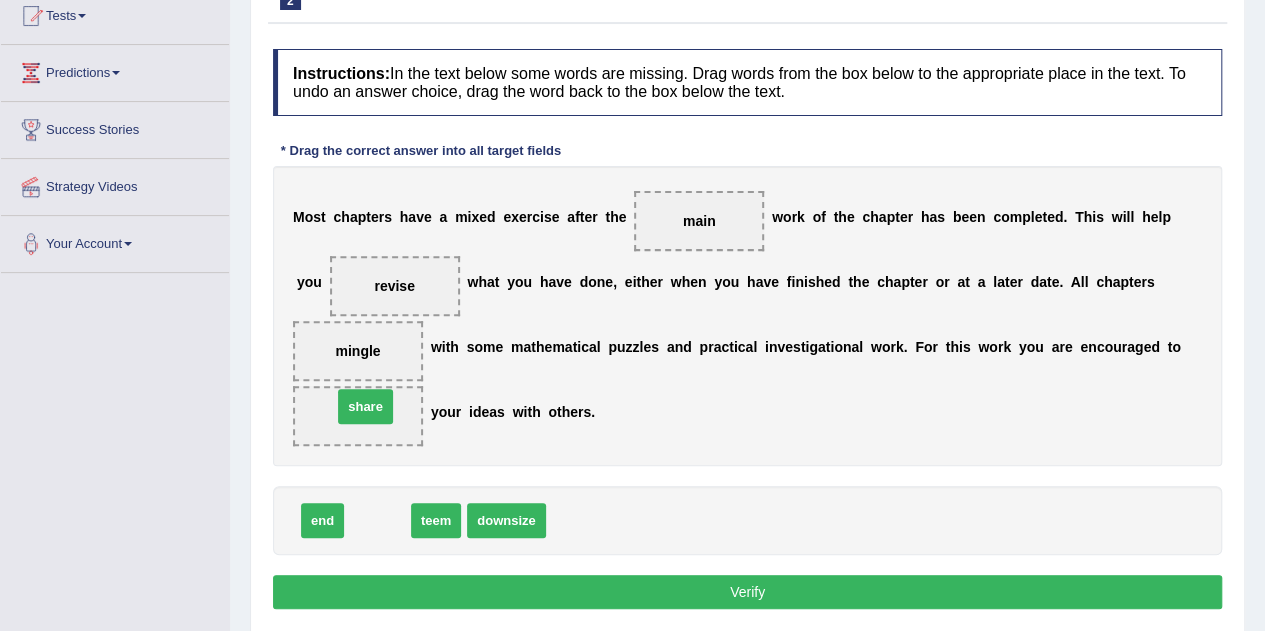 drag, startPoint x: 365, startPoint y: 516, endPoint x: 354, endPoint y: 403, distance: 113.534134 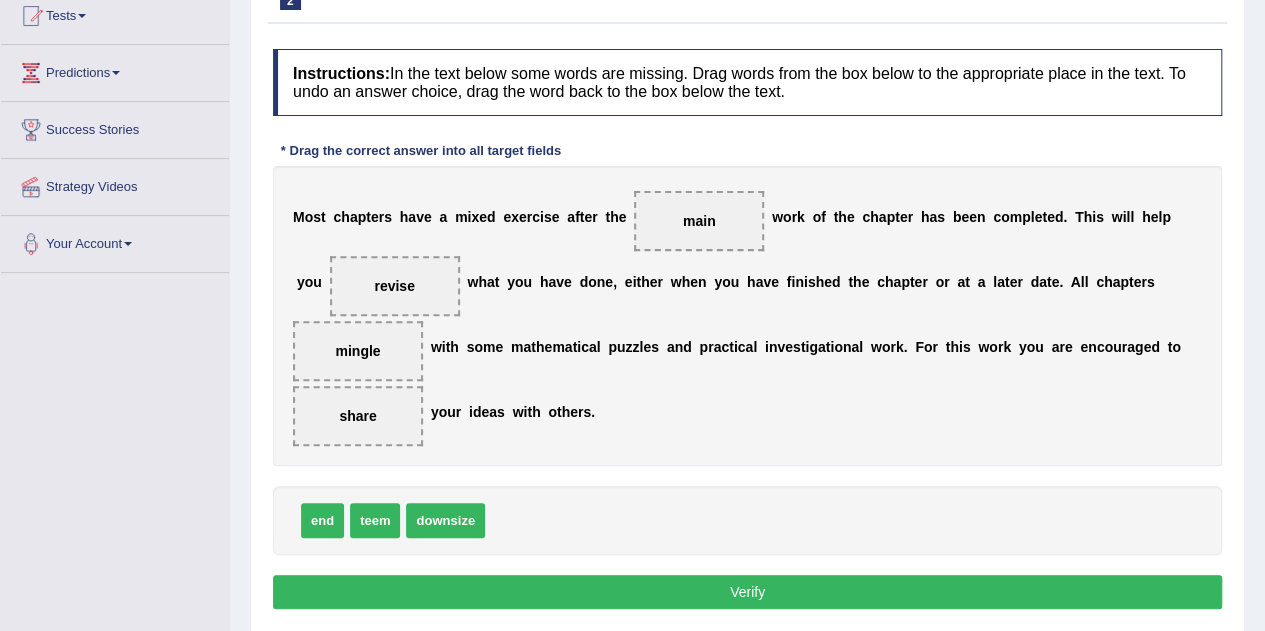click on "Verify" at bounding box center [747, 592] 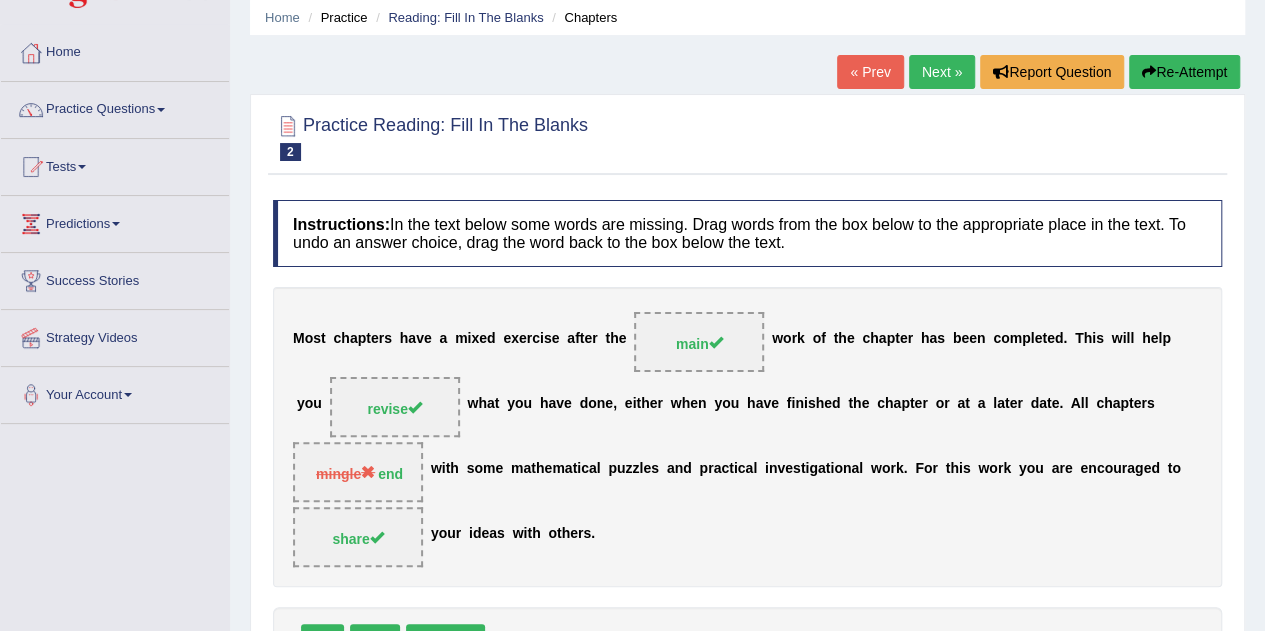 scroll, scrollTop: 0, scrollLeft: 0, axis: both 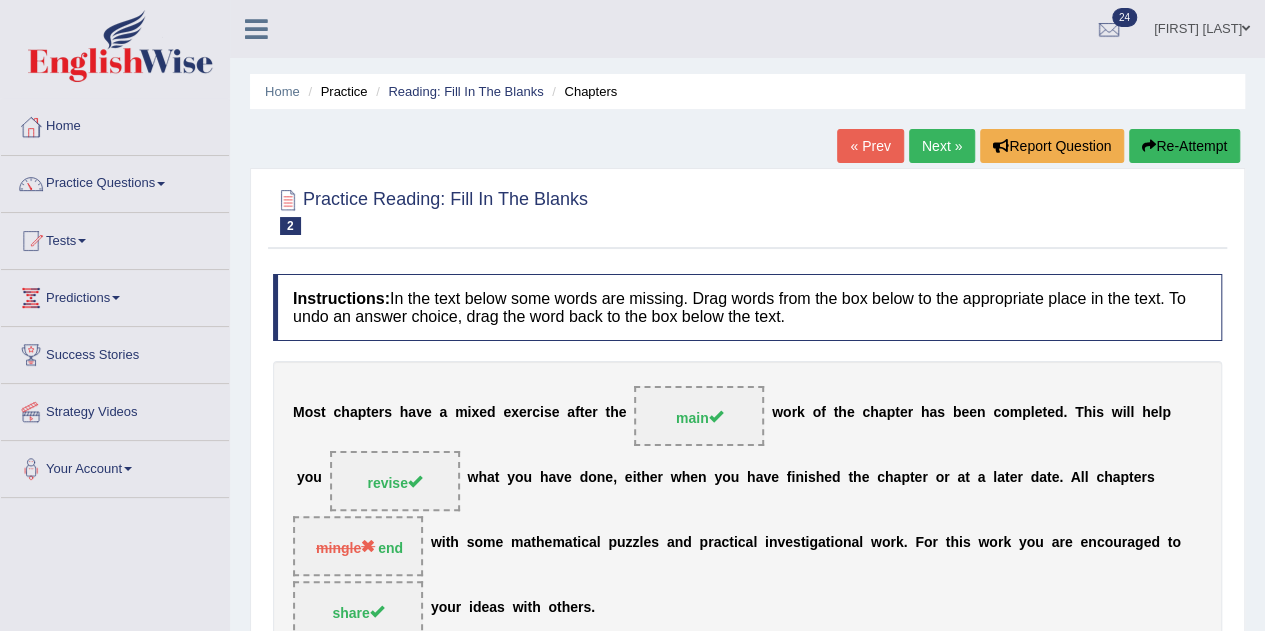 click on "Next »" at bounding box center (942, 146) 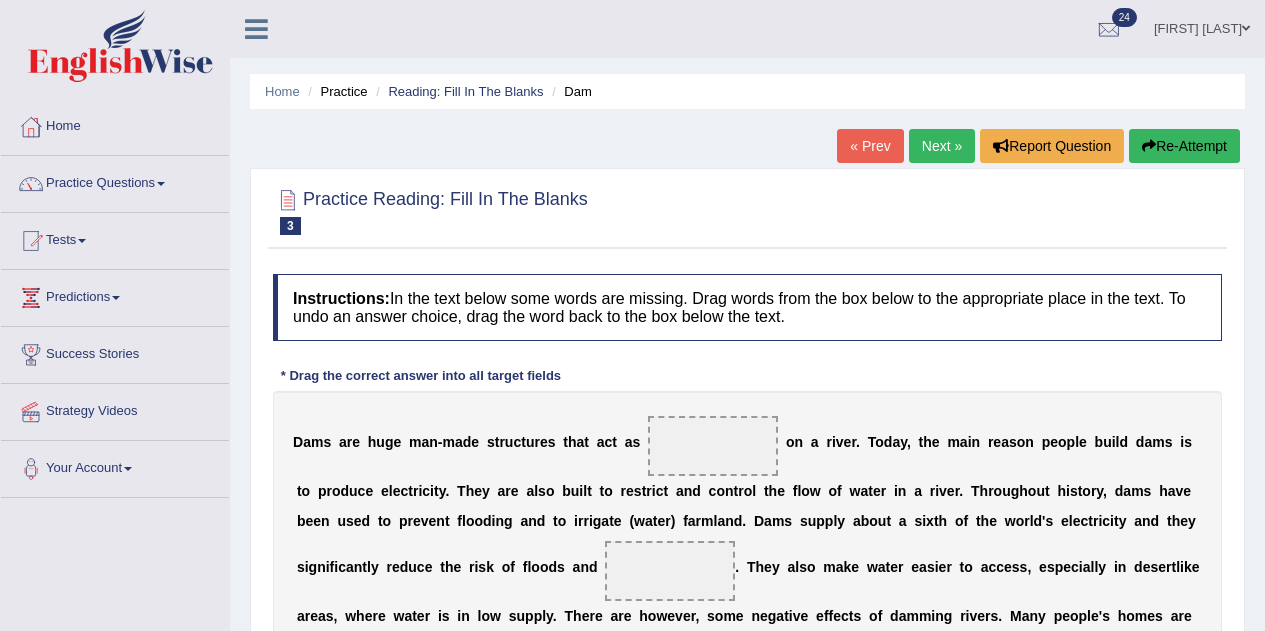 scroll, scrollTop: 0, scrollLeft: 0, axis: both 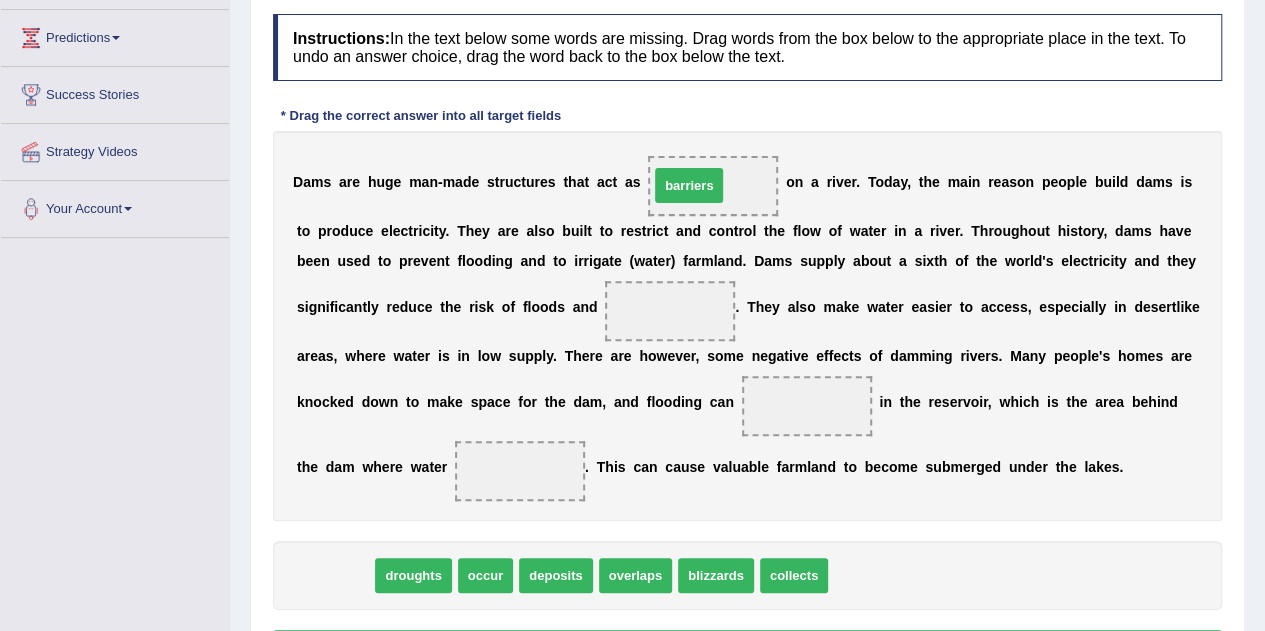 drag, startPoint x: 338, startPoint y: 569, endPoint x: 692, endPoint y: 181, distance: 525.22375 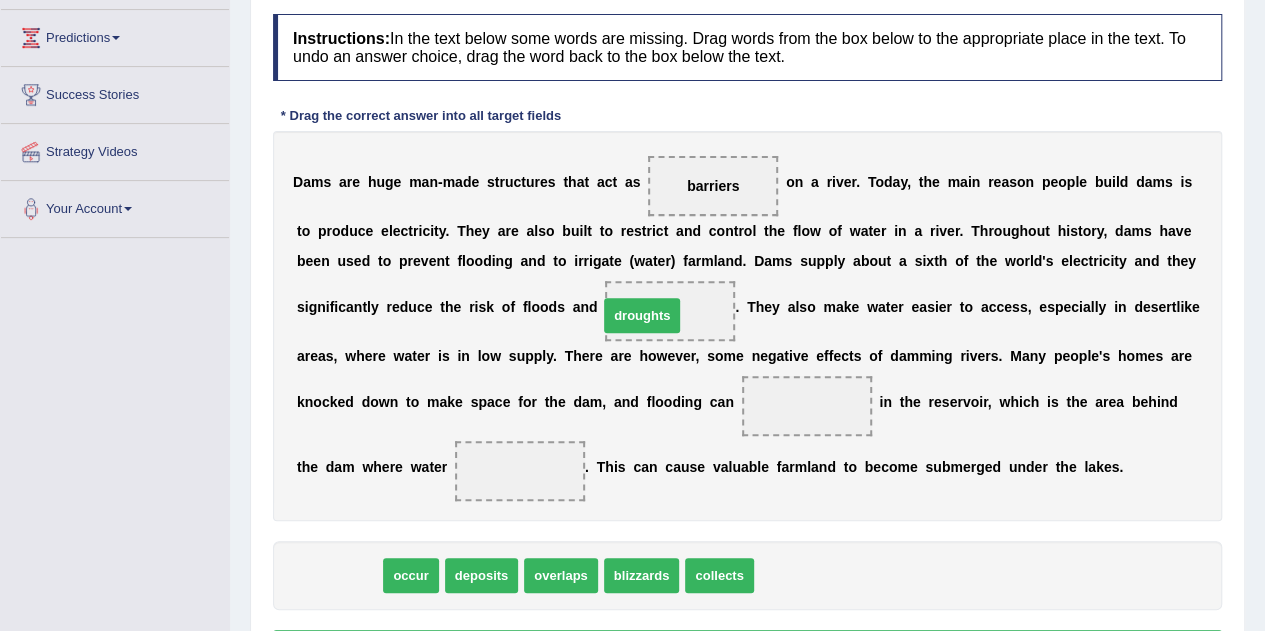 drag, startPoint x: 352, startPoint y: 565, endPoint x: 657, endPoint y: 305, distance: 400.7805 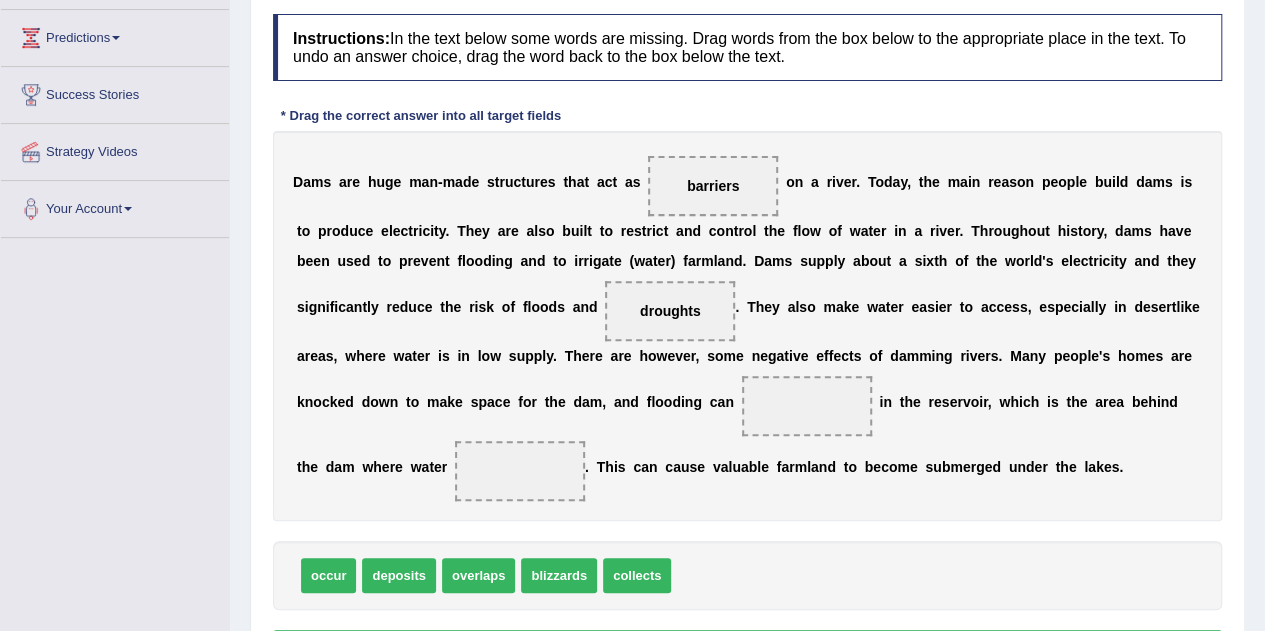 click on "deposits" at bounding box center [398, 575] 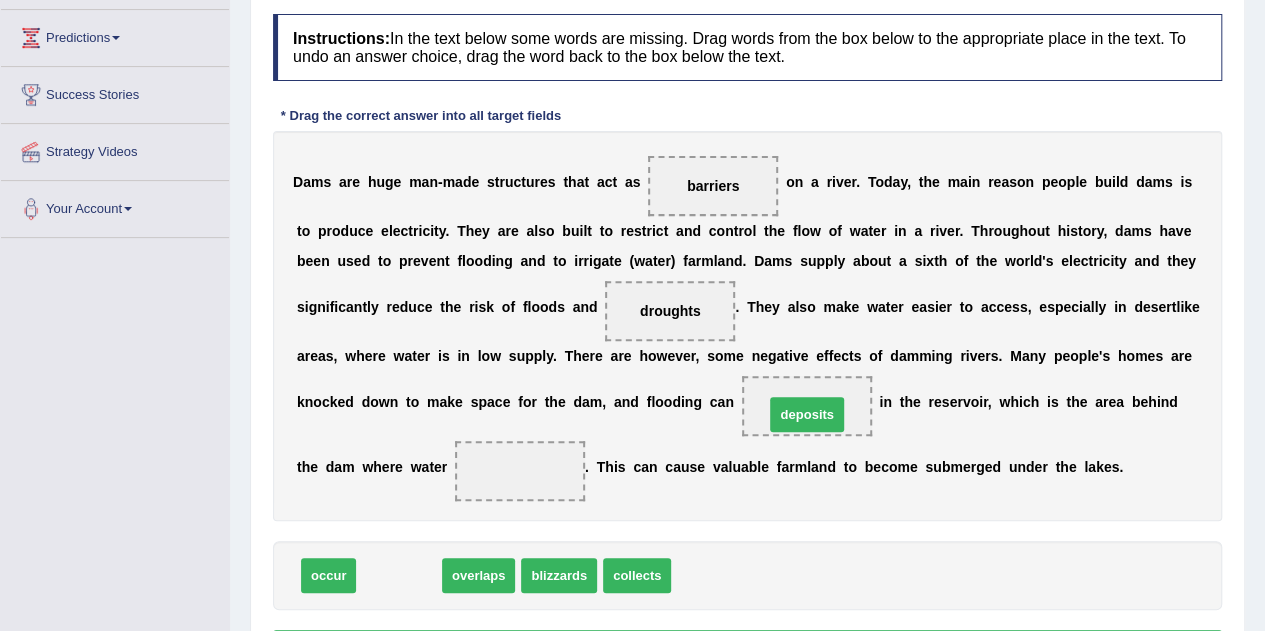 drag, startPoint x: 422, startPoint y: 572, endPoint x: 832, endPoint y: 410, distance: 440.84464 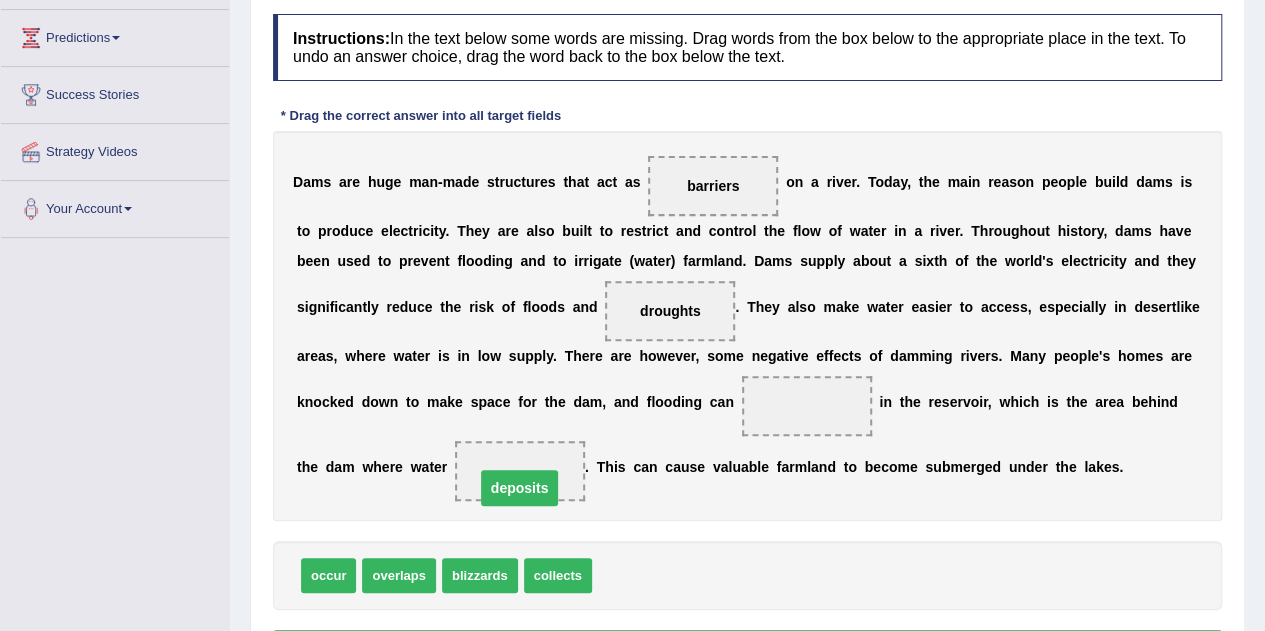 drag, startPoint x: 799, startPoint y: 403, endPoint x: 507, endPoint y: 480, distance: 301.98178 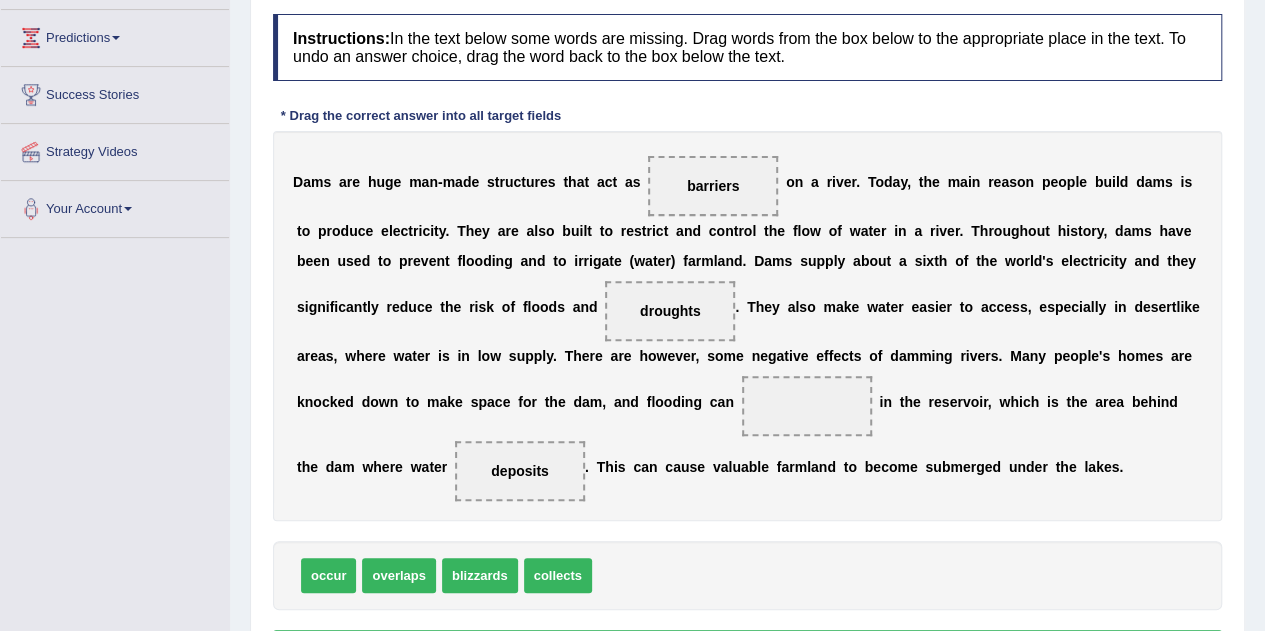 click on "collects" at bounding box center [558, 575] 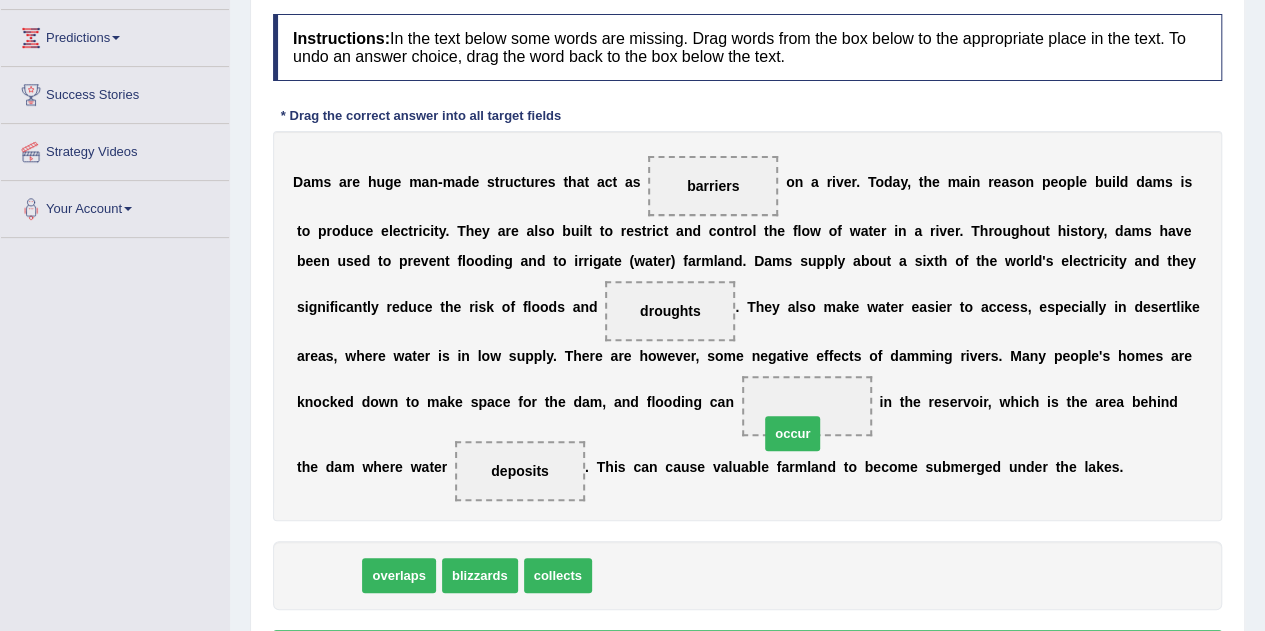 drag, startPoint x: 318, startPoint y: 573, endPoint x: 782, endPoint y: 429, distance: 485.83124 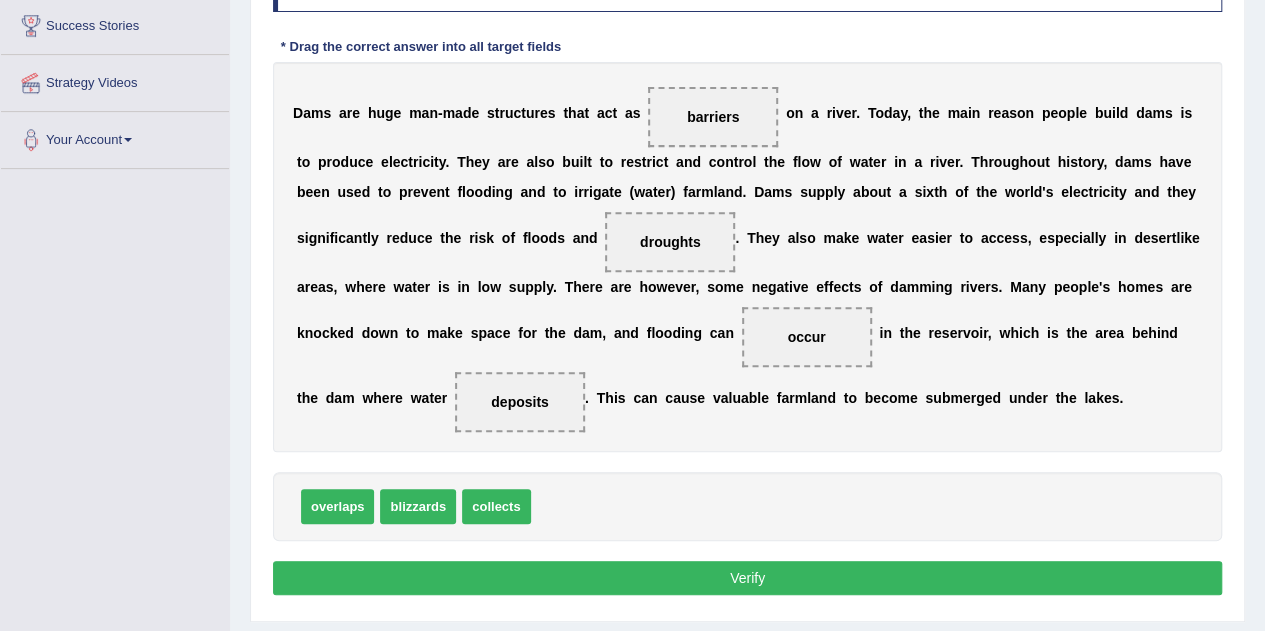 scroll, scrollTop: 332, scrollLeft: 0, axis: vertical 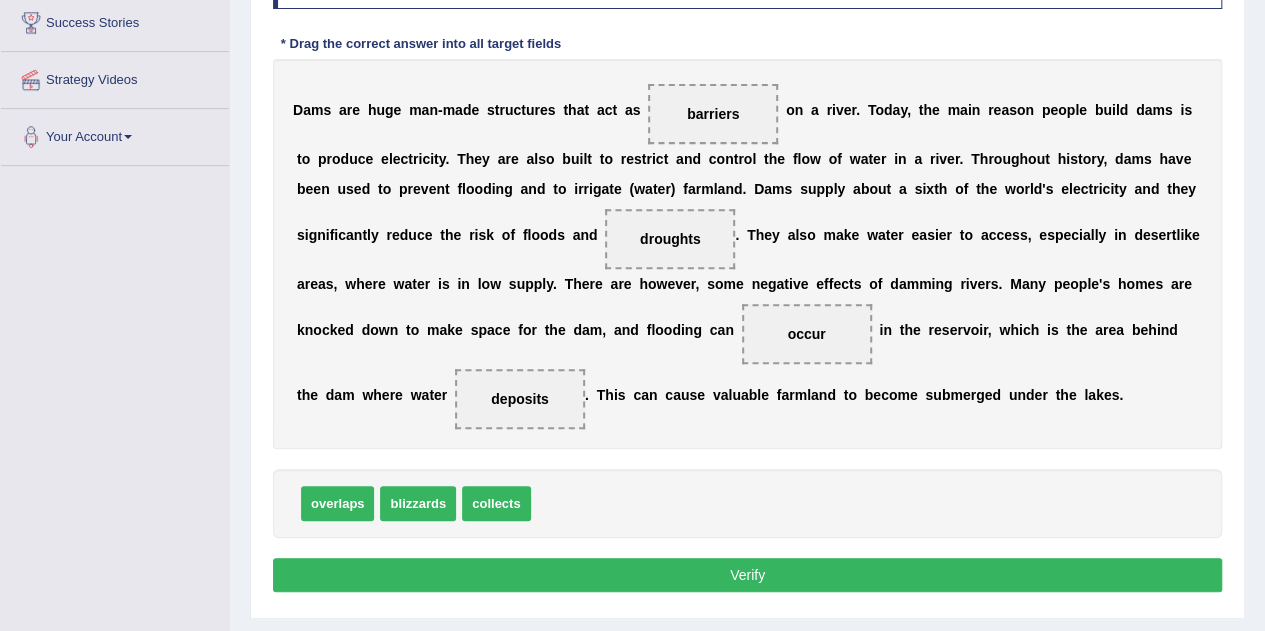 click on "Verify" at bounding box center [747, 575] 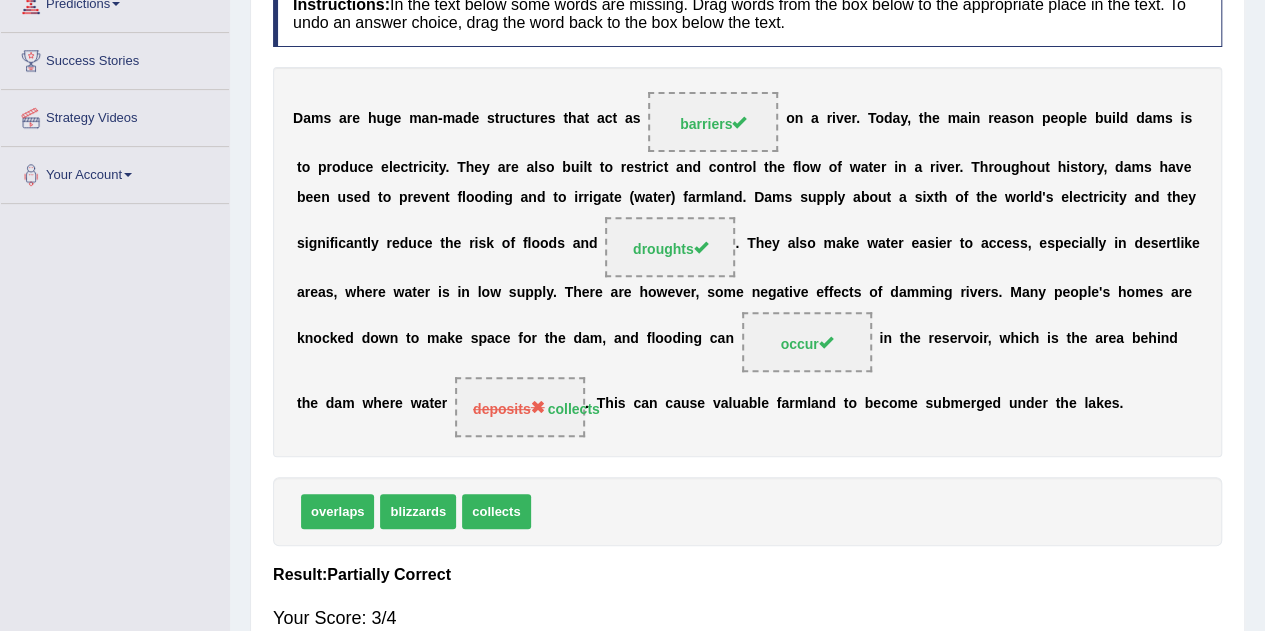 scroll, scrollTop: 0, scrollLeft: 0, axis: both 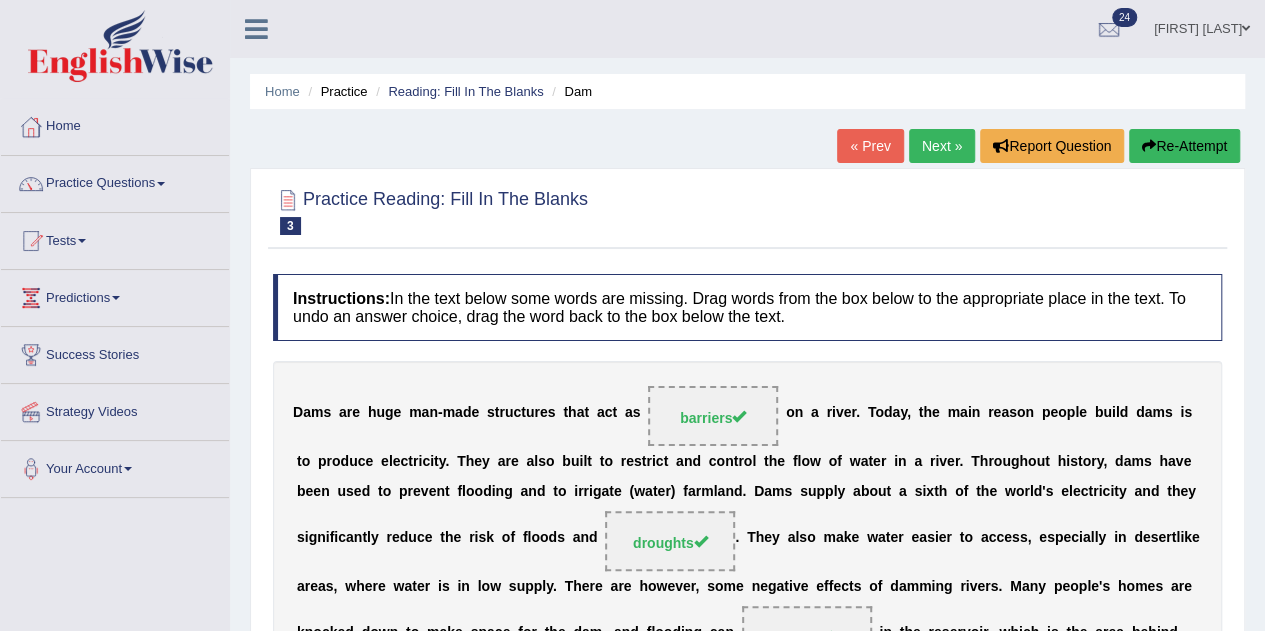 click on "Next »" at bounding box center [942, 146] 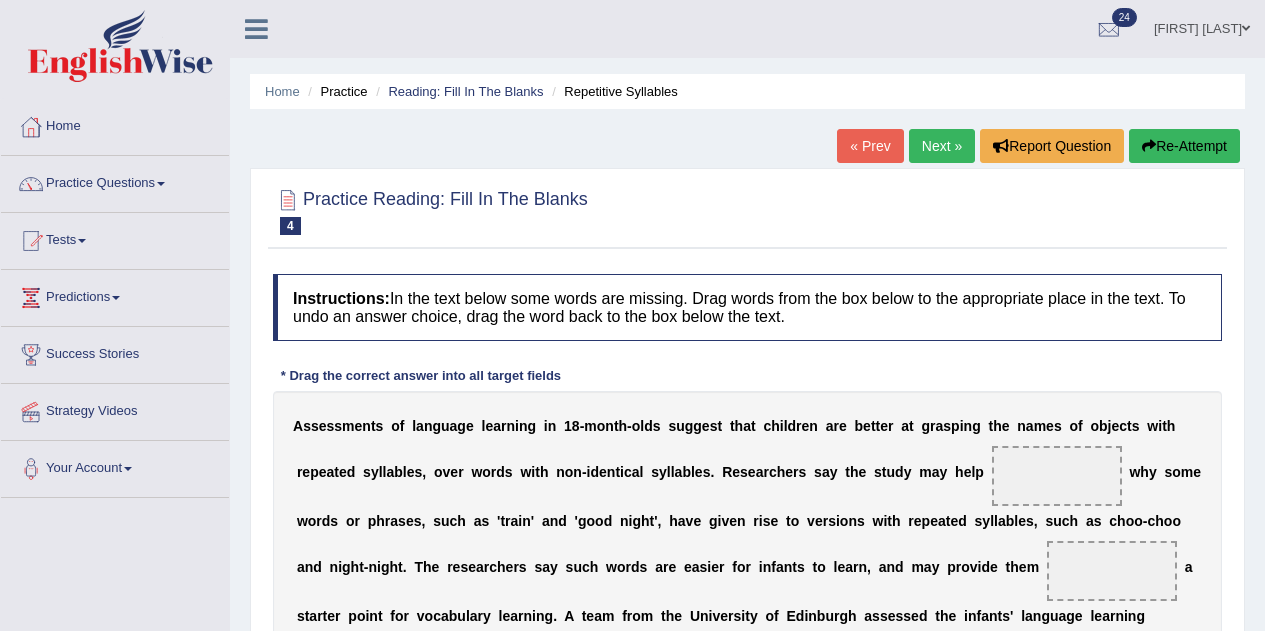 scroll, scrollTop: 0, scrollLeft: 0, axis: both 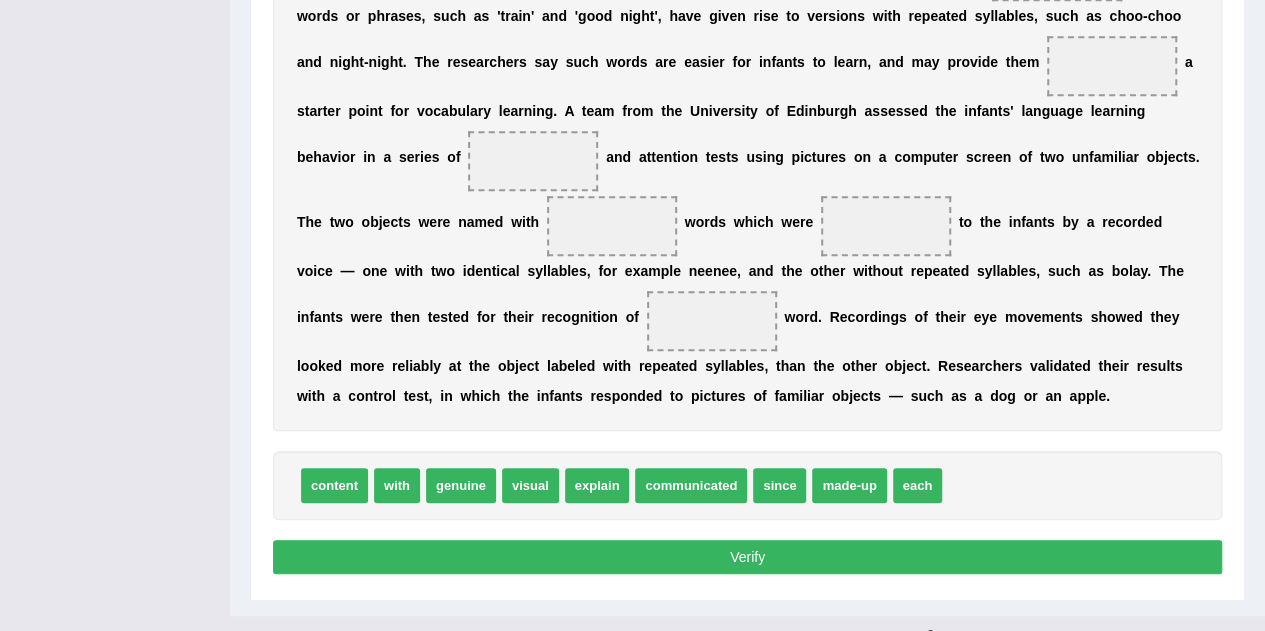 click on "Verify" at bounding box center (747, 557) 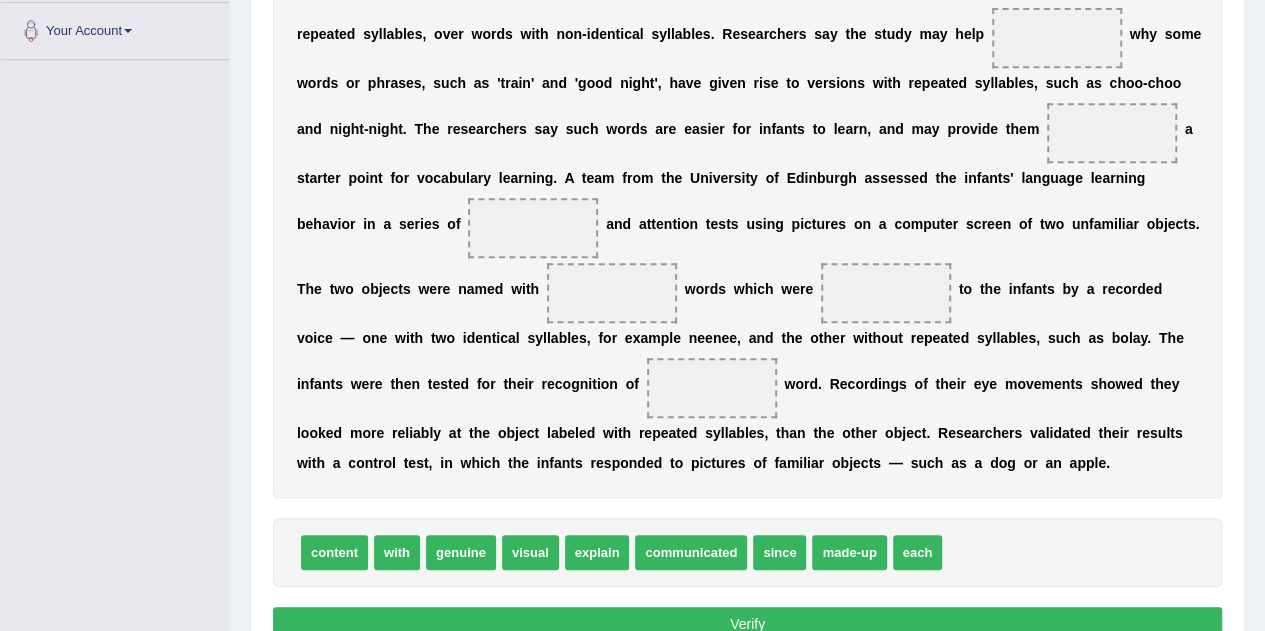 scroll, scrollTop: 436, scrollLeft: 0, axis: vertical 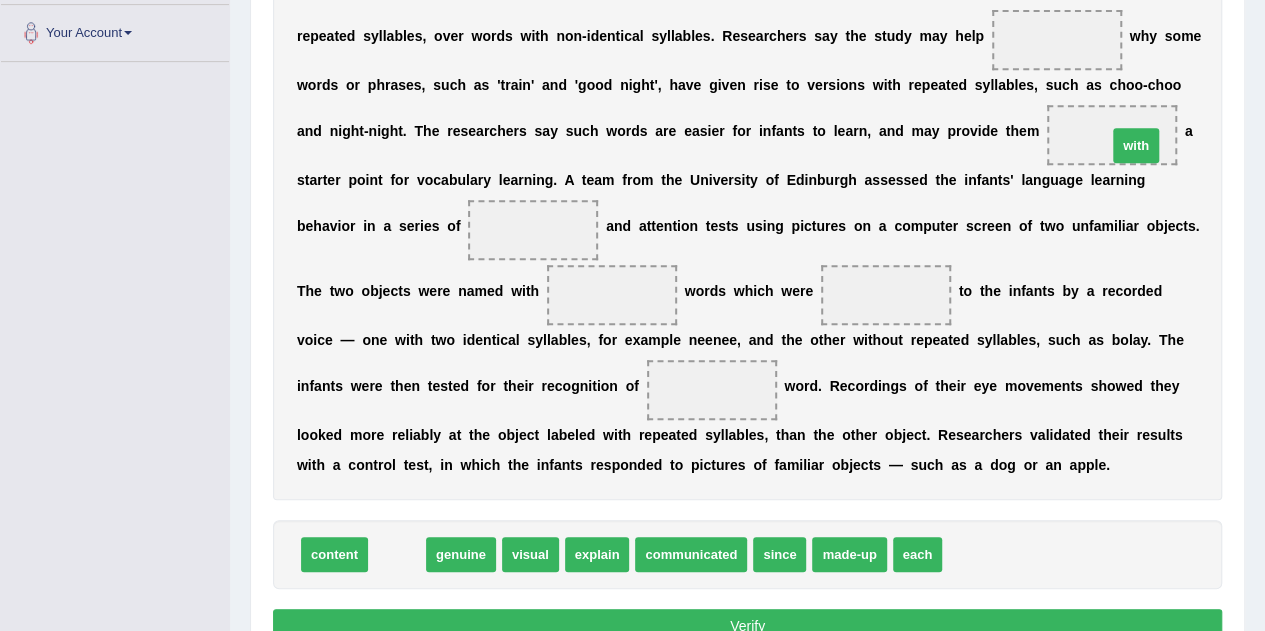 drag, startPoint x: 403, startPoint y: 543, endPoint x: 1138, endPoint y: 134, distance: 841.1338 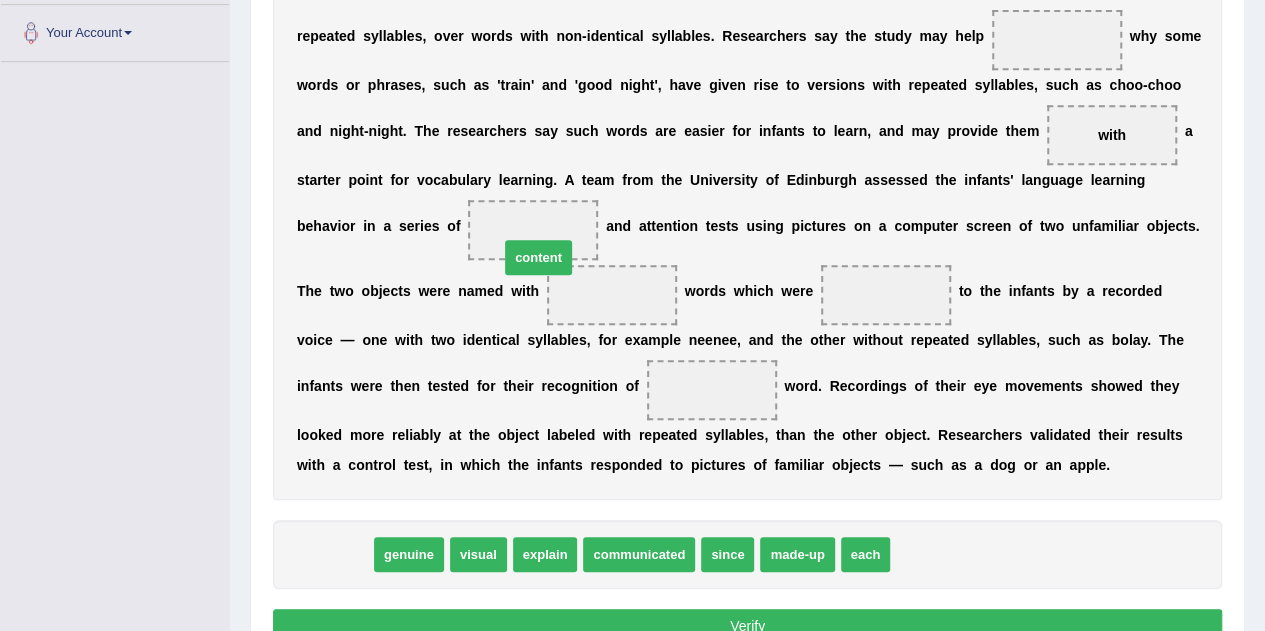 drag, startPoint x: 346, startPoint y: 549, endPoint x: 570, endPoint y: 224, distance: 394.71634 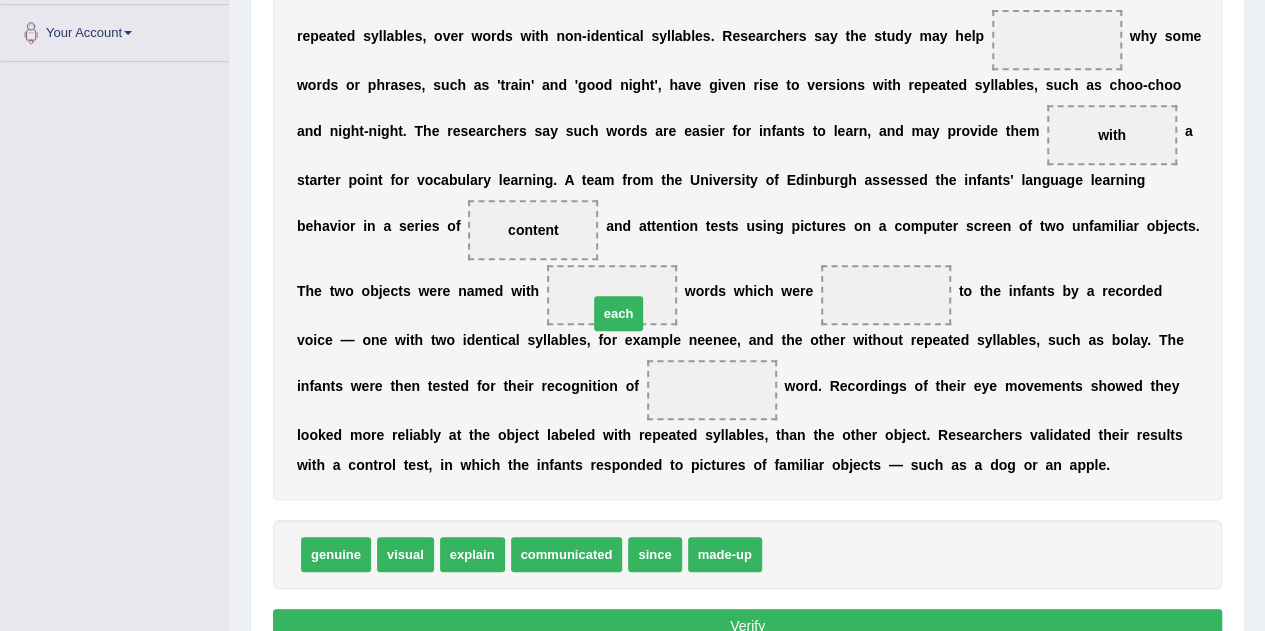 drag, startPoint x: 787, startPoint y: 553, endPoint x: 613, endPoint y: 312, distance: 297.24905 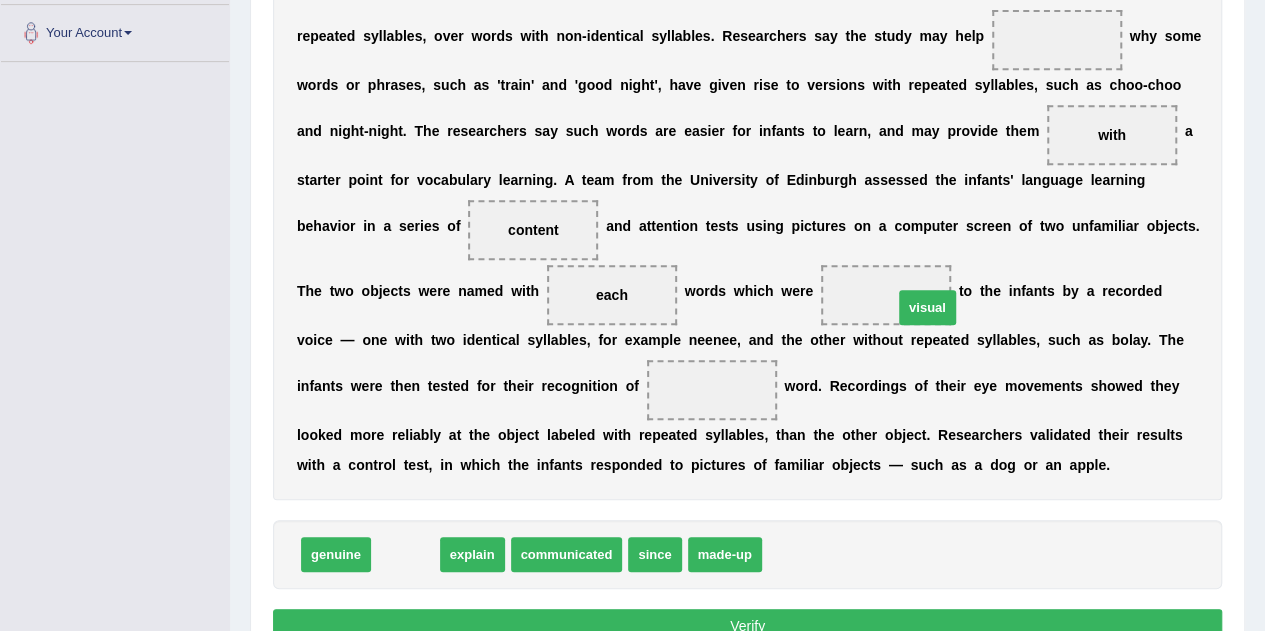drag, startPoint x: 406, startPoint y: 560, endPoint x: 927, endPoint y: 313, distance: 576.5848 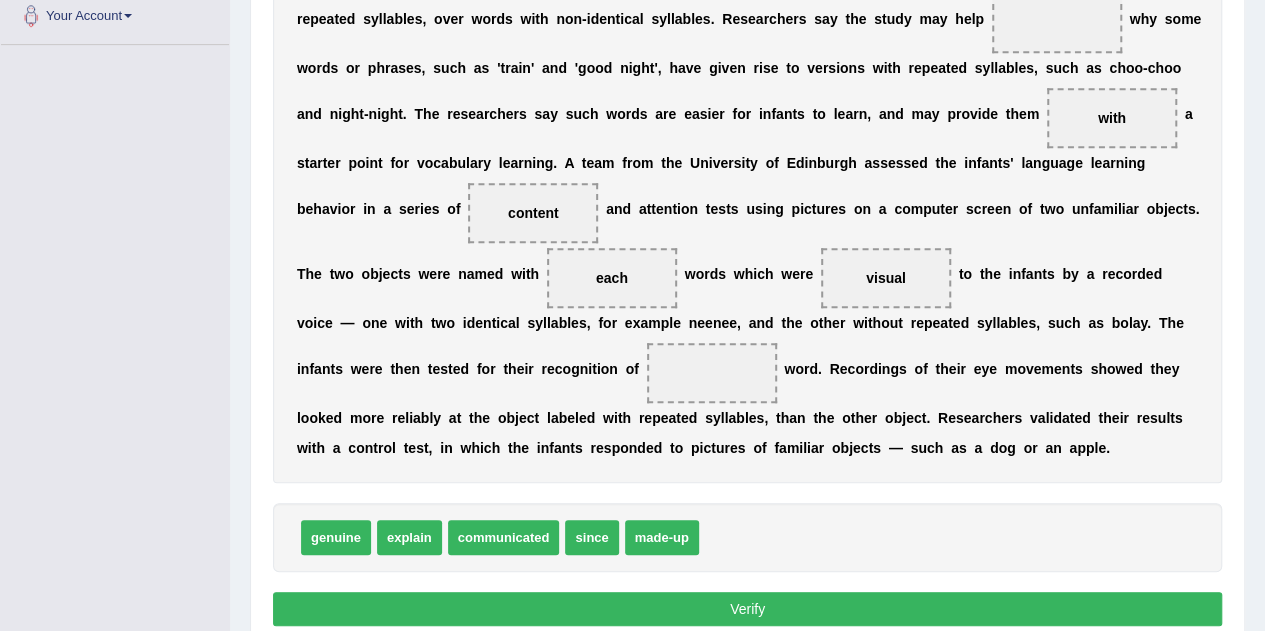 scroll, scrollTop: 454, scrollLeft: 0, axis: vertical 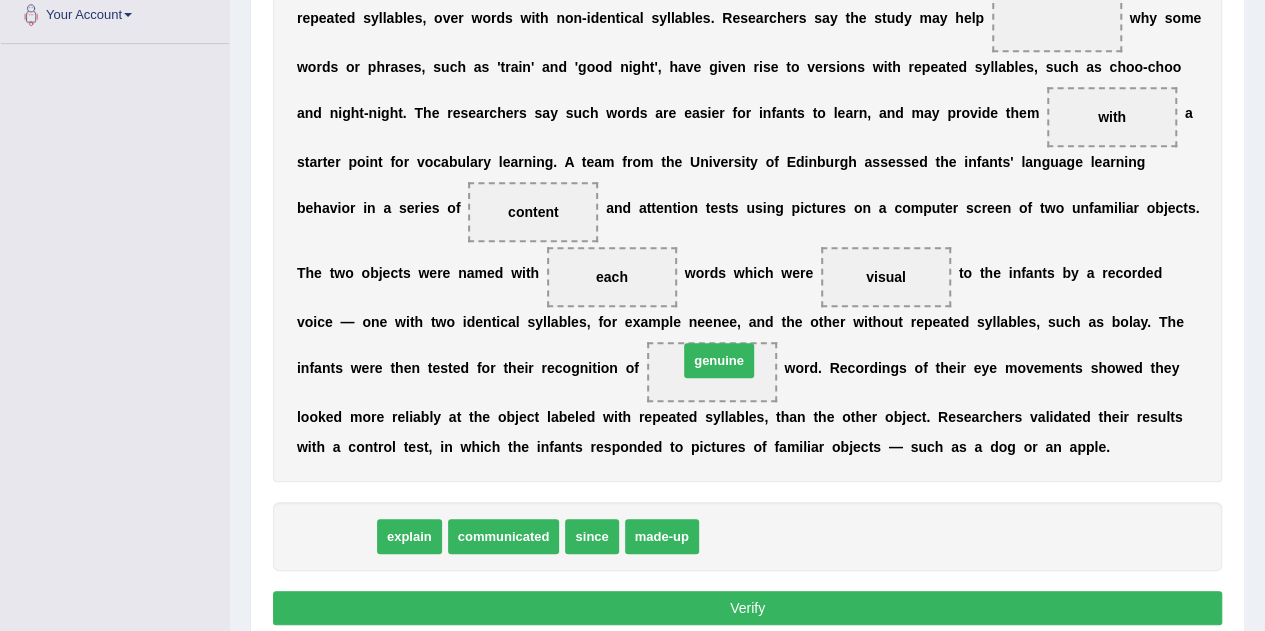 drag, startPoint x: 348, startPoint y: 533, endPoint x: 731, endPoint y: 357, distance: 421.50327 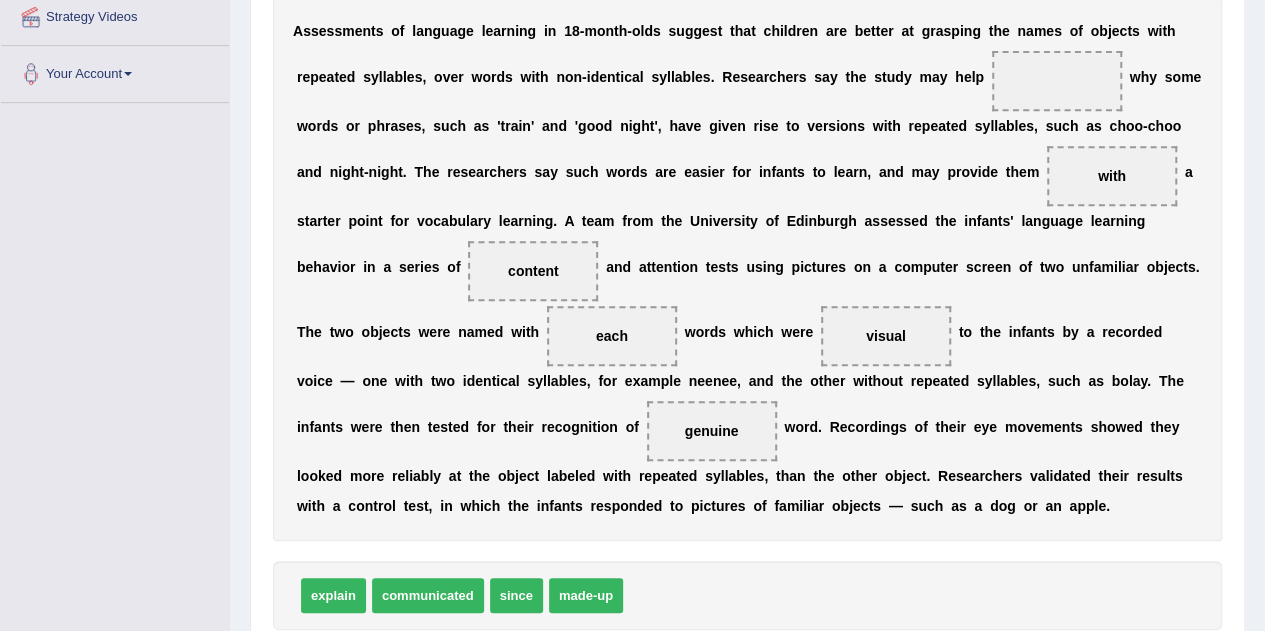 scroll, scrollTop: 394, scrollLeft: 0, axis: vertical 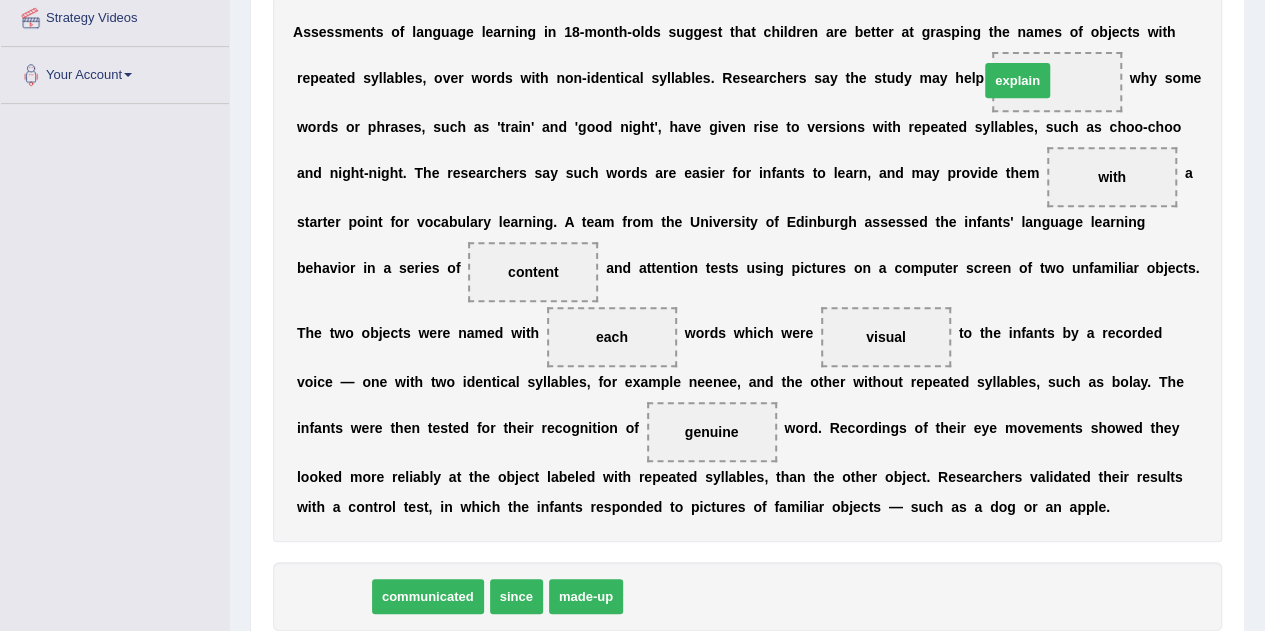 drag, startPoint x: 330, startPoint y: 594, endPoint x: 1014, endPoint y: 78, distance: 856.80334 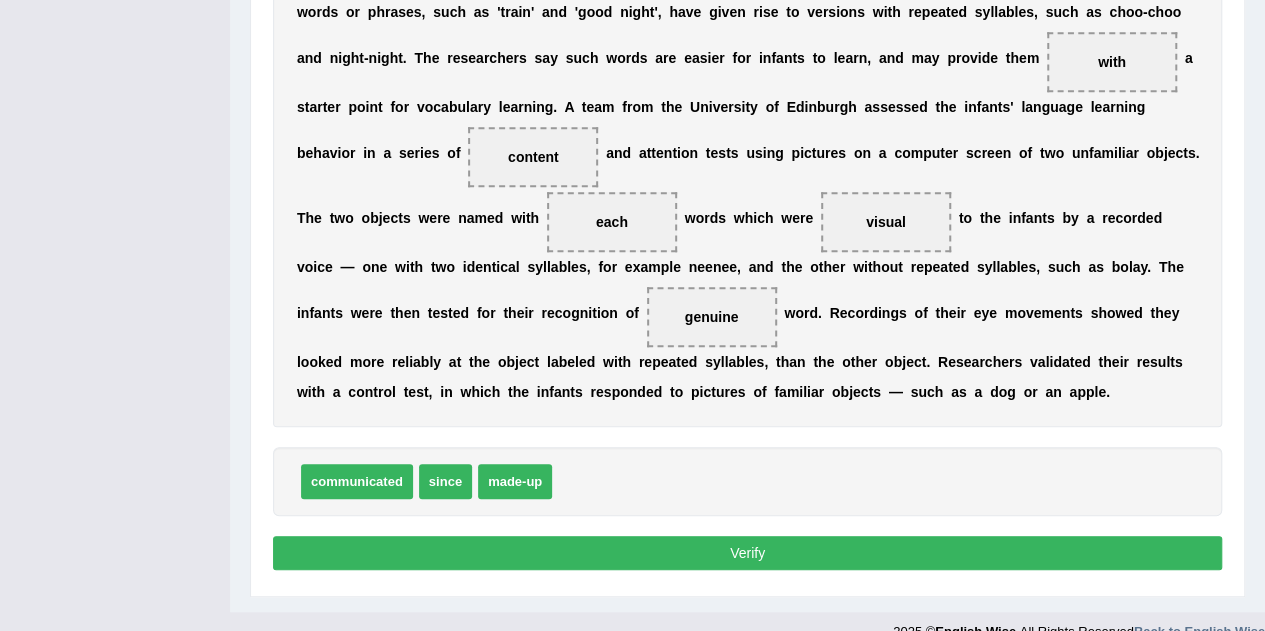 scroll, scrollTop: 513, scrollLeft: 0, axis: vertical 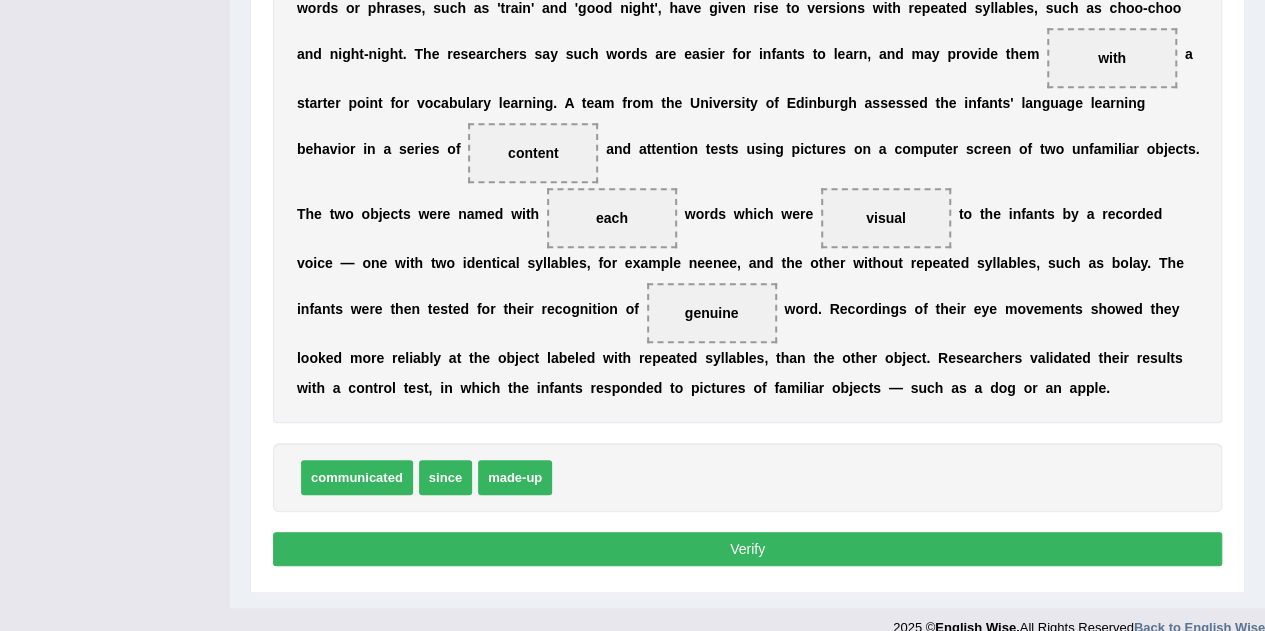 click on "Verify" at bounding box center (747, 549) 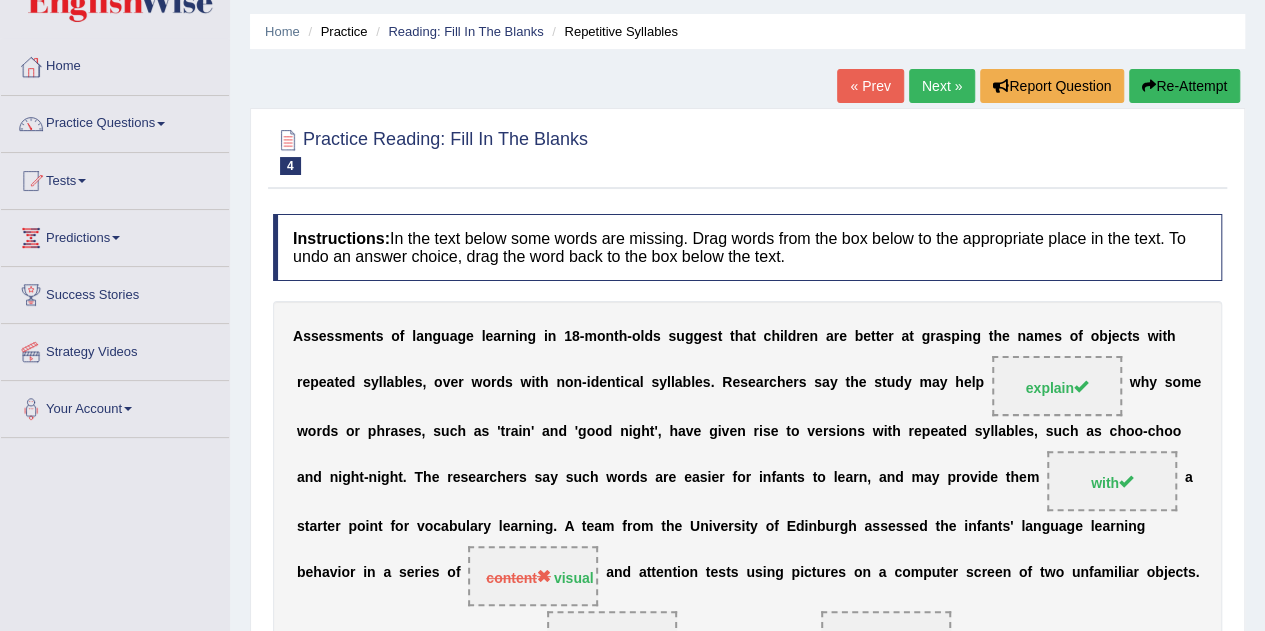 scroll, scrollTop: 28, scrollLeft: 0, axis: vertical 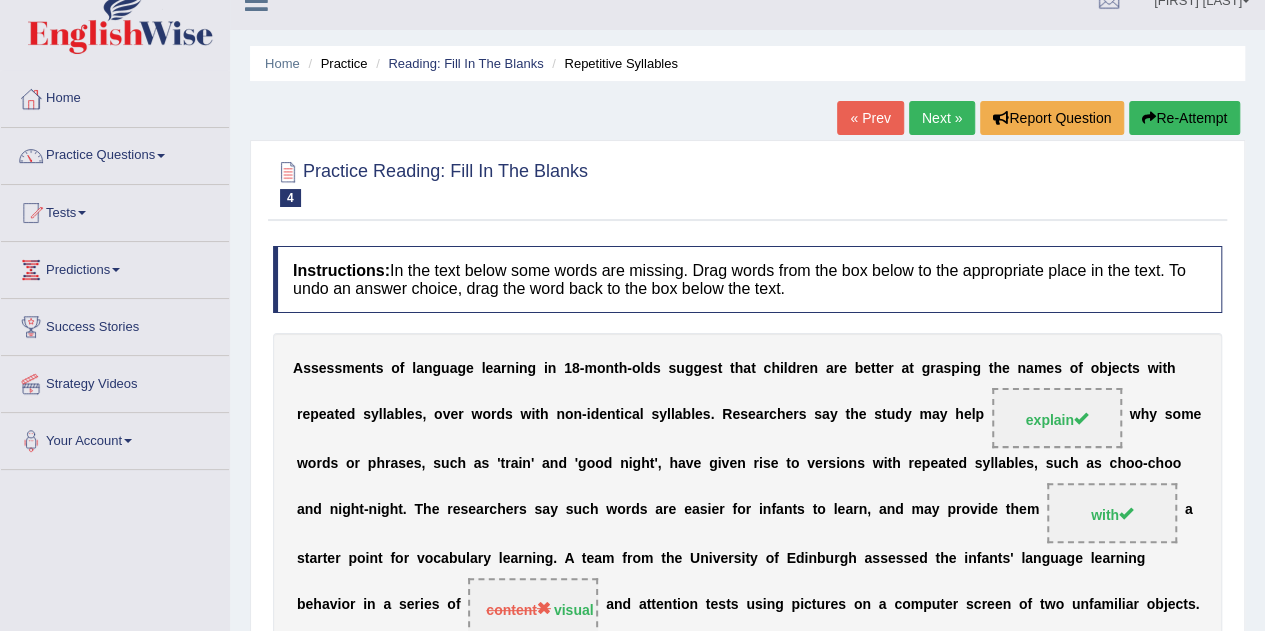click on "Next »" at bounding box center (942, 118) 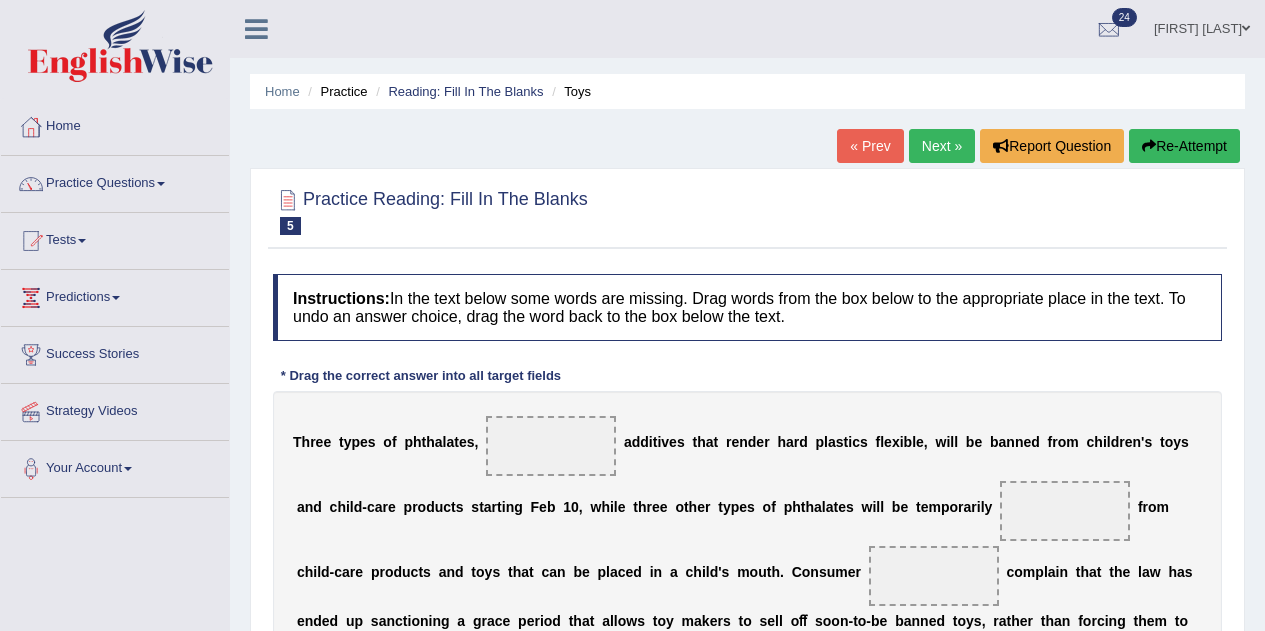 scroll, scrollTop: 305, scrollLeft: 0, axis: vertical 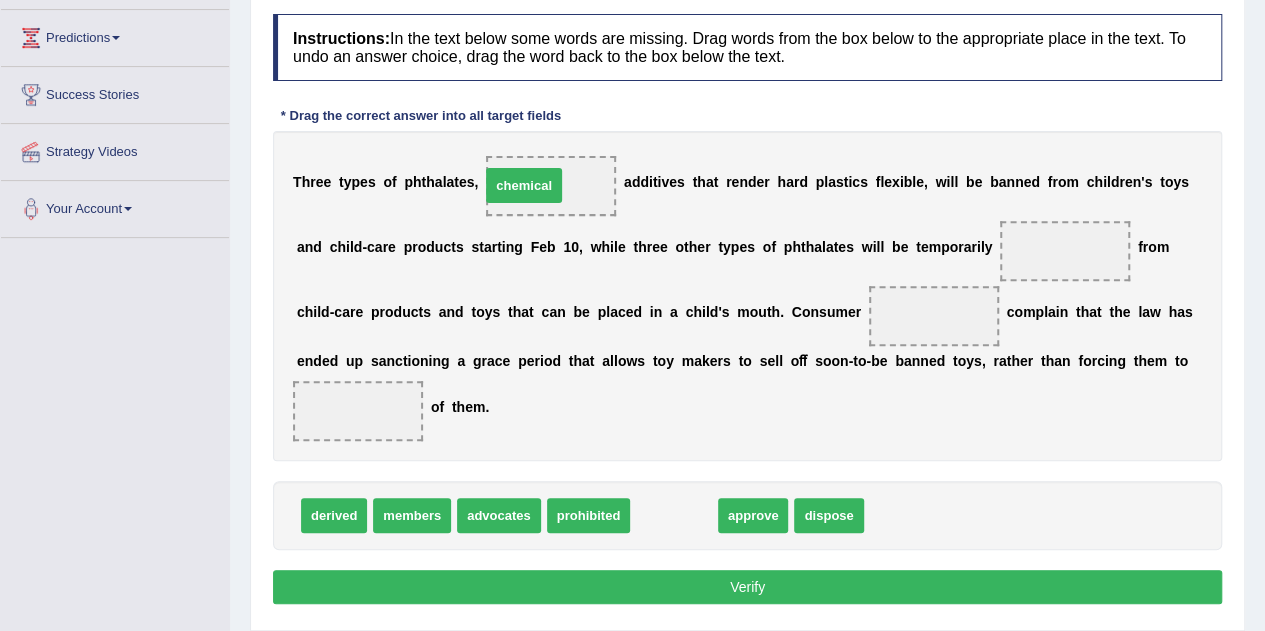 drag, startPoint x: 691, startPoint y: 509, endPoint x: 544, endPoint y: 181, distance: 359.43427 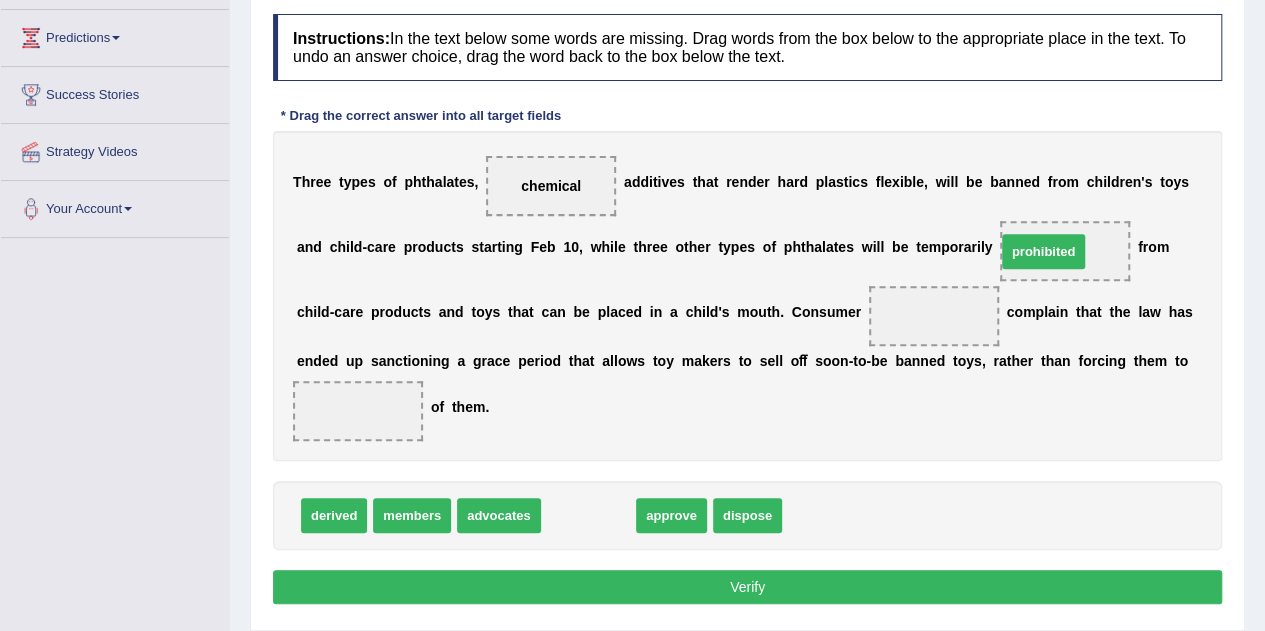 drag, startPoint x: 601, startPoint y: 523, endPoint x: 1057, endPoint y: 259, distance: 526.90796 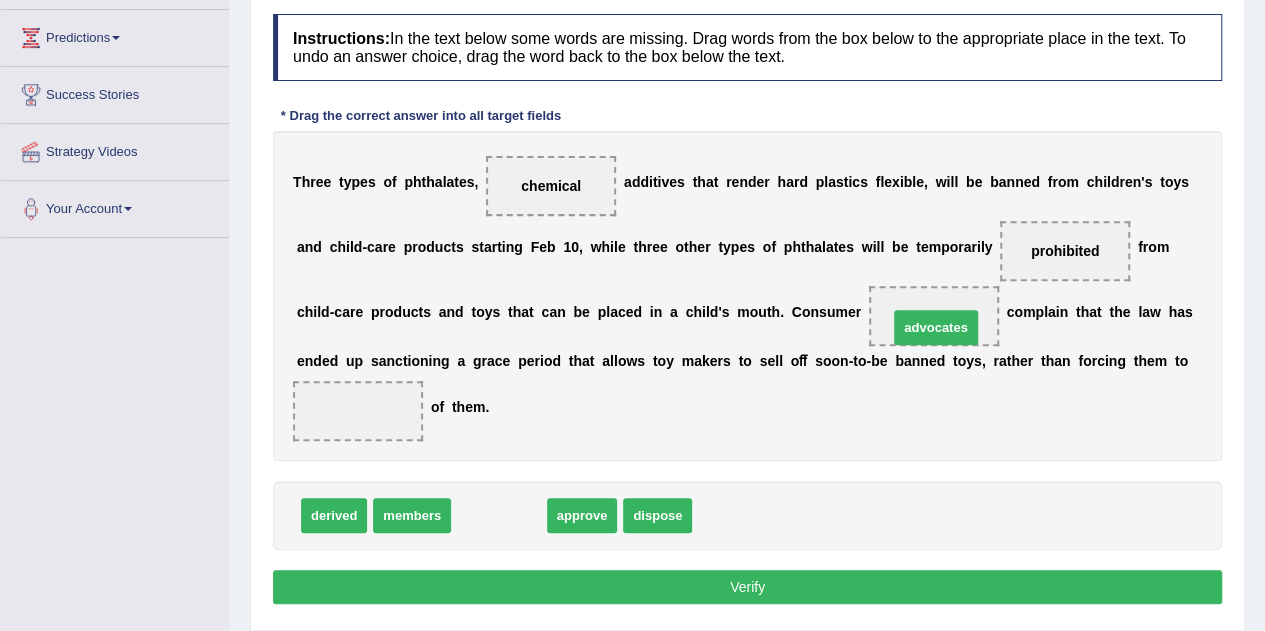 drag, startPoint x: 516, startPoint y: 515, endPoint x: 953, endPoint y: 327, distance: 475.72366 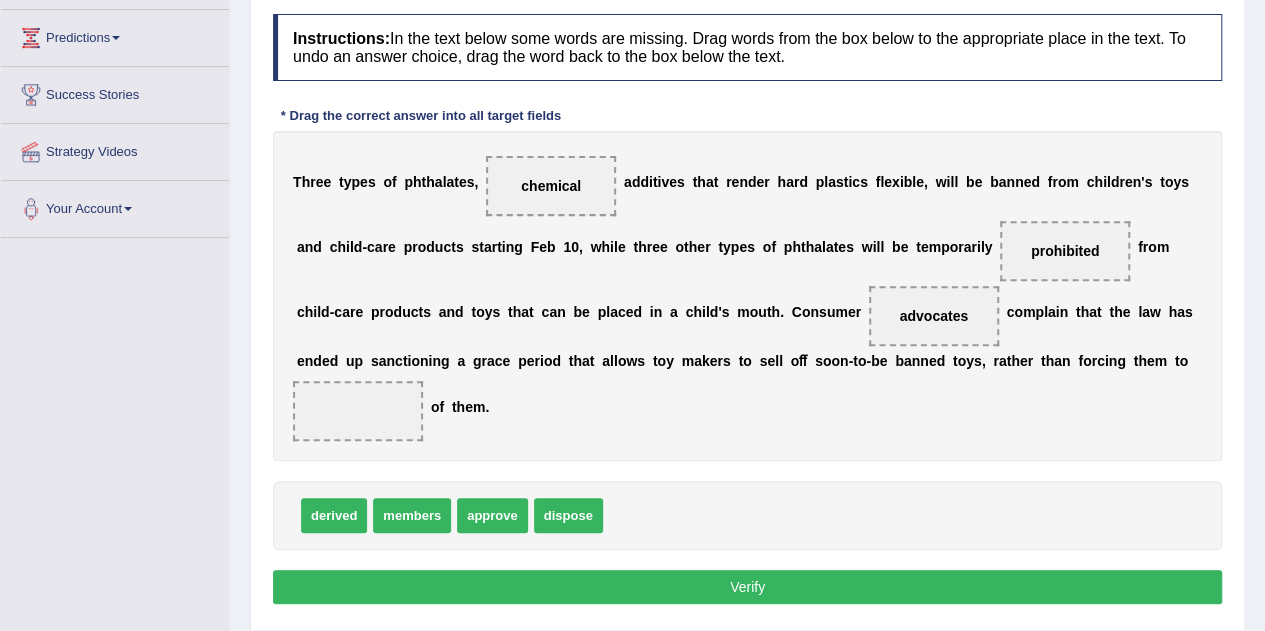click on "approve" at bounding box center [492, 515] 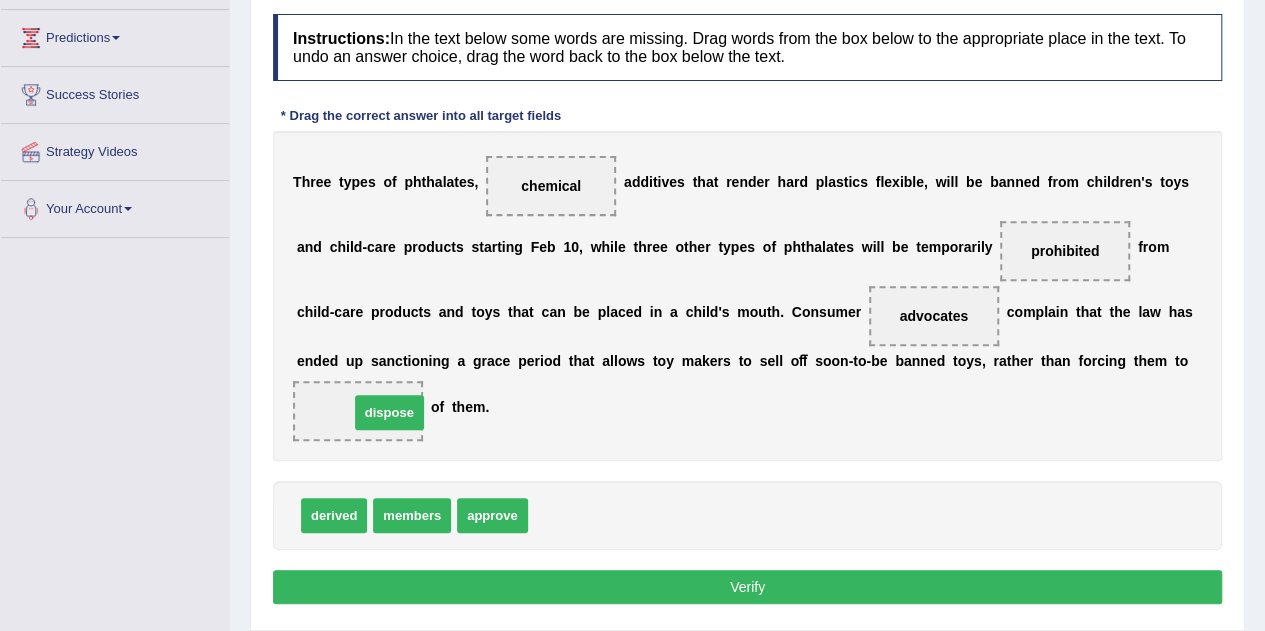 drag, startPoint x: 552, startPoint y: 508, endPoint x: 374, endPoint y: 408, distance: 204.1666 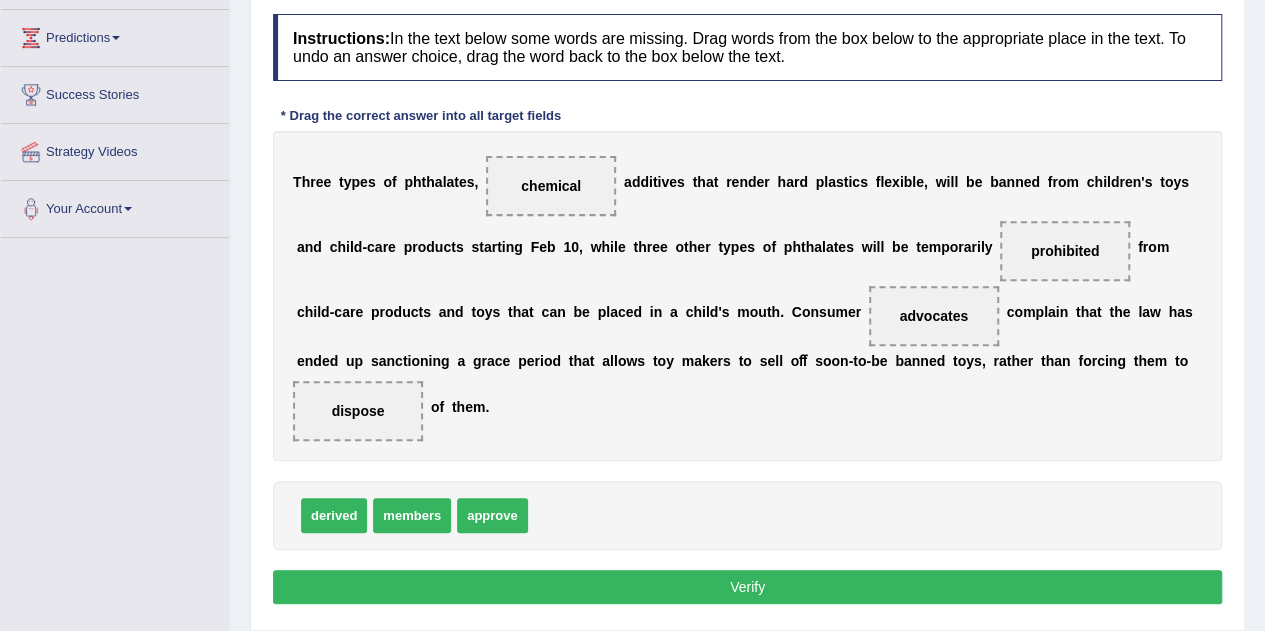 click on "Verify" at bounding box center [747, 587] 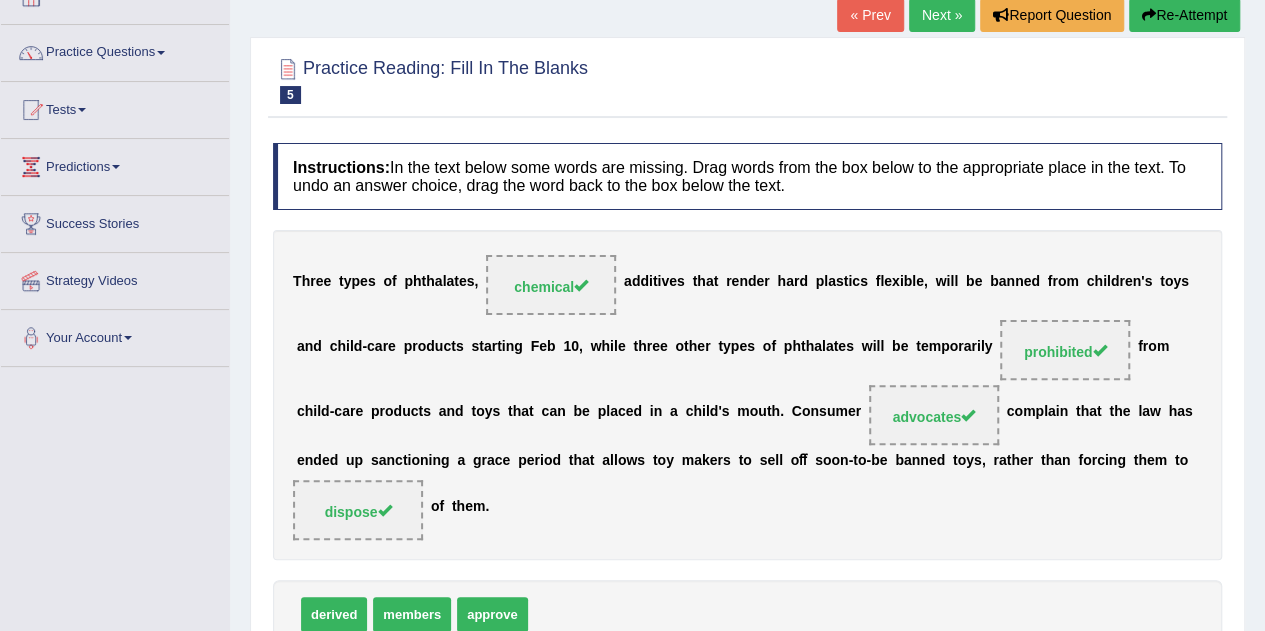 scroll, scrollTop: 130, scrollLeft: 0, axis: vertical 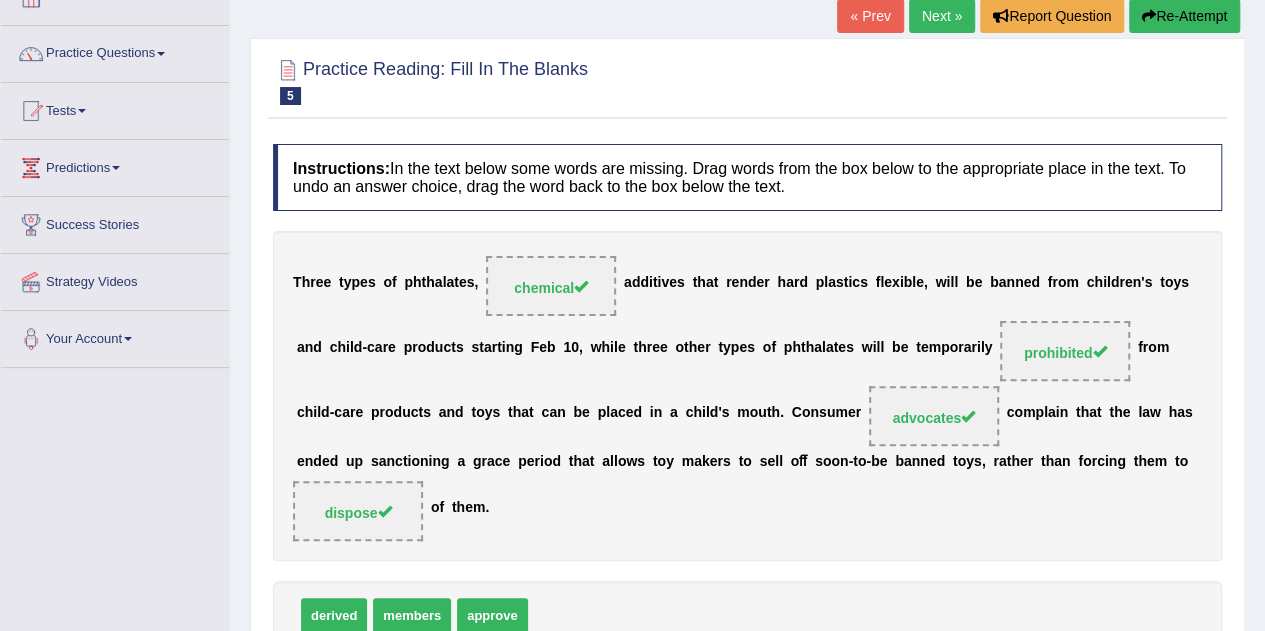 click on "Next »" at bounding box center [942, 16] 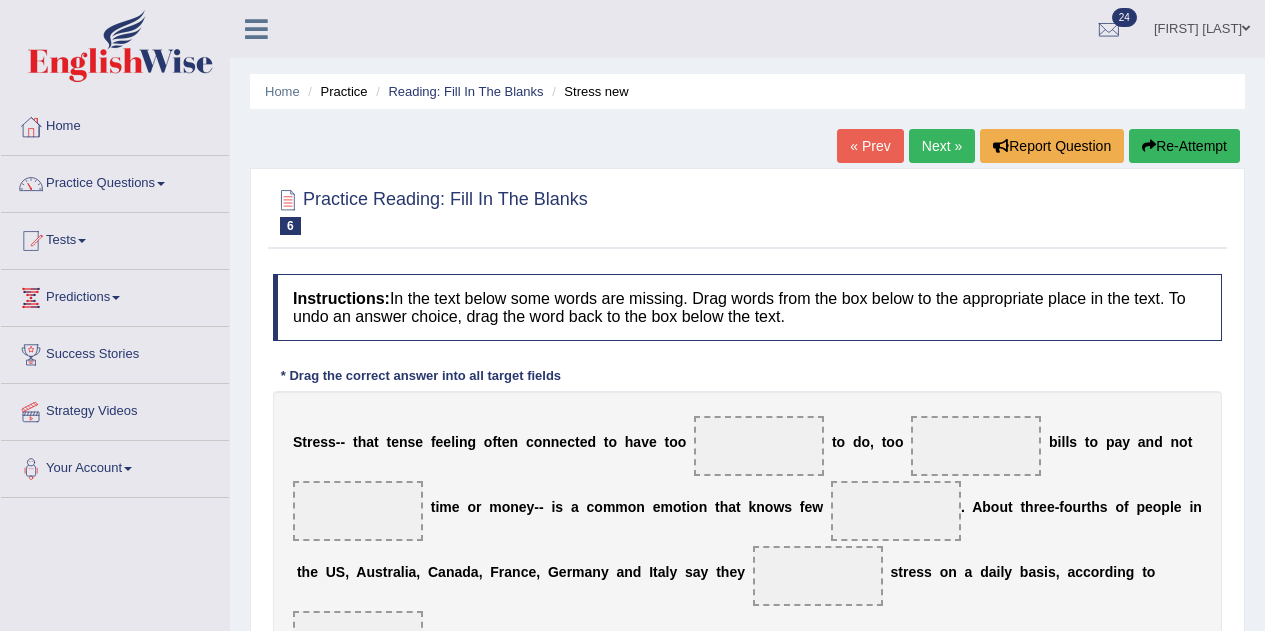 scroll, scrollTop: 0, scrollLeft: 0, axis: both 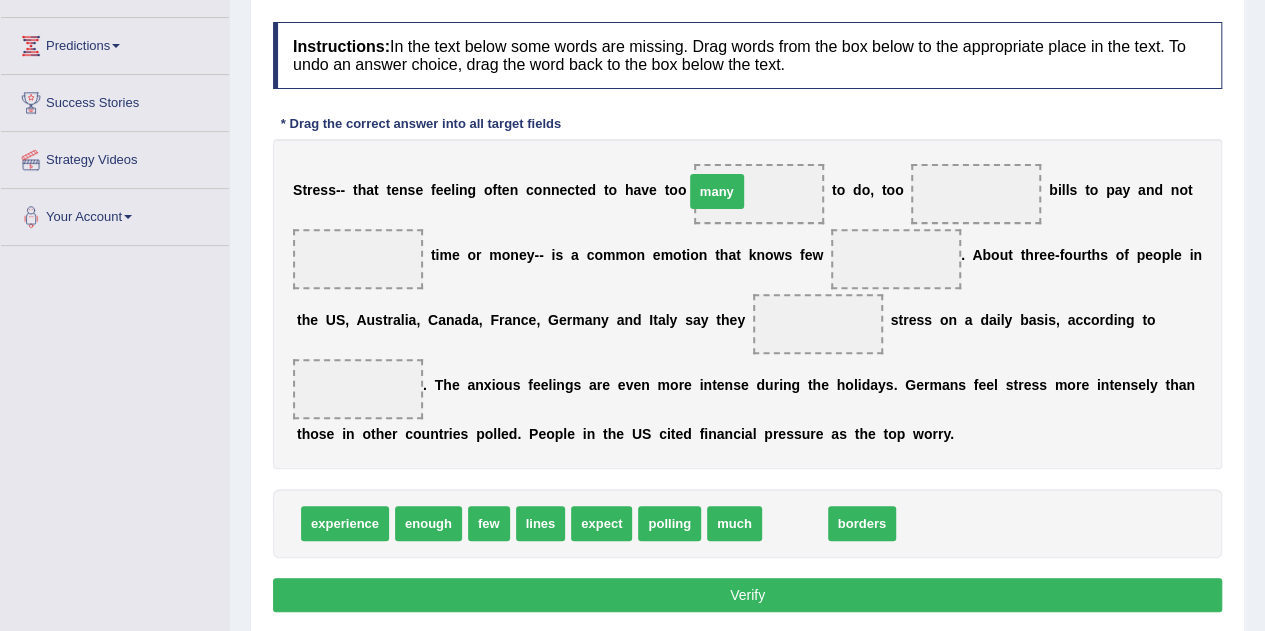 drag, startPoint x: 794, startPoint y: 529, endPoint x: 716, endPoint y: 199, distance: 339.0929 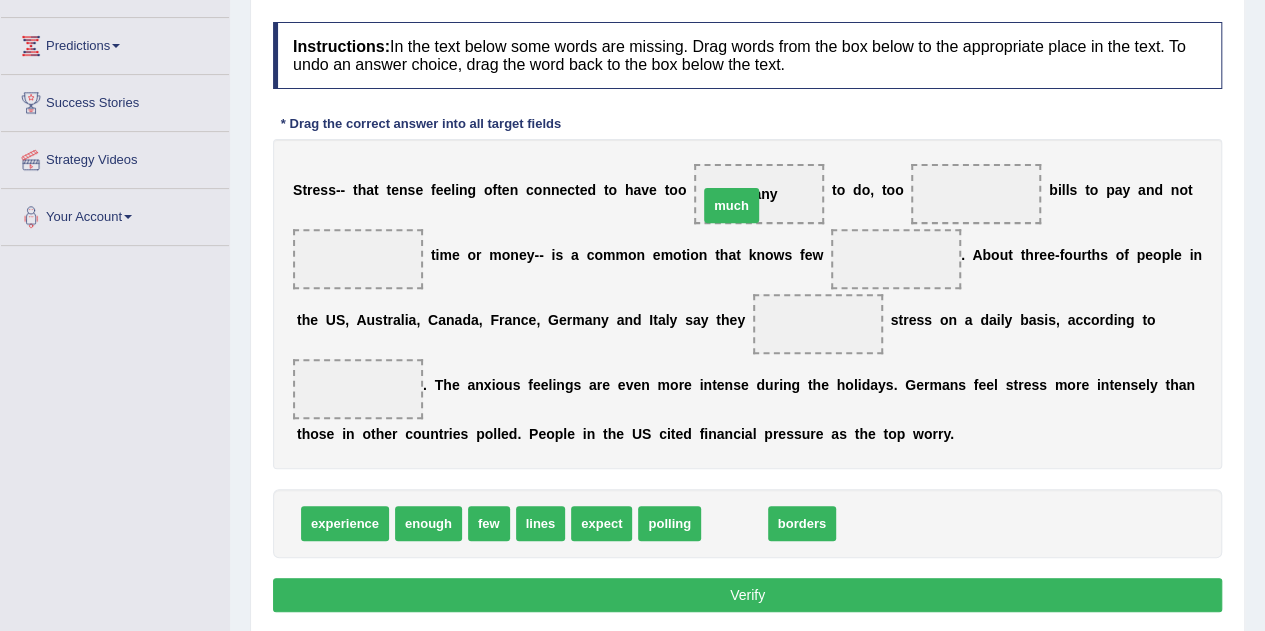 drag, startPoint x: 742, startPoint y: 519, endPoint x: 739, endPoint y: 201, distance: 318.01416 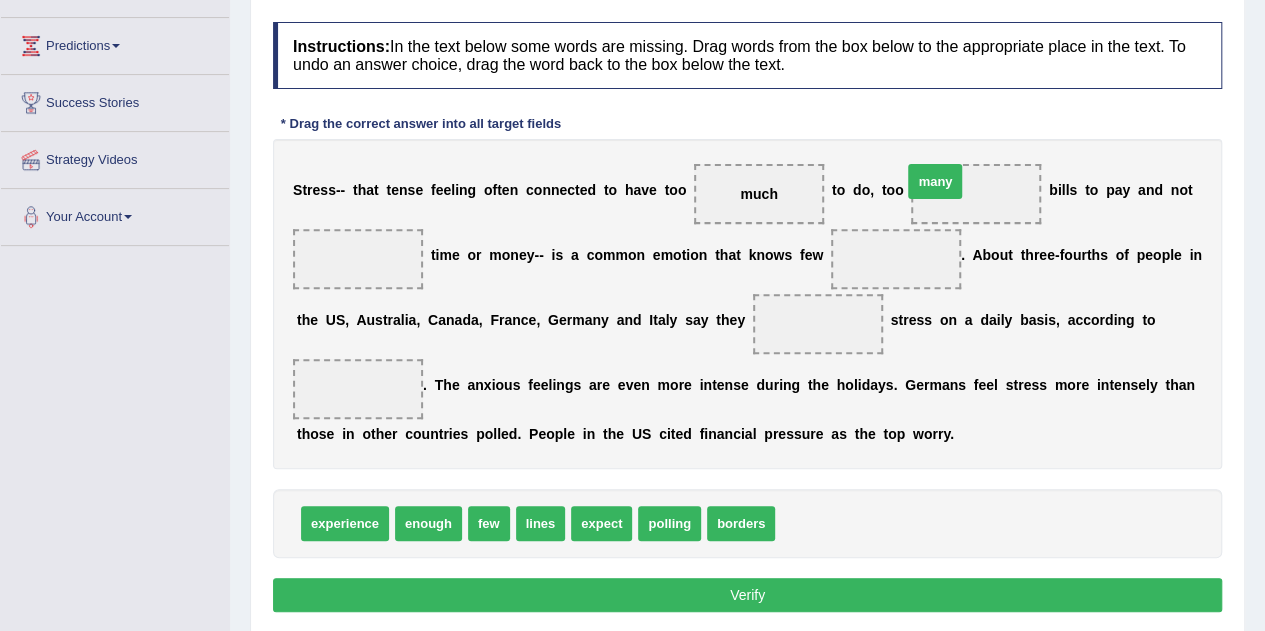 drag, startPoint x: 812, startPoint y: 527, endPoint x: 939, endPoint y: 187, distance: 362.9449 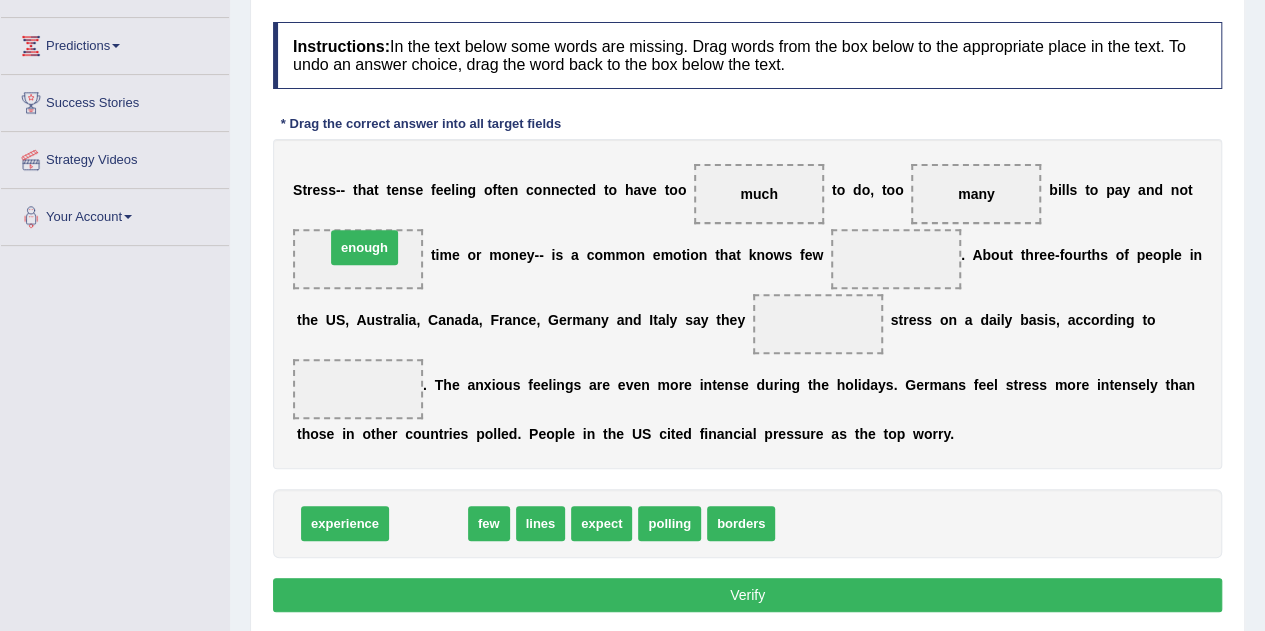 drag, startPoint x: 420, startPoint y: 522, endPoint x: 354, endPoint y: 241, distance: 288.64685 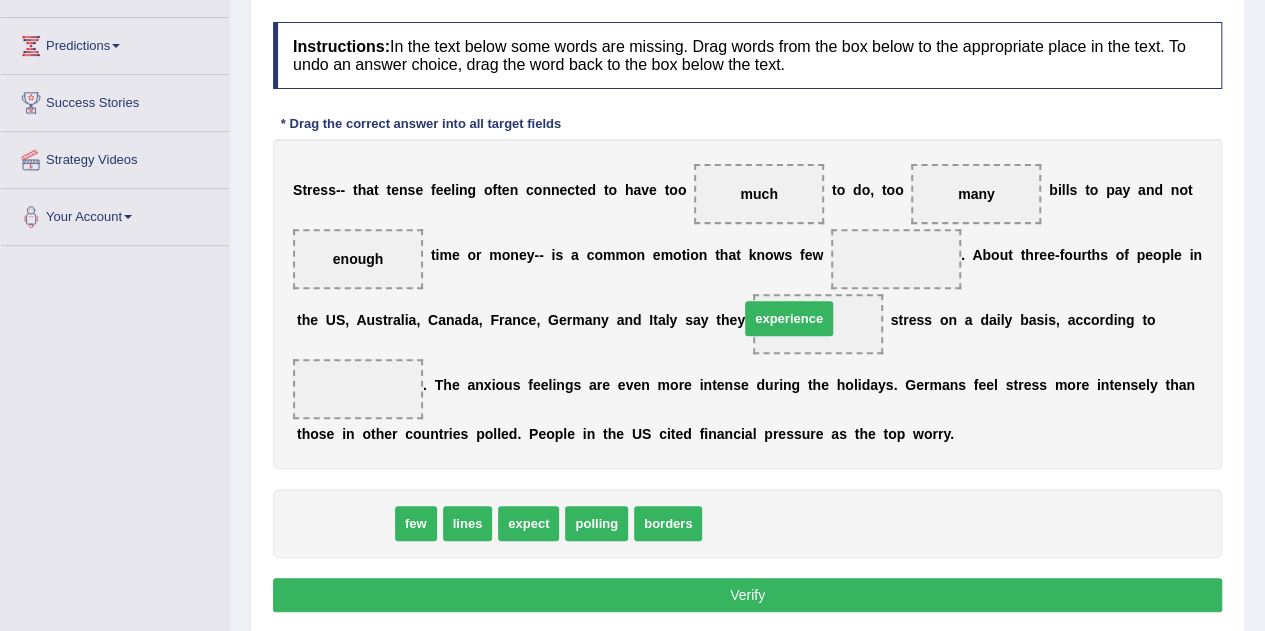 drag, startPoint x: 358, startPoint y: 525, endPoint x: 803, endPoint y: 322, distance: 489.11554 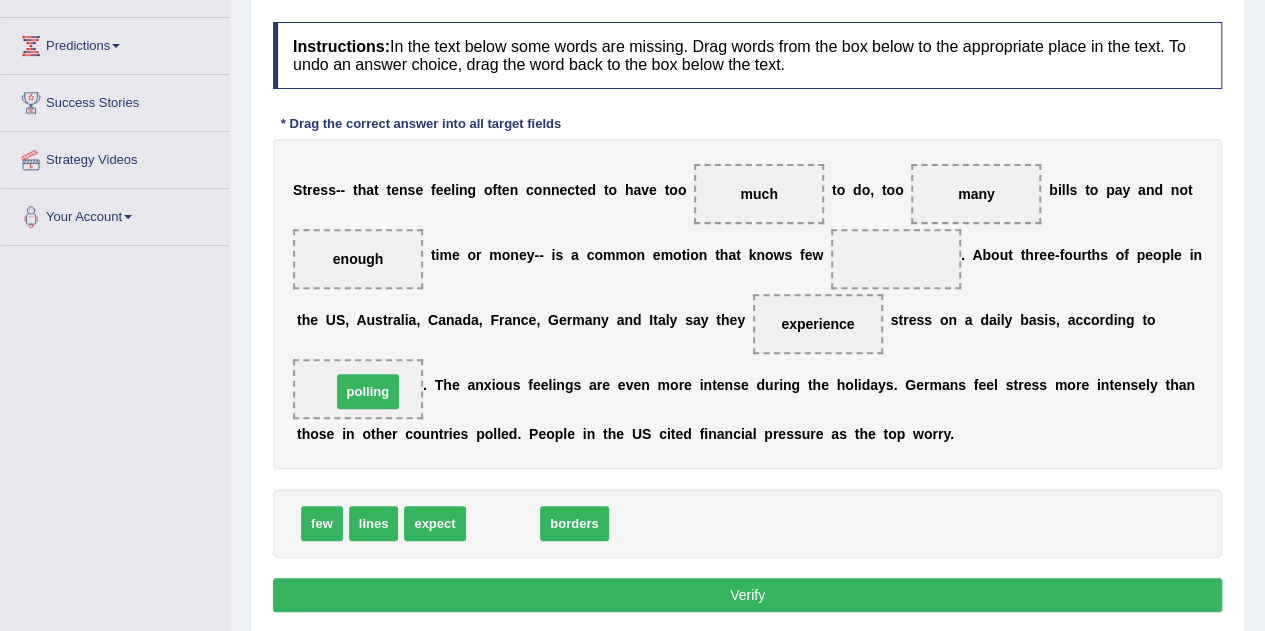 drag, startPoint x: 508, startPoint y: 521, endPoint x: 371, endPoint y: 387, distance: 191.63768 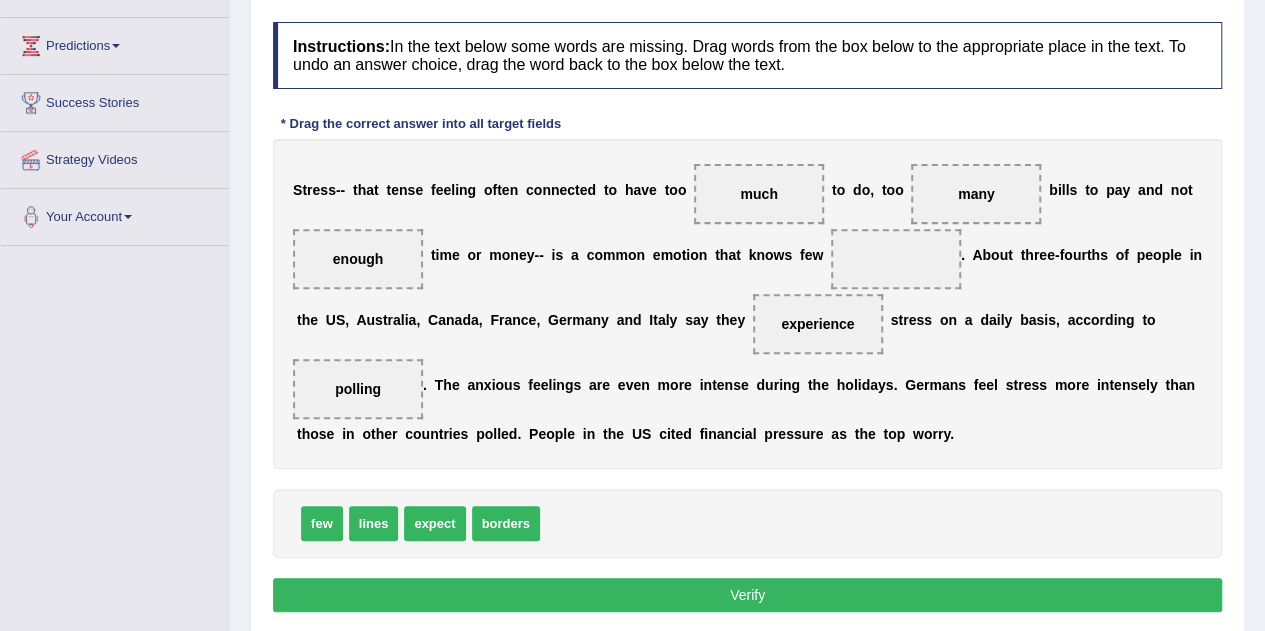 click on "lines" at bounding box center [374, 523] 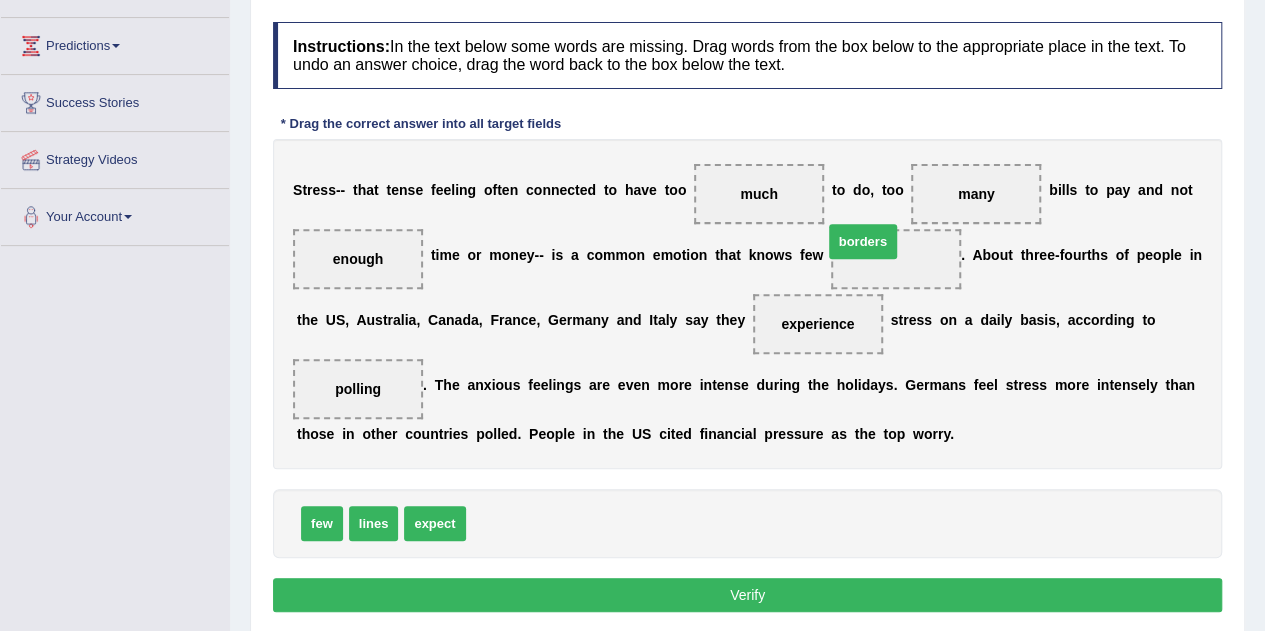 drag, startPoint x: 496, startPoint y: 524, endPoint x: 856, endPoint y: 244, distance: 456.07016 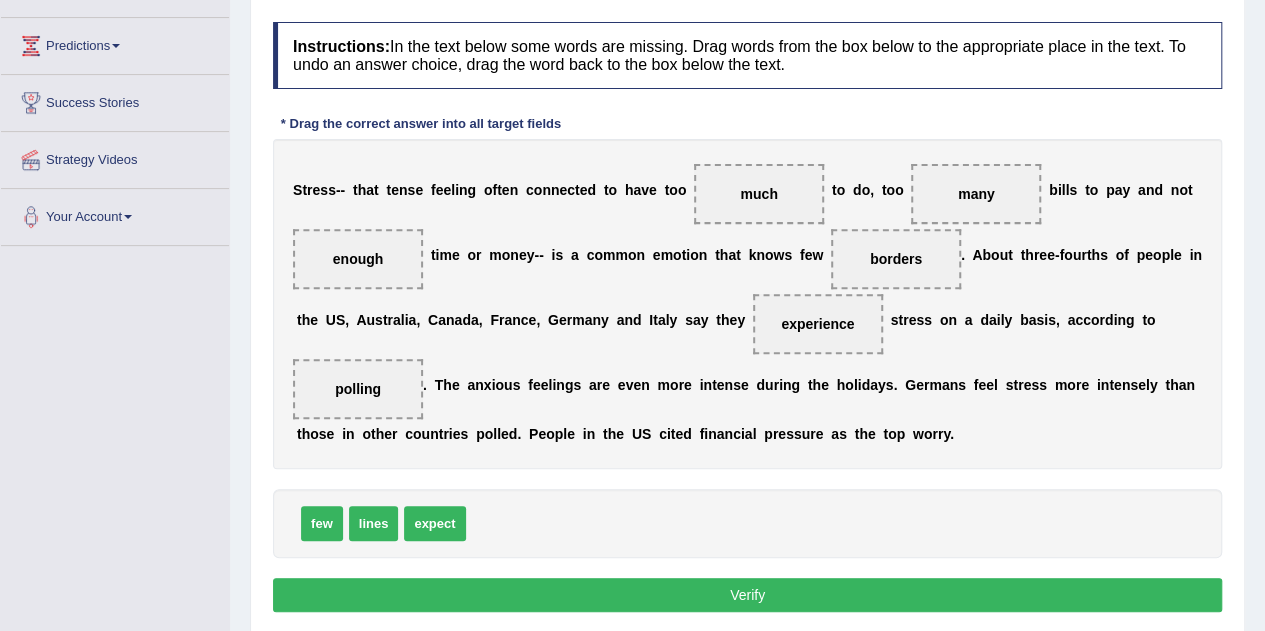 click on "Verify" at bounding box center (747, 595) 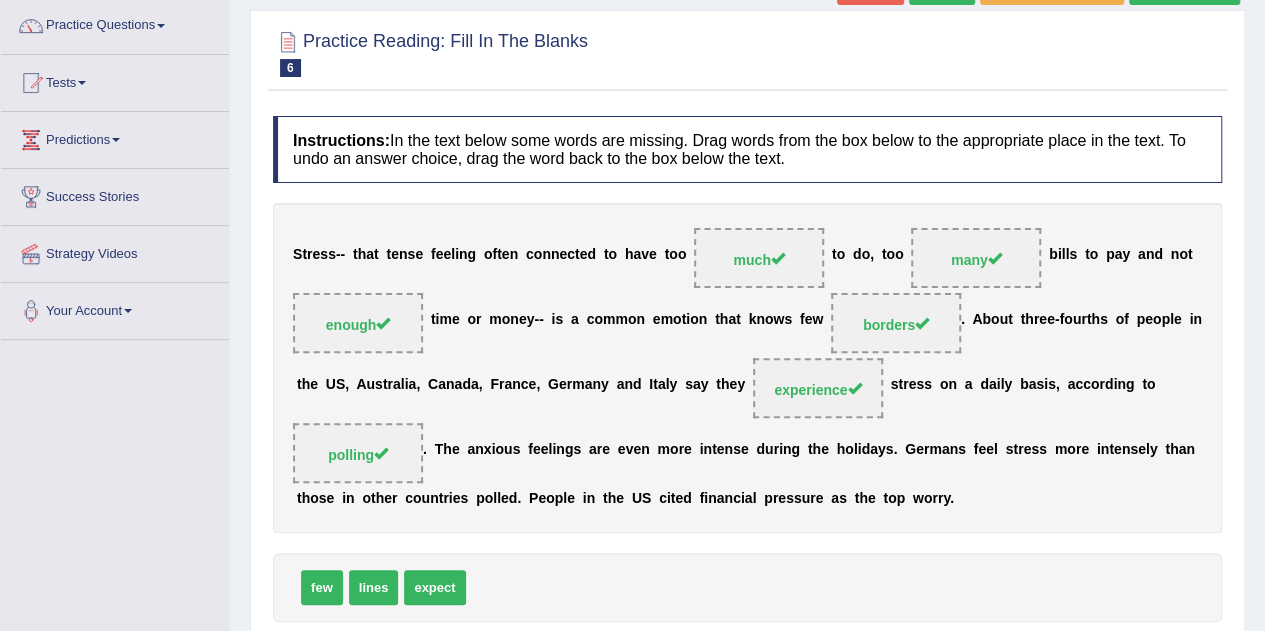 scroll, scrollTop: 159, scrollLeft: 0, axis: vertical 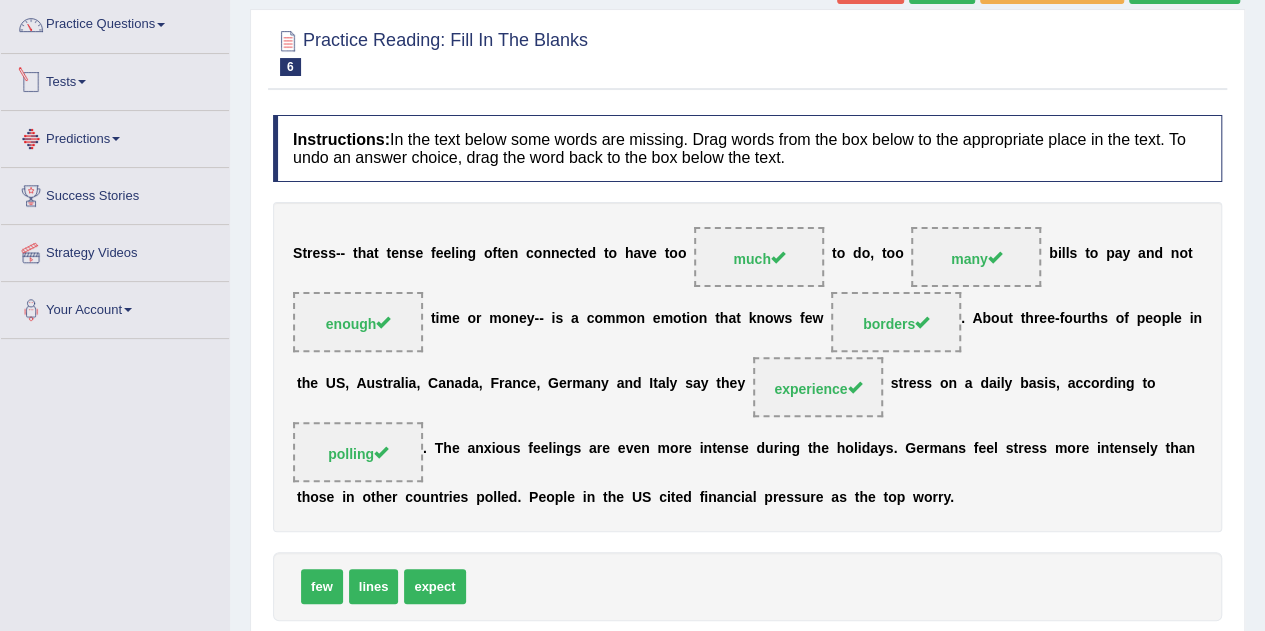 click on "Tests" at bounding box center (115, 79) 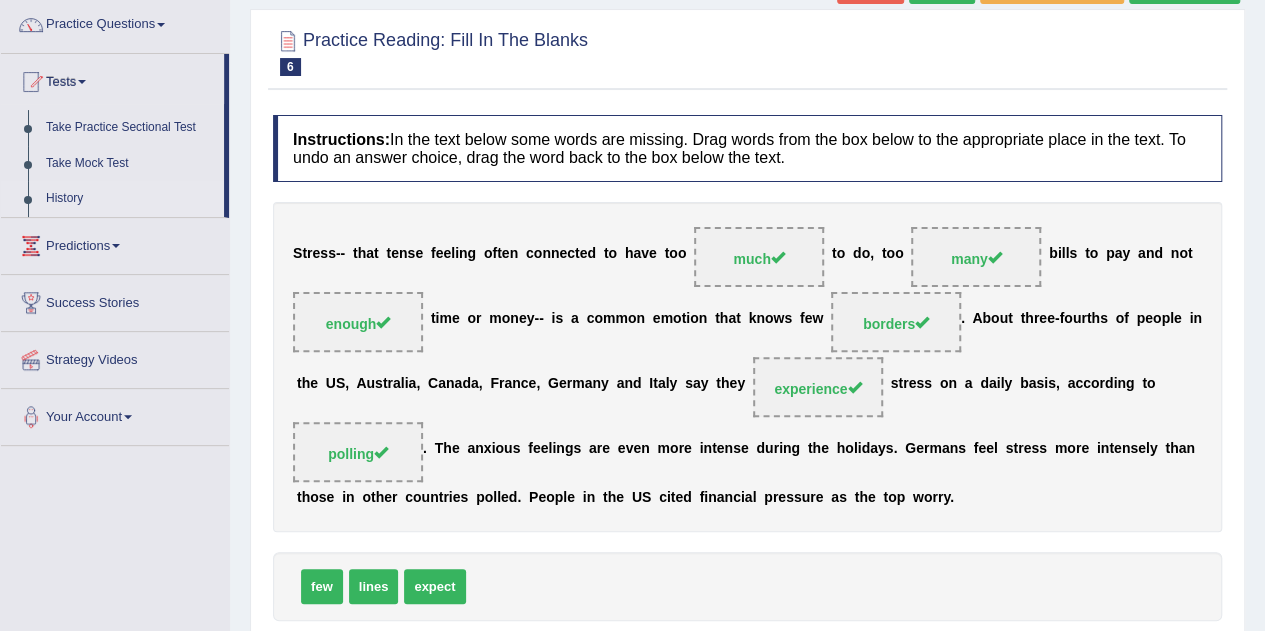 scroll, scrollTop: 0, scrollLeft: 0, axis: both 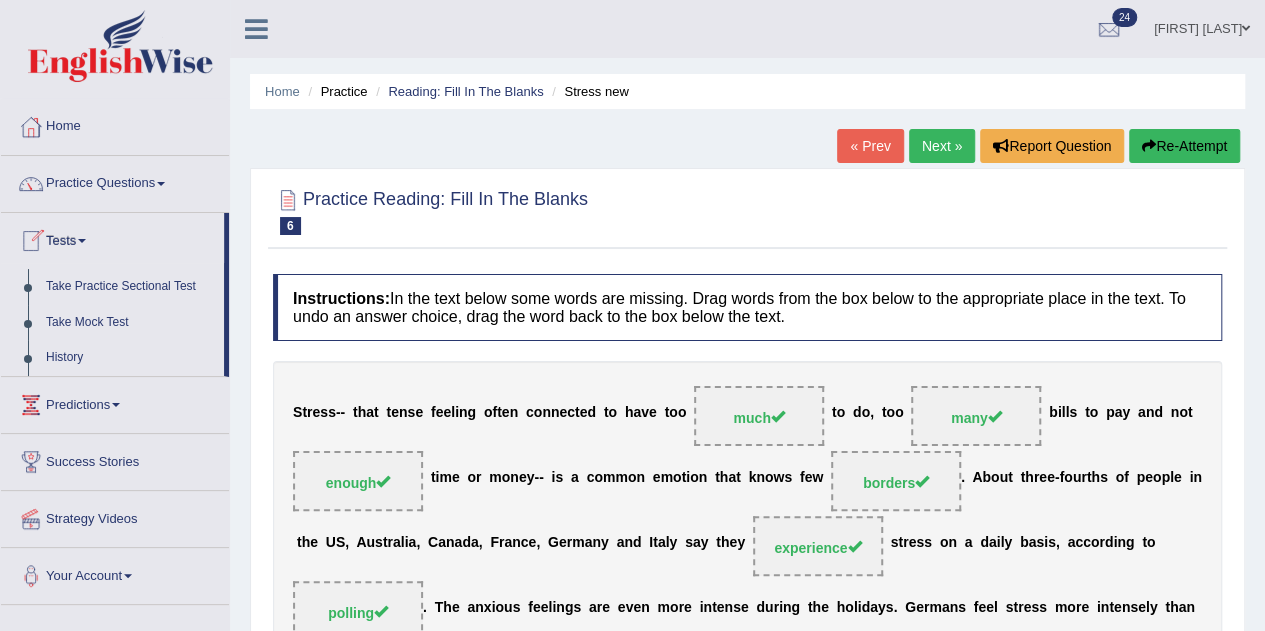 click on "s" at bounding box center (1040, 543) 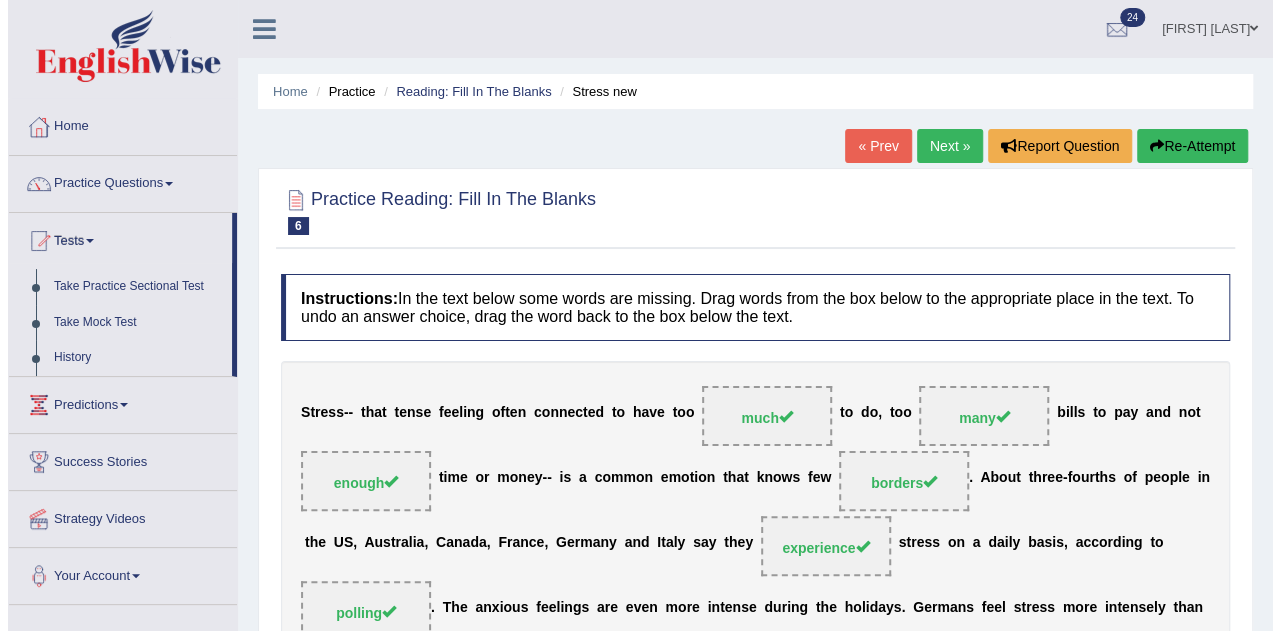 scroll, scrollTop: 1, scrollLeft: 0, axis: vertical 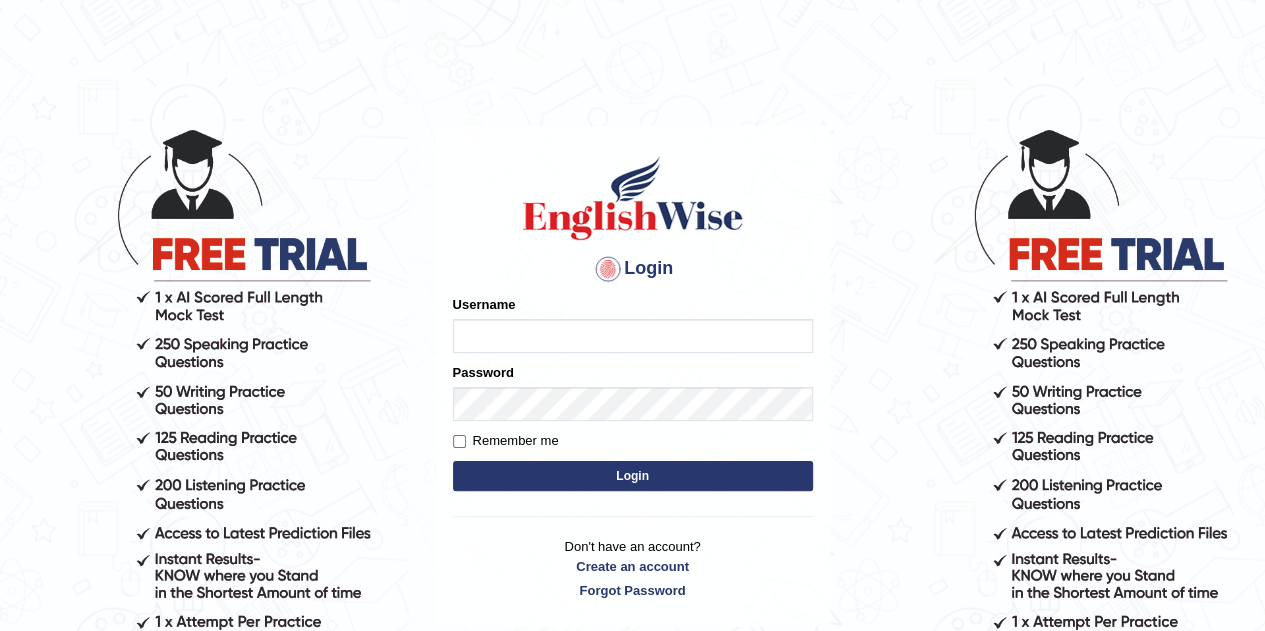 type on "[USERNAME]" 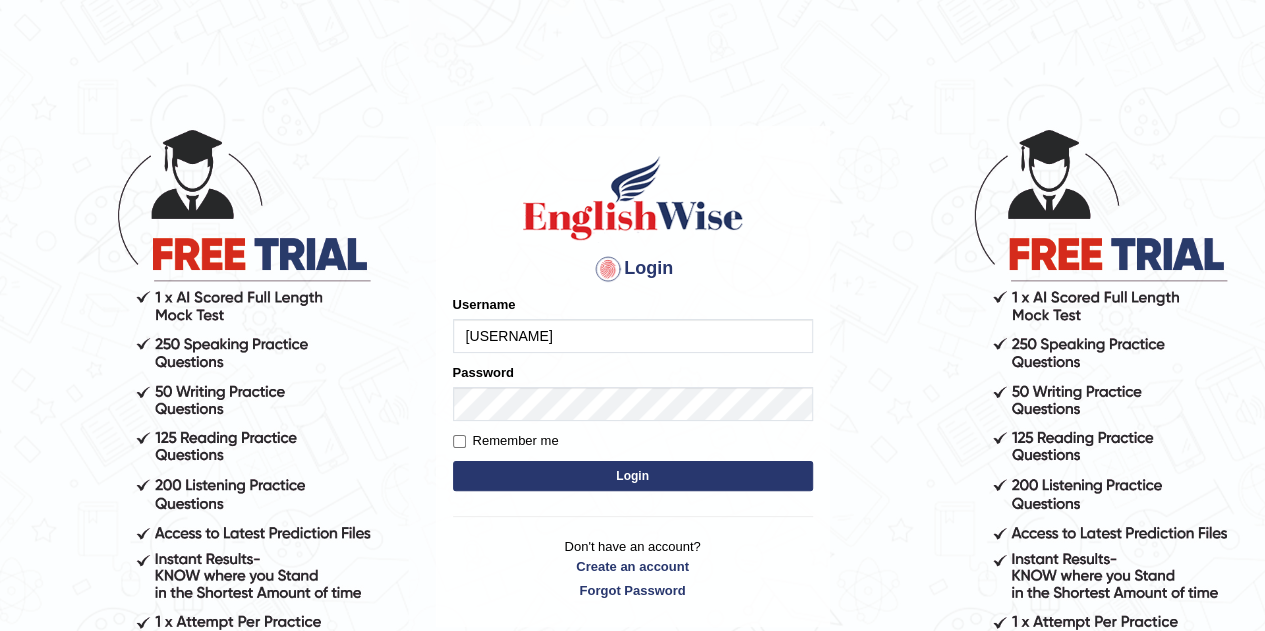 click on "Login" at bounding box center [633, 476] 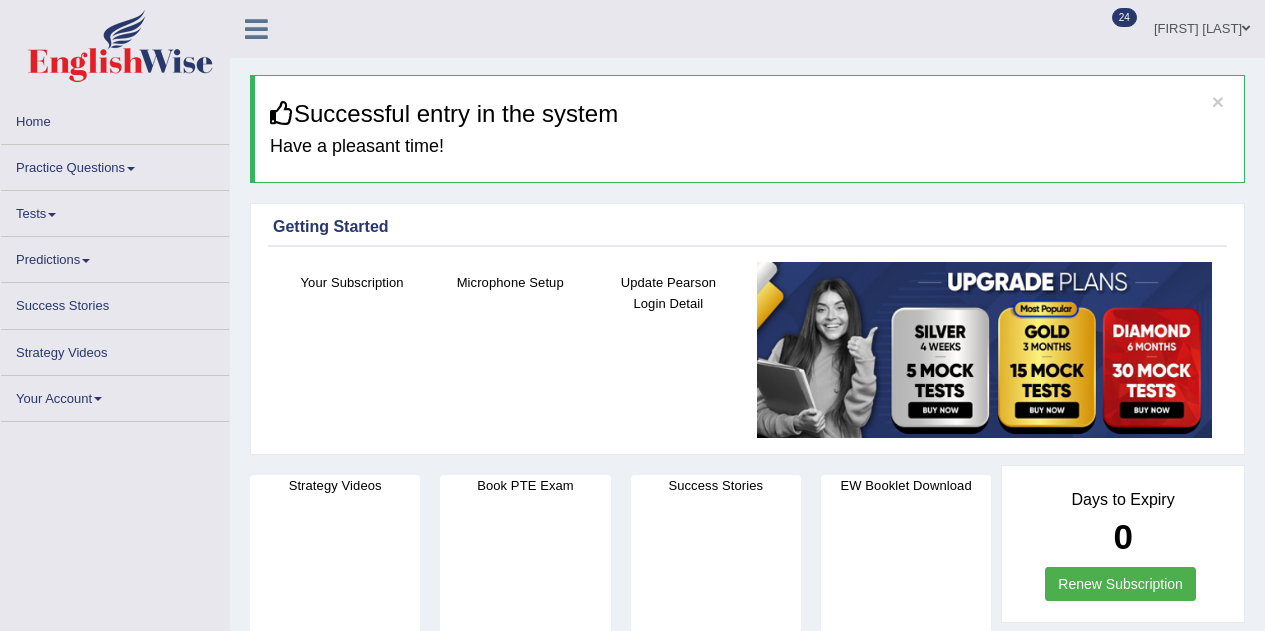 scroll, scrollTop: 0, scrollLeft: 0, axis: both 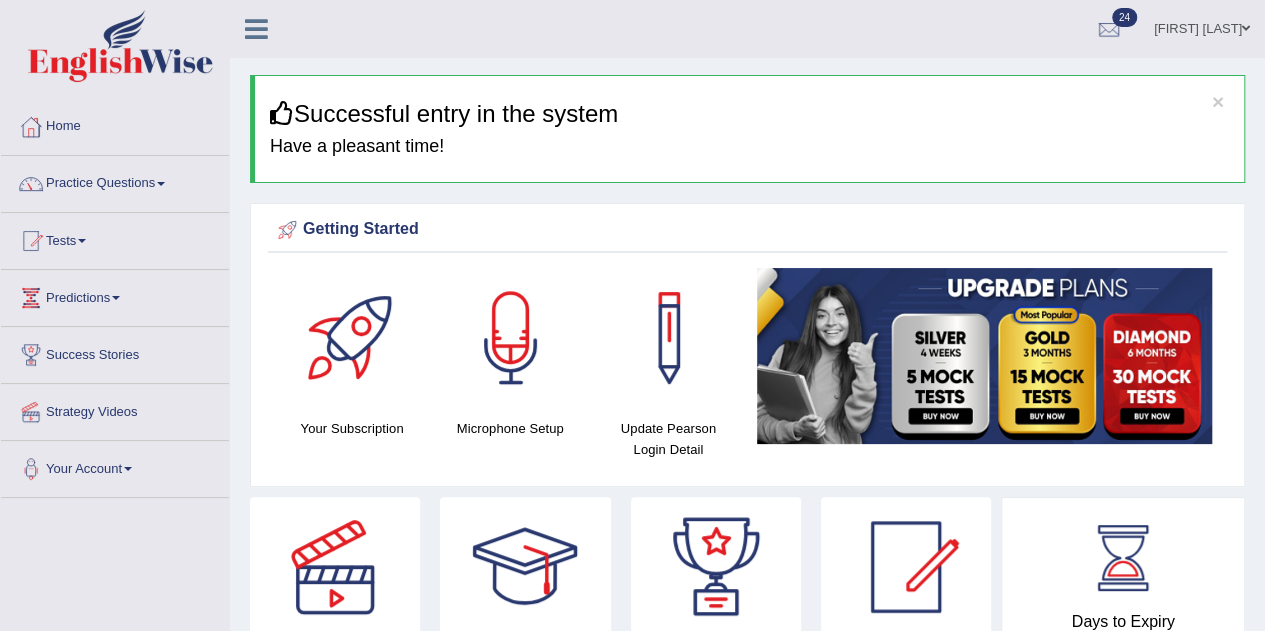 click at bounding box center (161, 184) 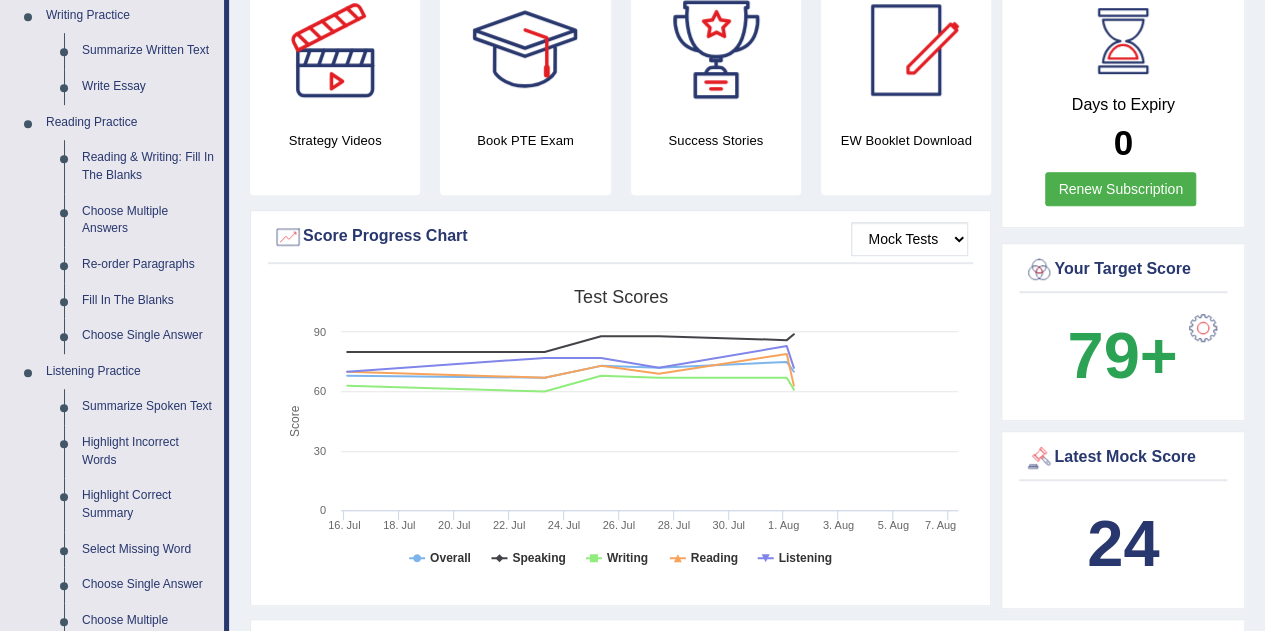 scroll, scrollTop: 518, scrollLeft: 0, axis: vertical 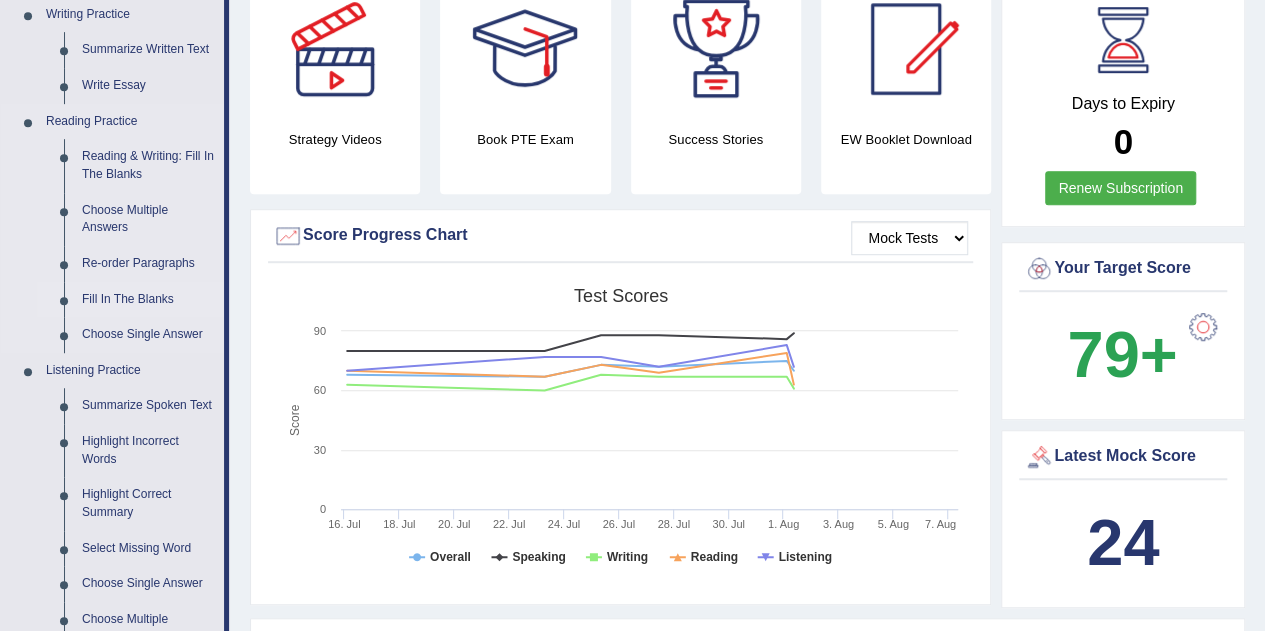 click on "Fill In The Blanks" at bounding box center (148, 300) 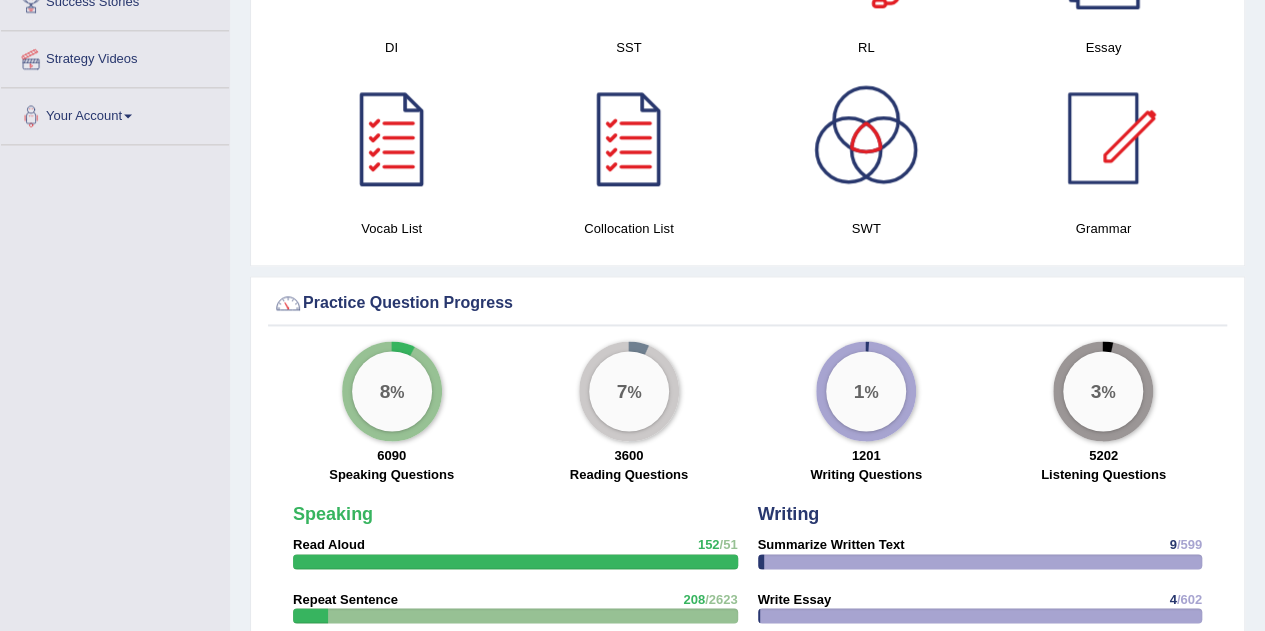 scroll, scrollTop: 1345, scrollLeft: 0, axis: vertical 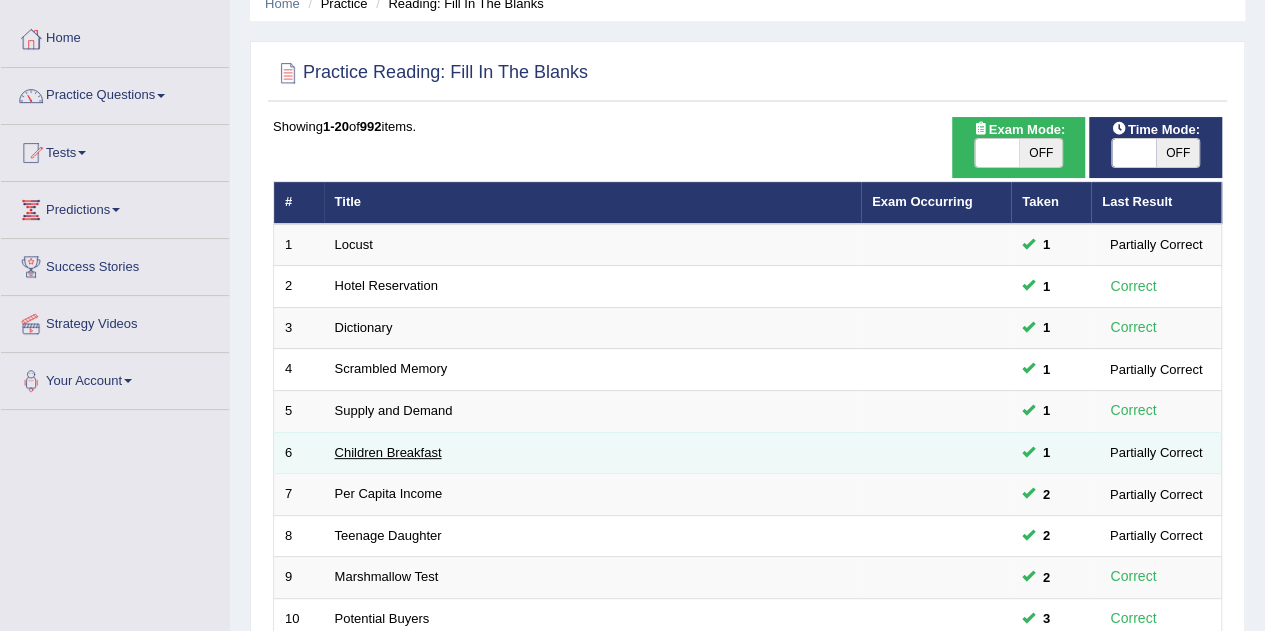click on "Children Breakfast" at bounding box center [388, 452] 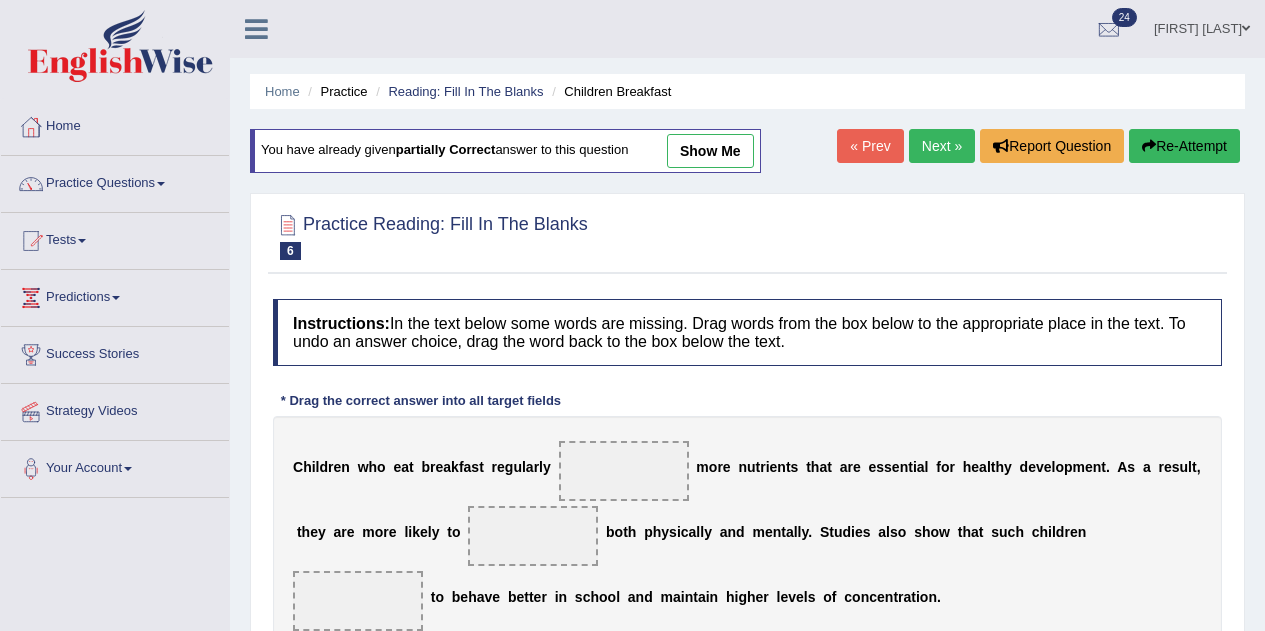 scroll, scrollTop: 0, scrollLeft: 0, axis: both 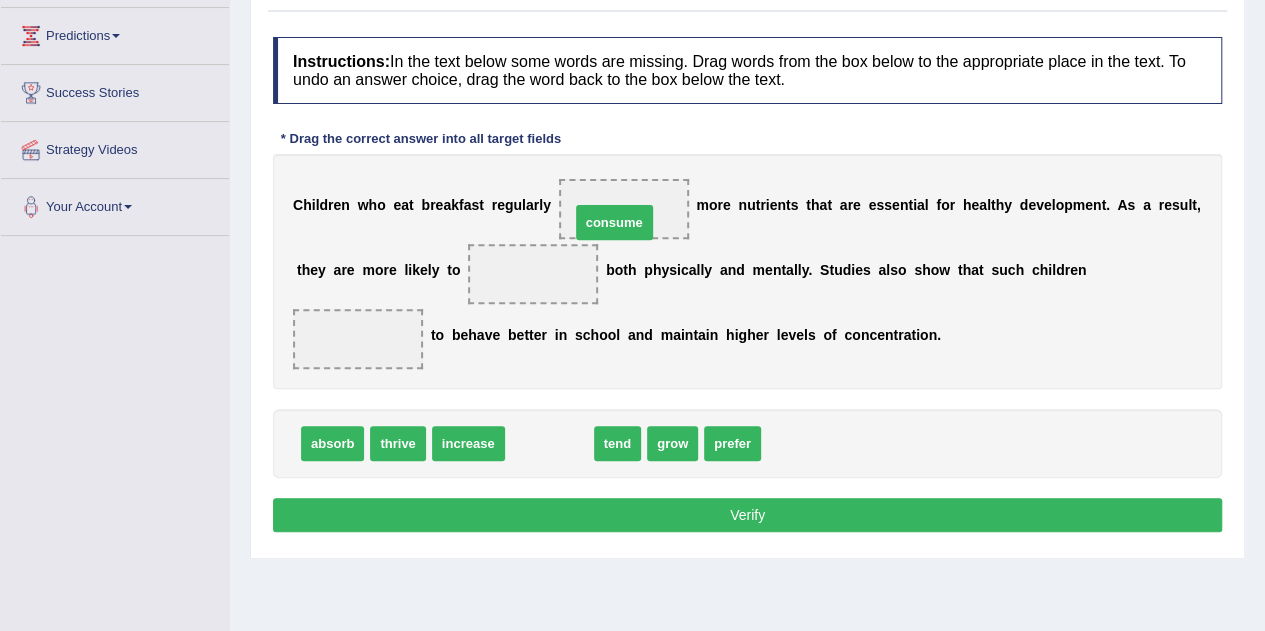 drag, startPoint x: 547, startPoint y: 440, endPoint x: 613, endPoint y: 217, distance: 232.56181 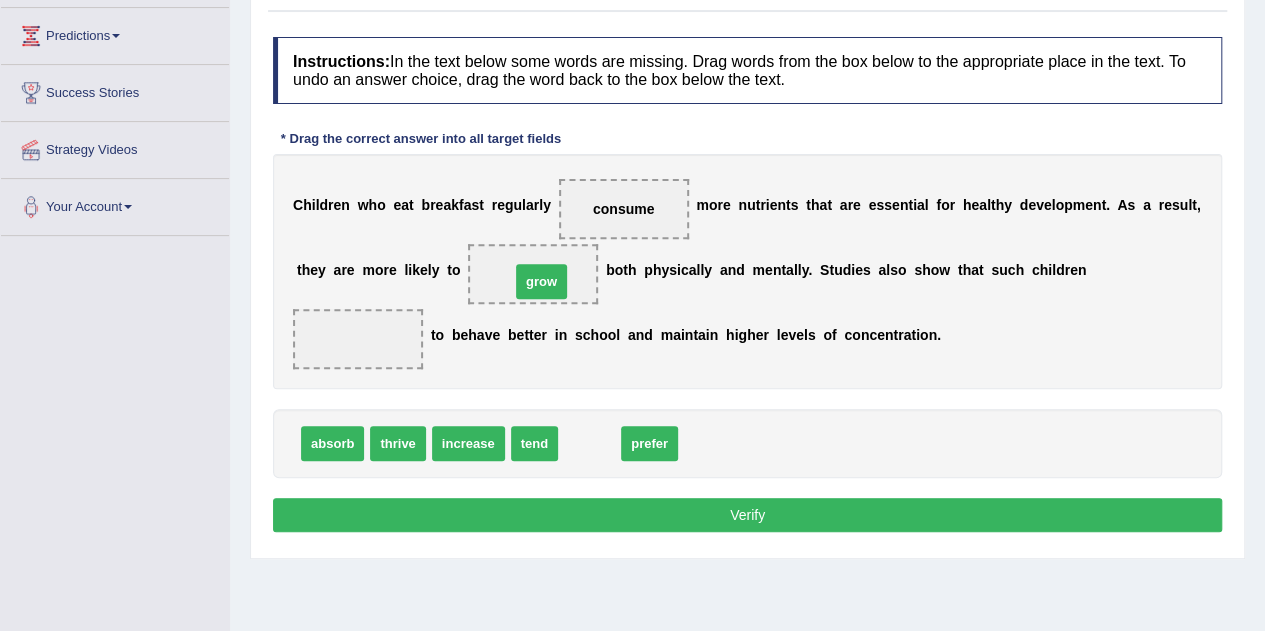 drag, startPoint x: 598, startPoint y: 437, endPoint x: 550, endPoint y: 275, distance: 168.96153 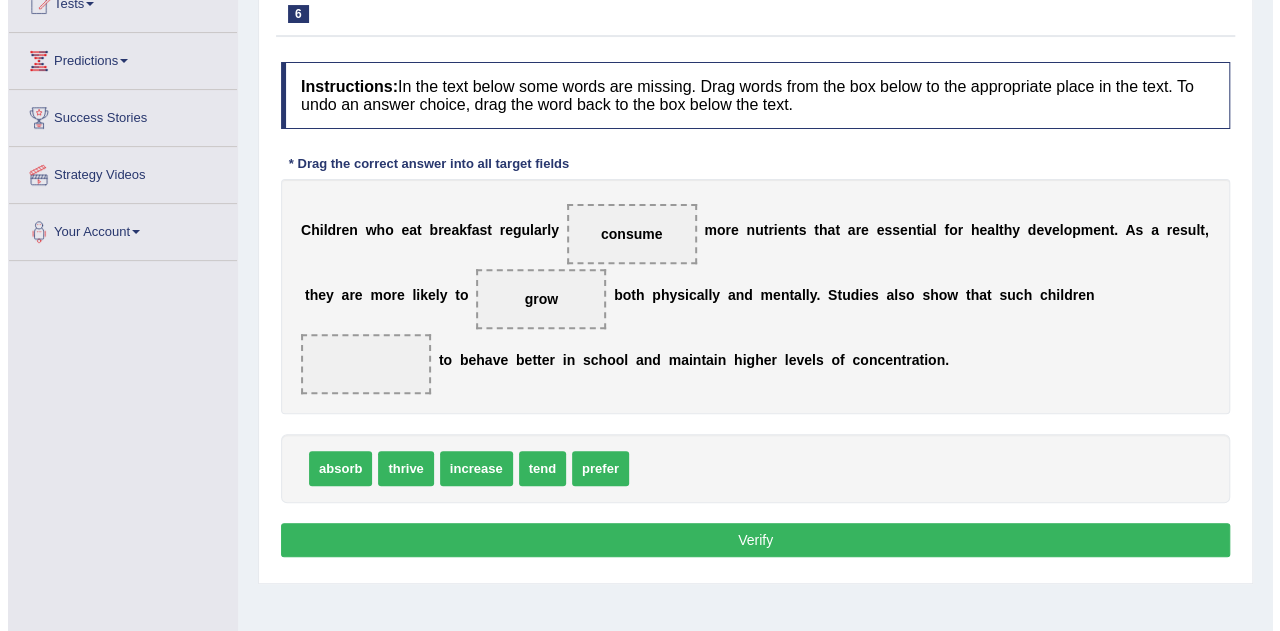 scroll, scrollTop: 242, scrollLeft: 0, axis: vertical 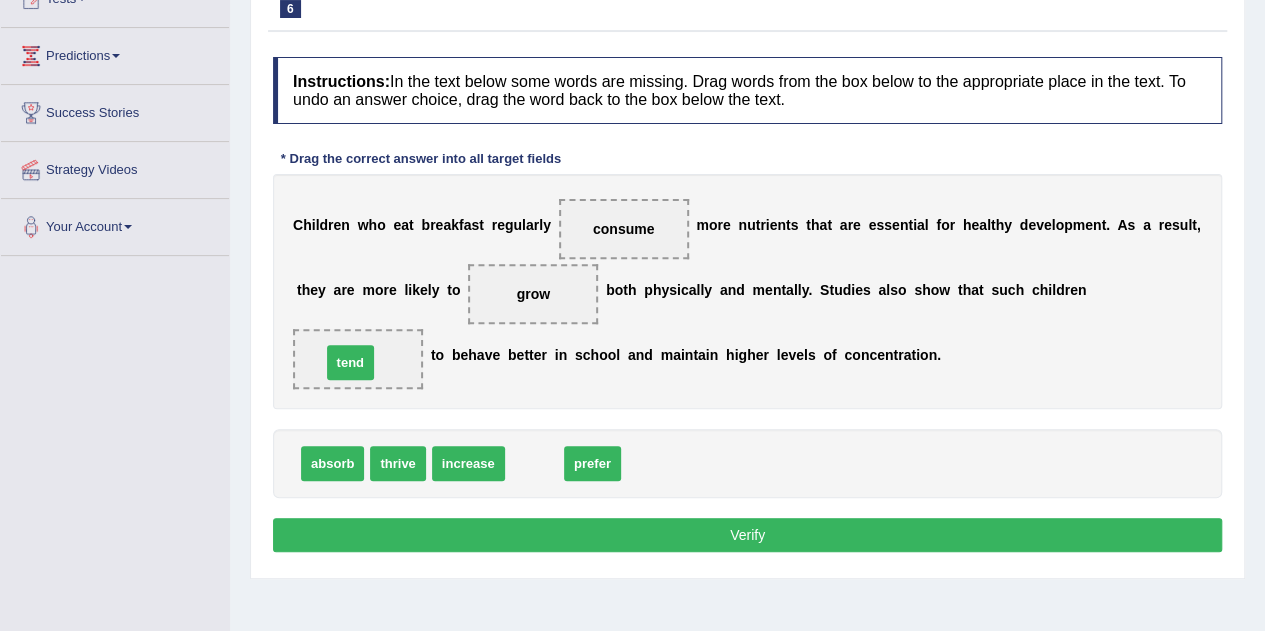 drag, startPoint x: 533, startPoint y: 465, endPoint x: 349, endPoint y: 364, distance: 209.8976 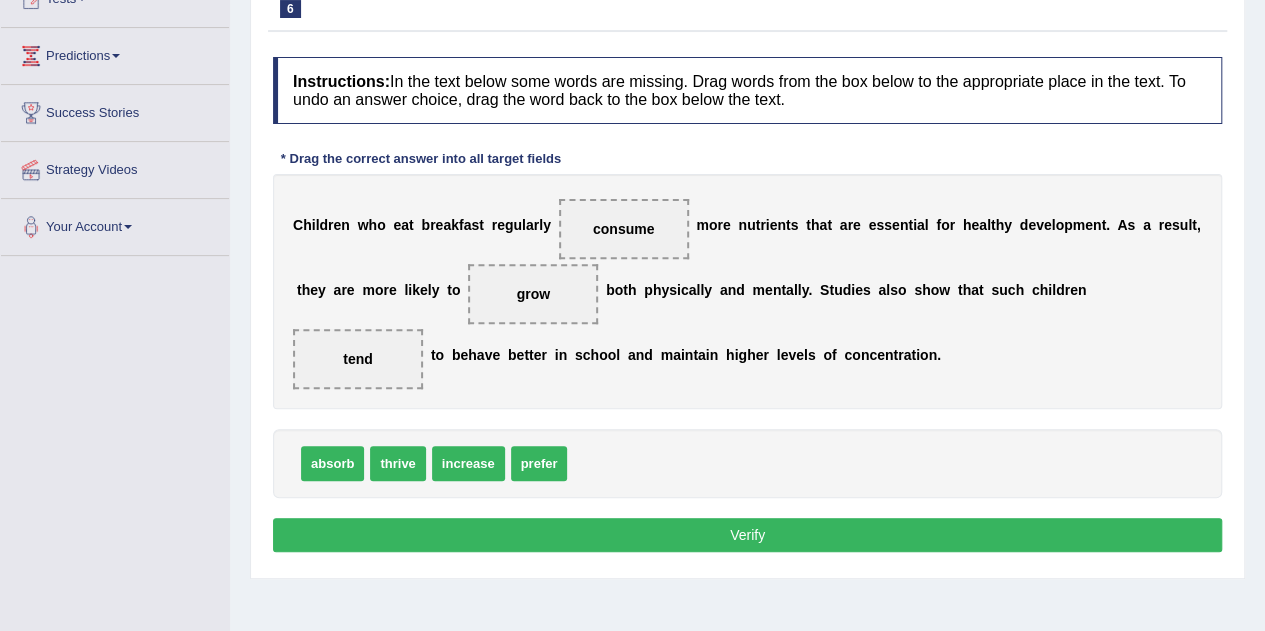 click on "Verify" at bounding box center [747, 535] 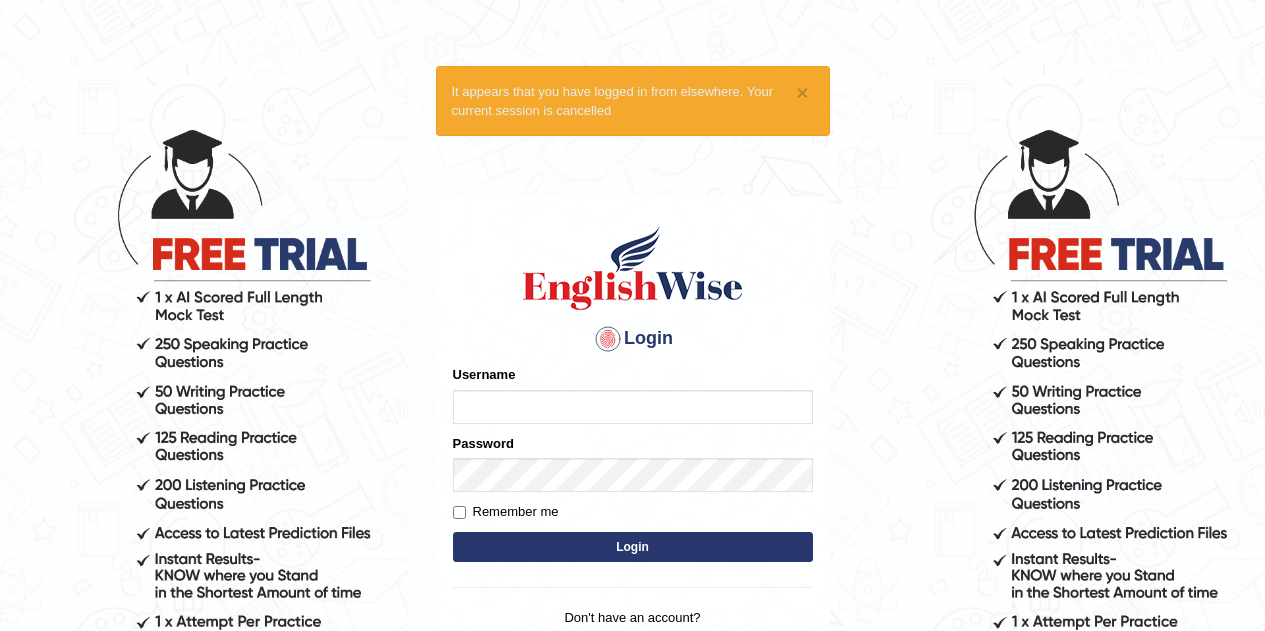 scroll, scrollTop: 0, scrollLeft: 0, axis: both 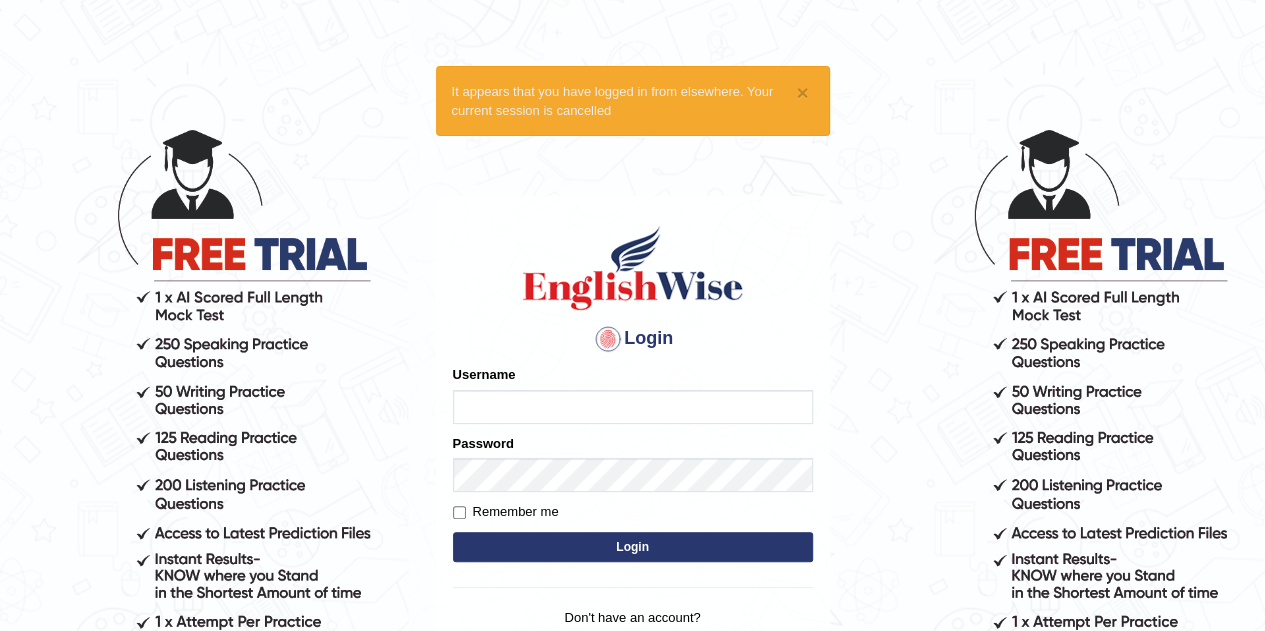 type on "[USERNAME]" 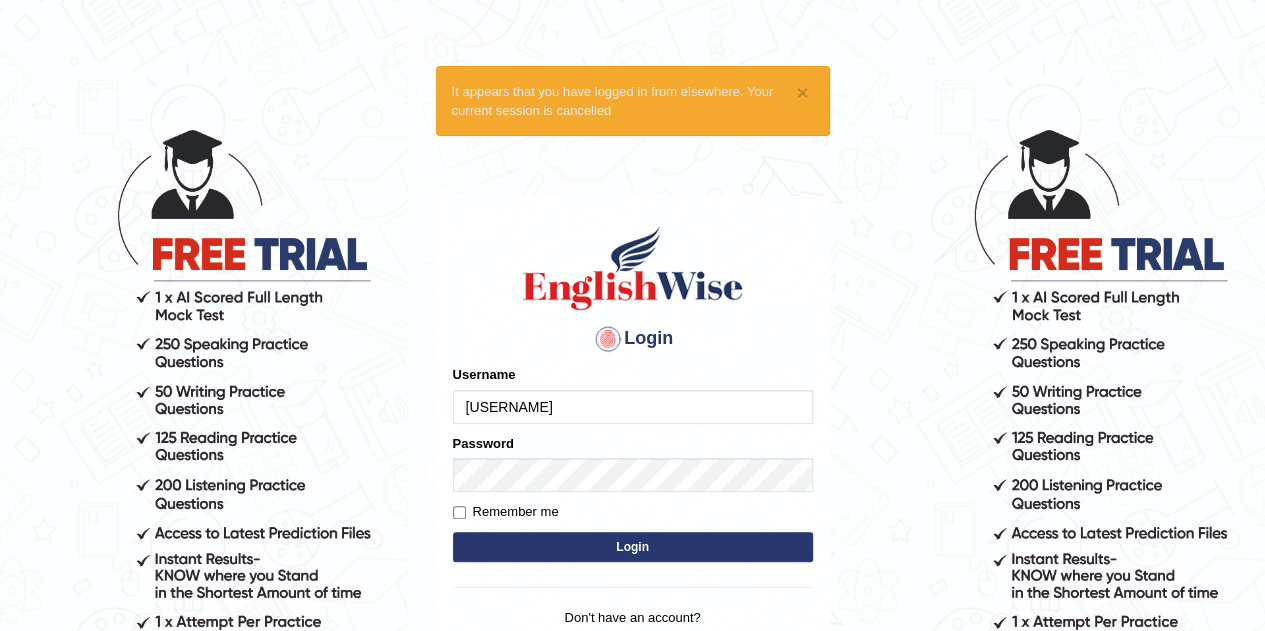 click on "Login" at bounding box center (633, 547) 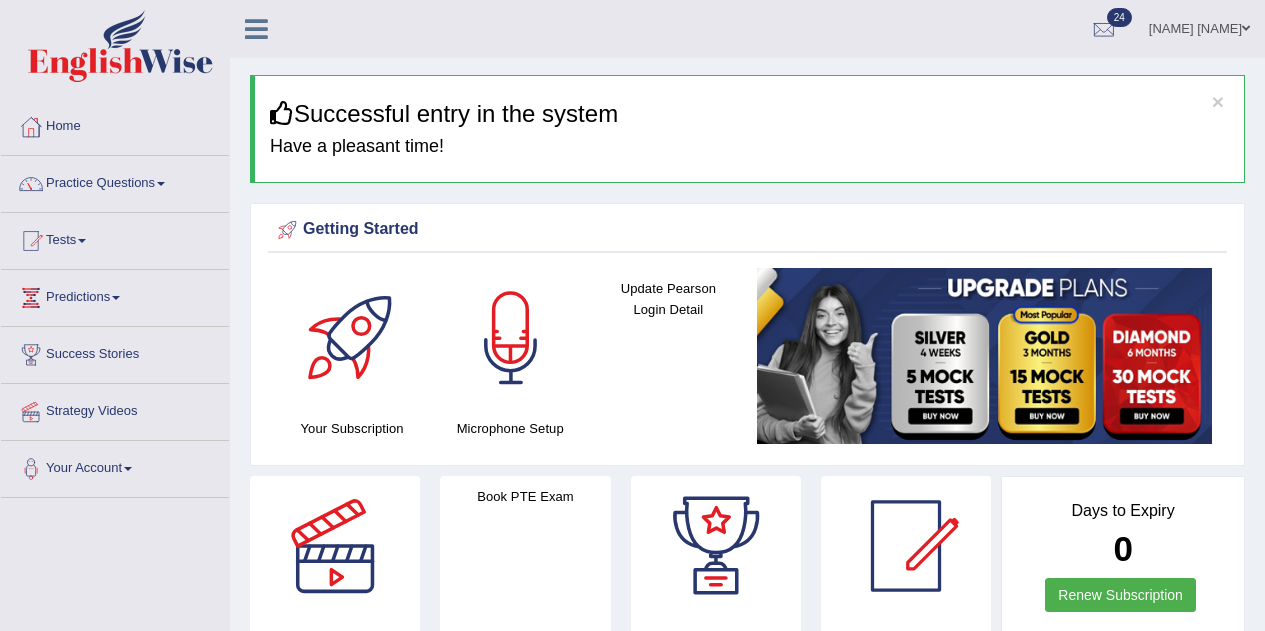 scroll, scrollTop: 0, scrollLeft: 0, axis: both 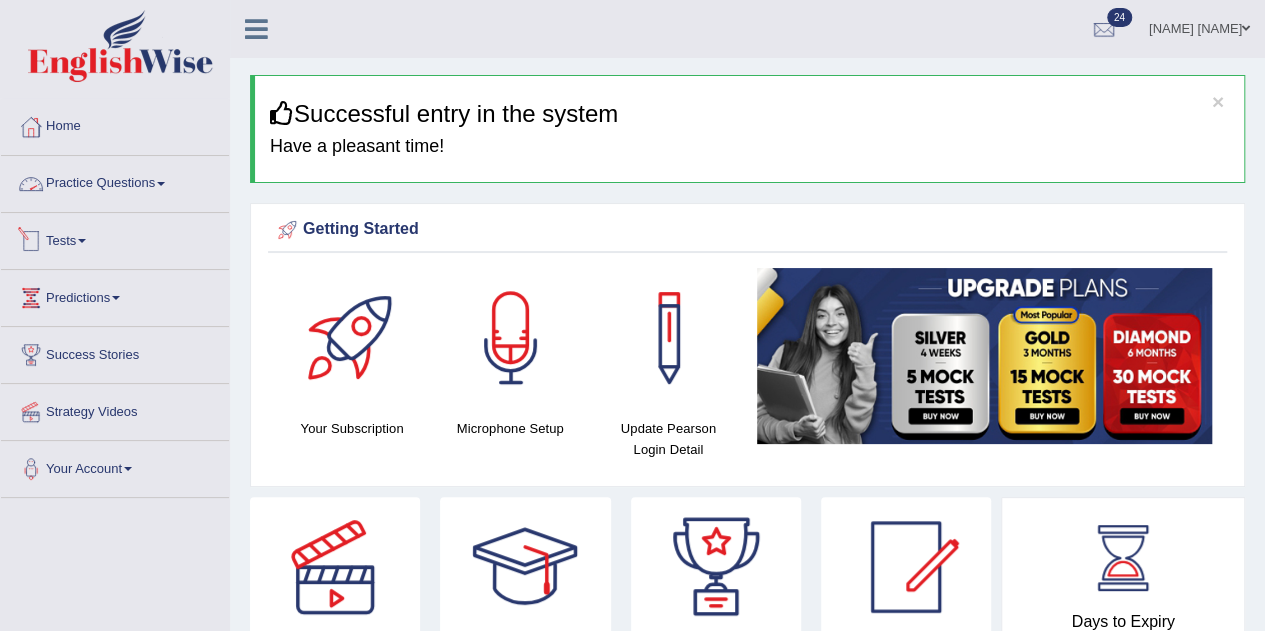 click on "Practice Questions" at bounding box center [115, 181] 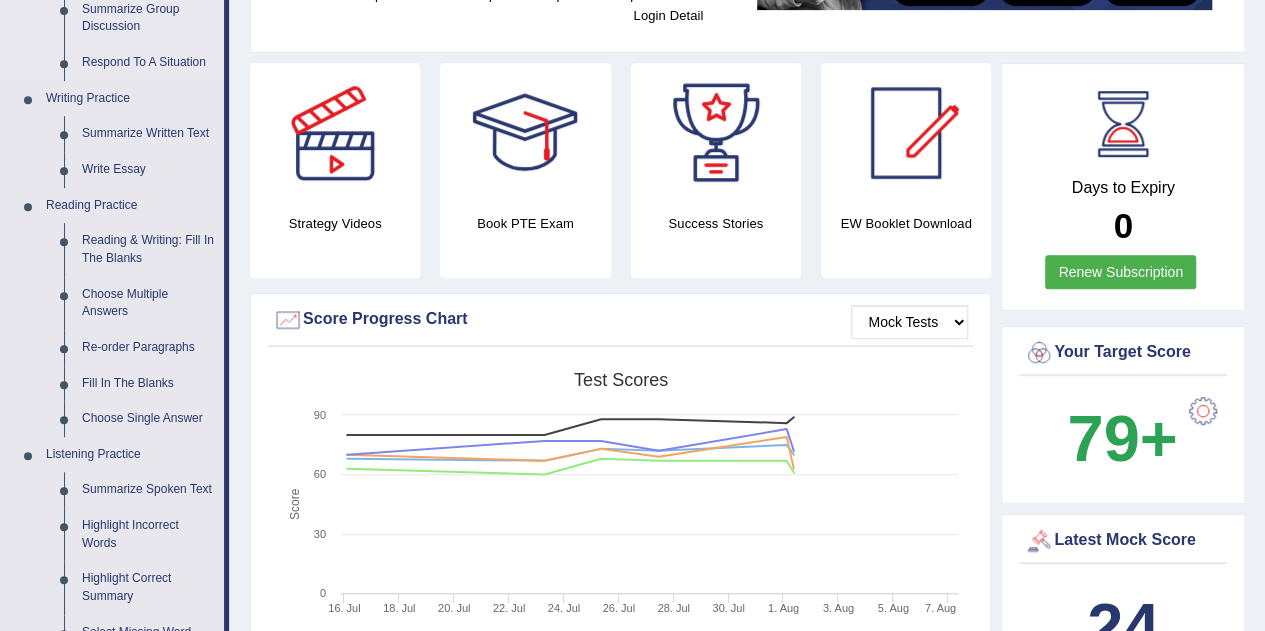 scroll, scrollTop: 511, scrollLeft: 0, axis: vertical 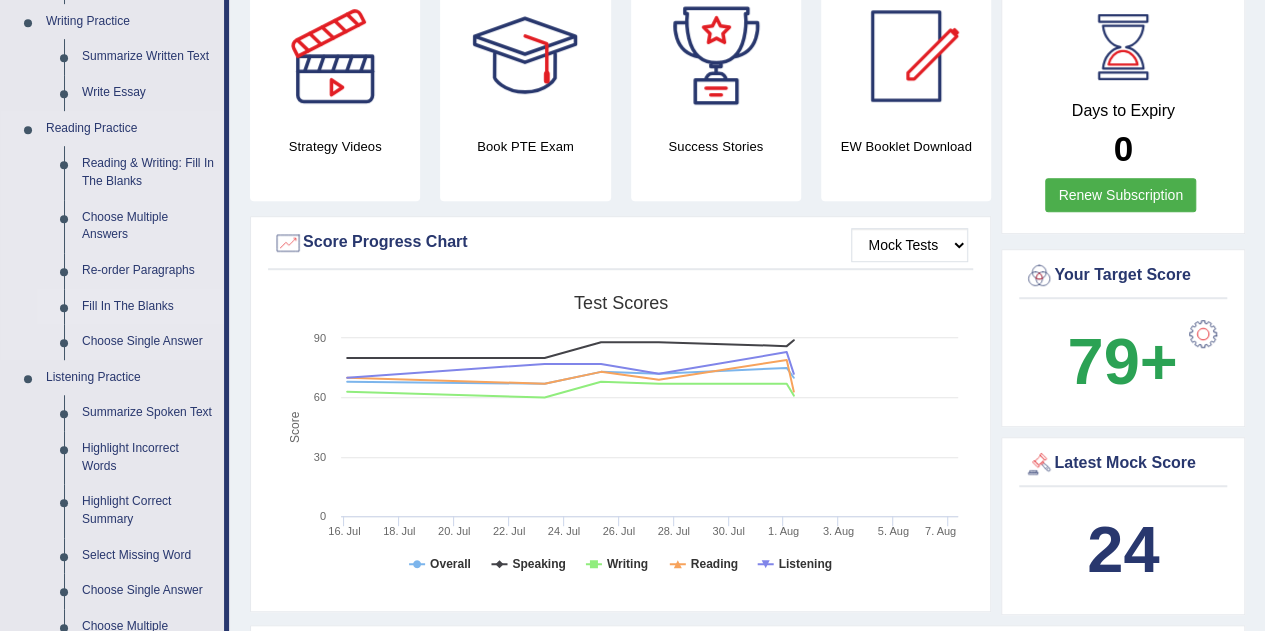 click on "Fill In The Blanks" at bounding box center [148, 307] 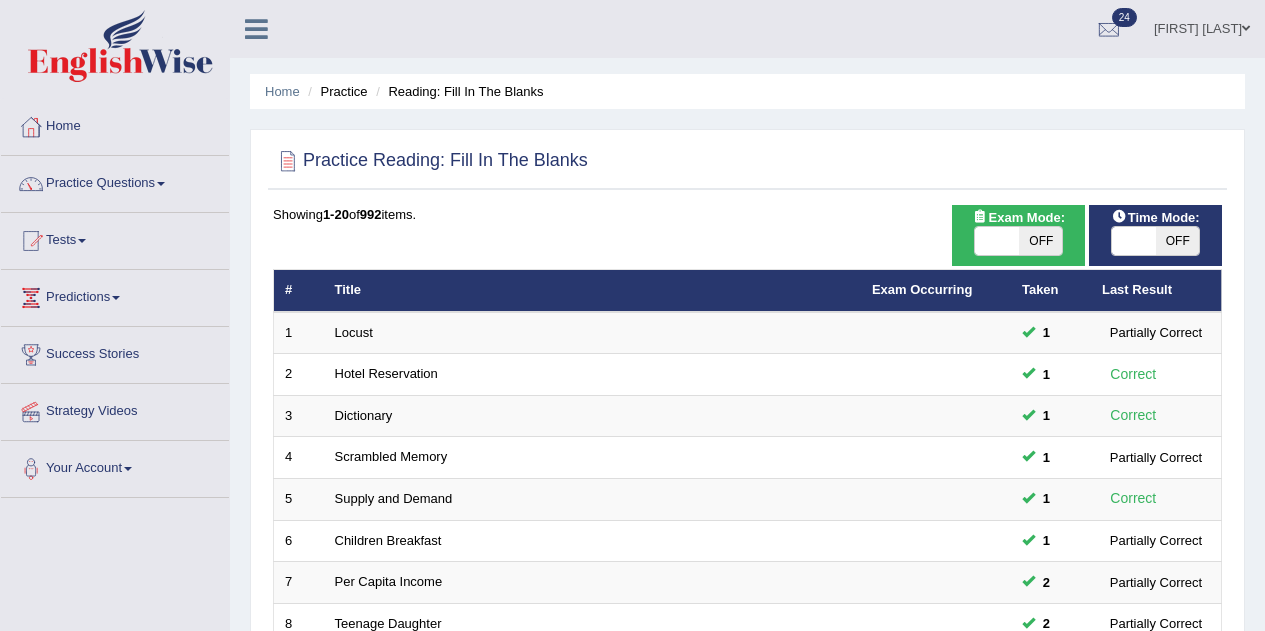 scroll, scrollTop: 0, scrollLeft: 0, axis: both 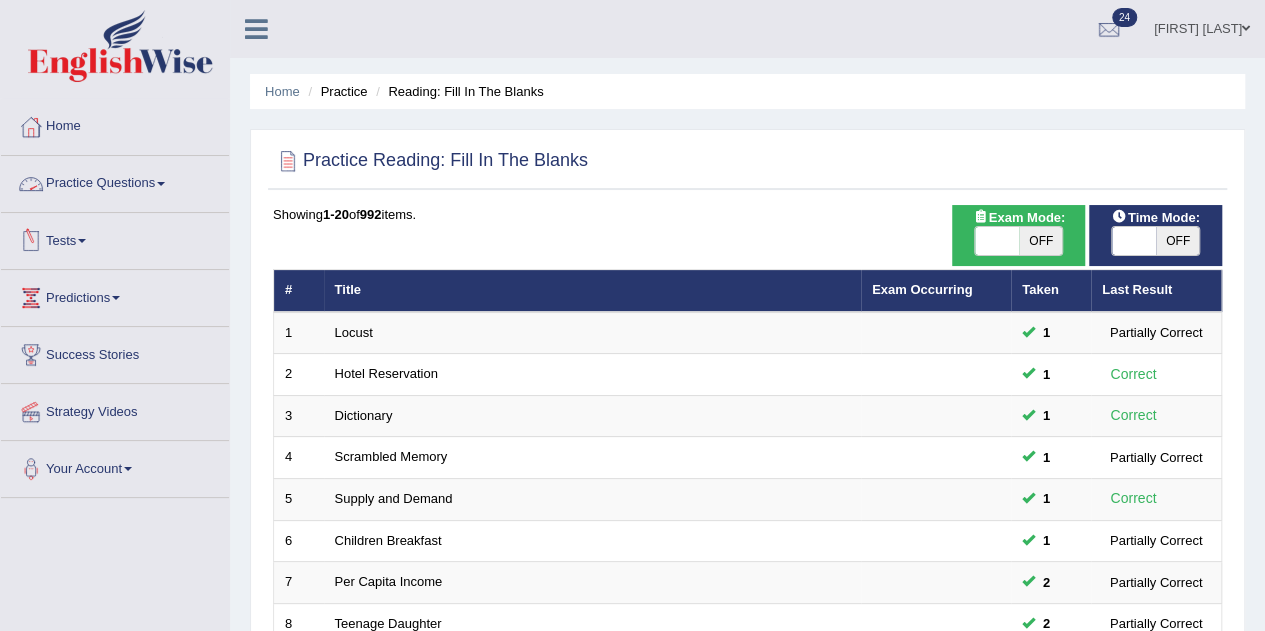 click on "Practice Questions" at bounding box center [115, 181] 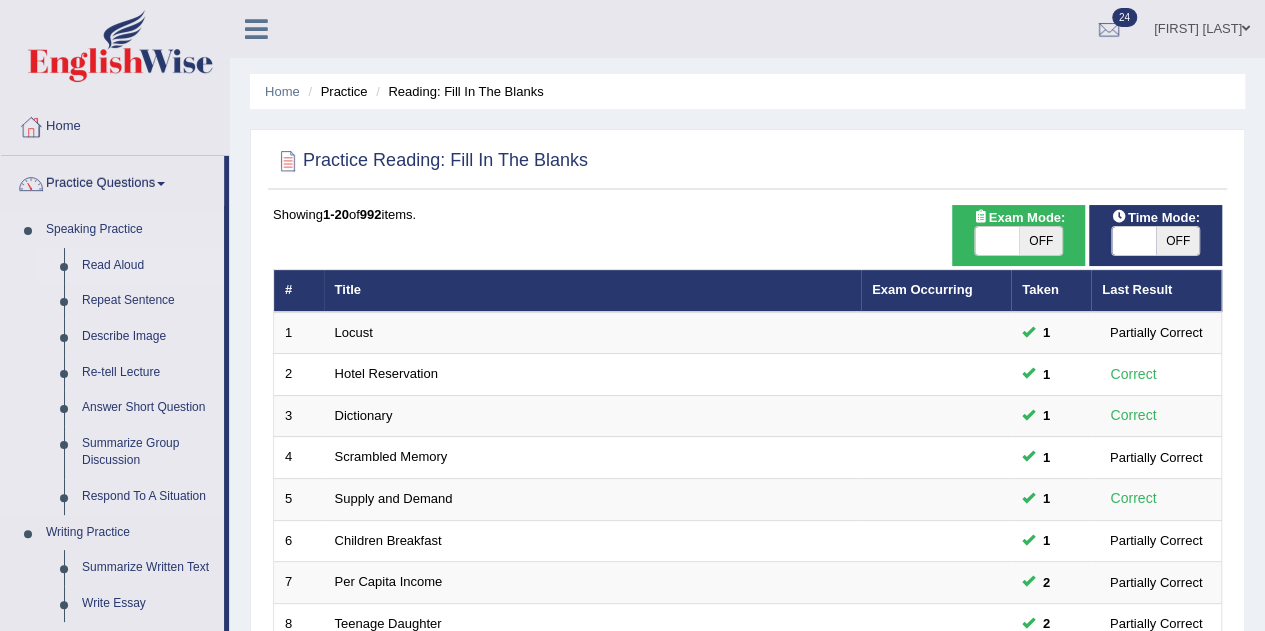 click on "Read Aloud" at bounding box center [148, 266] 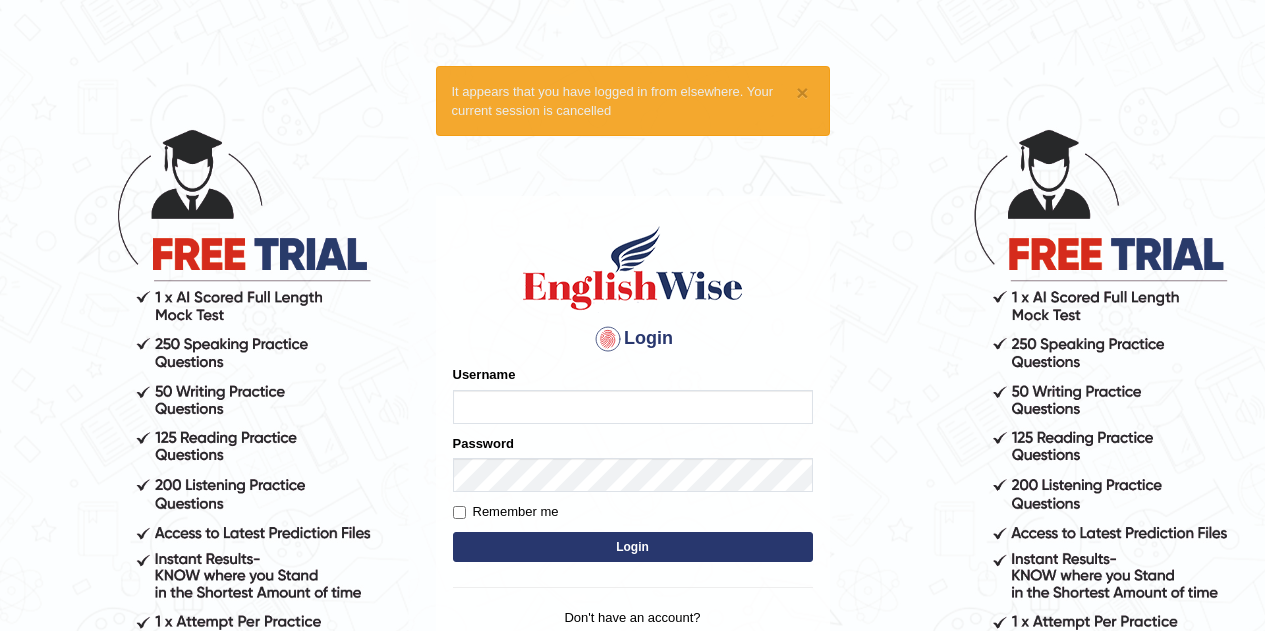 scroll, scrollTop: 0, scrollLeft: 0, axis: both 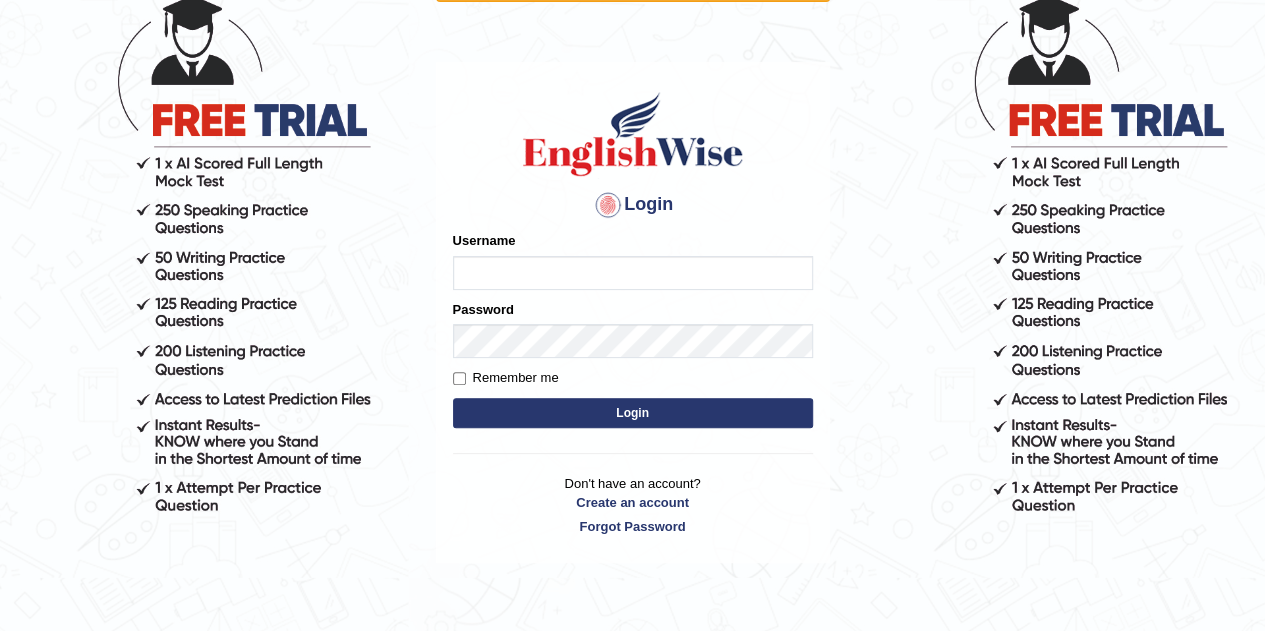 type on "sanandabiswas1995" 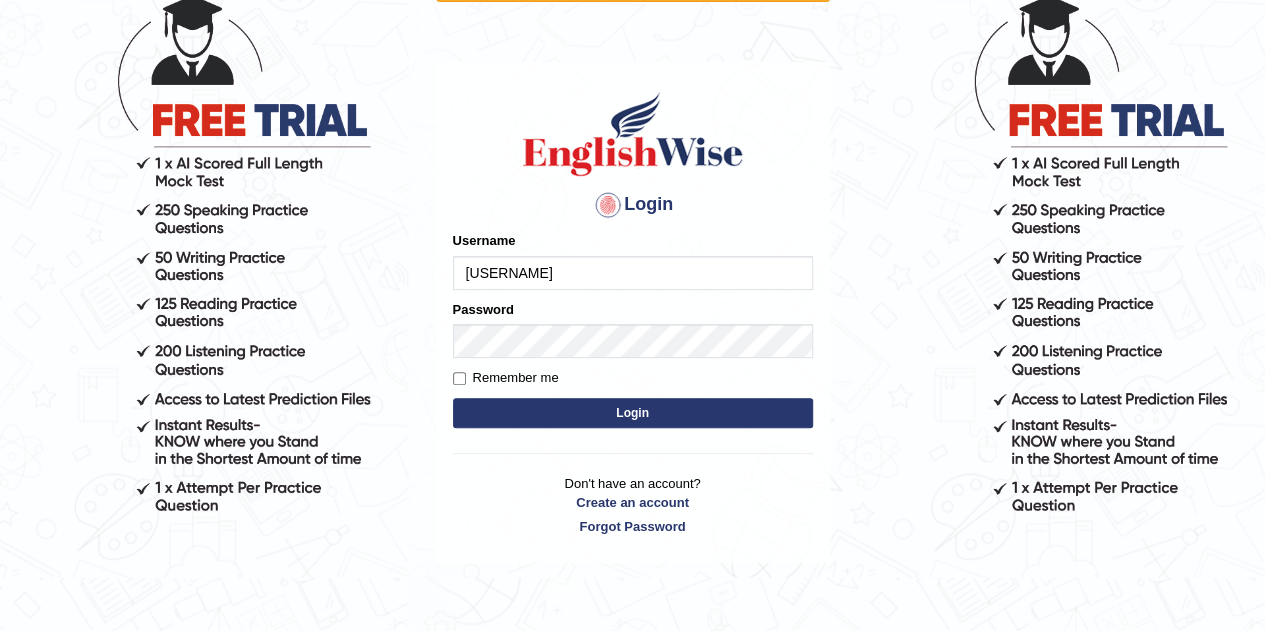 click on "Login" at bounding box center (633, 413) 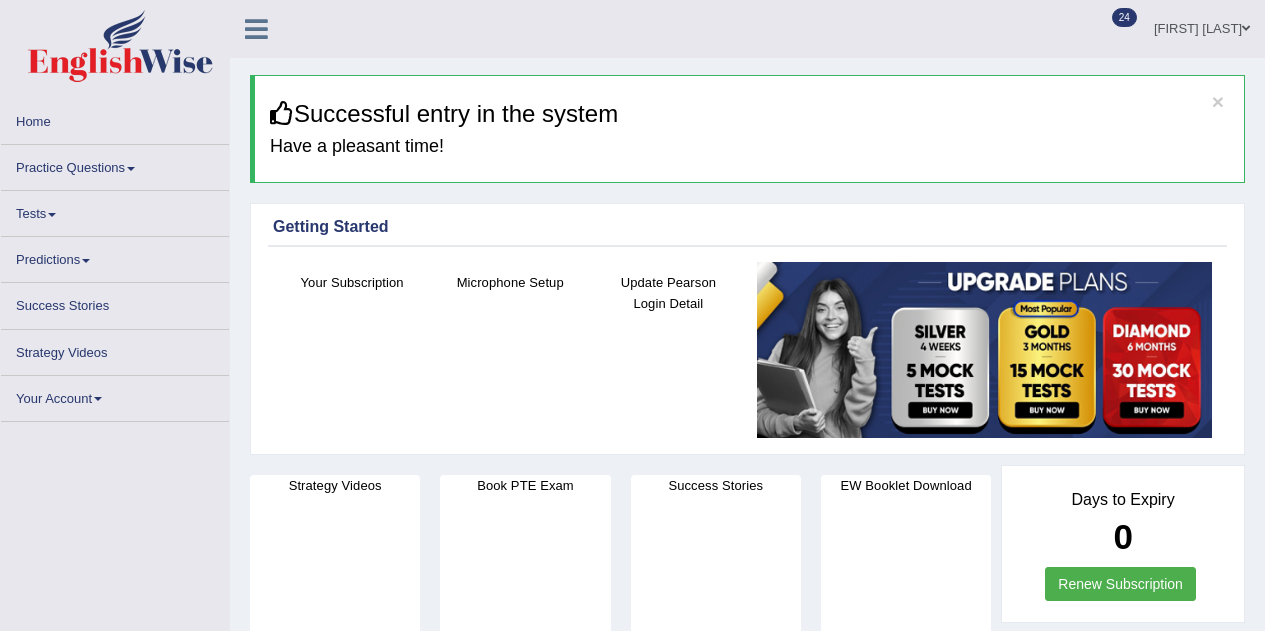 scroll, scrollTop: 0, scrollLeft: 0, axis: both 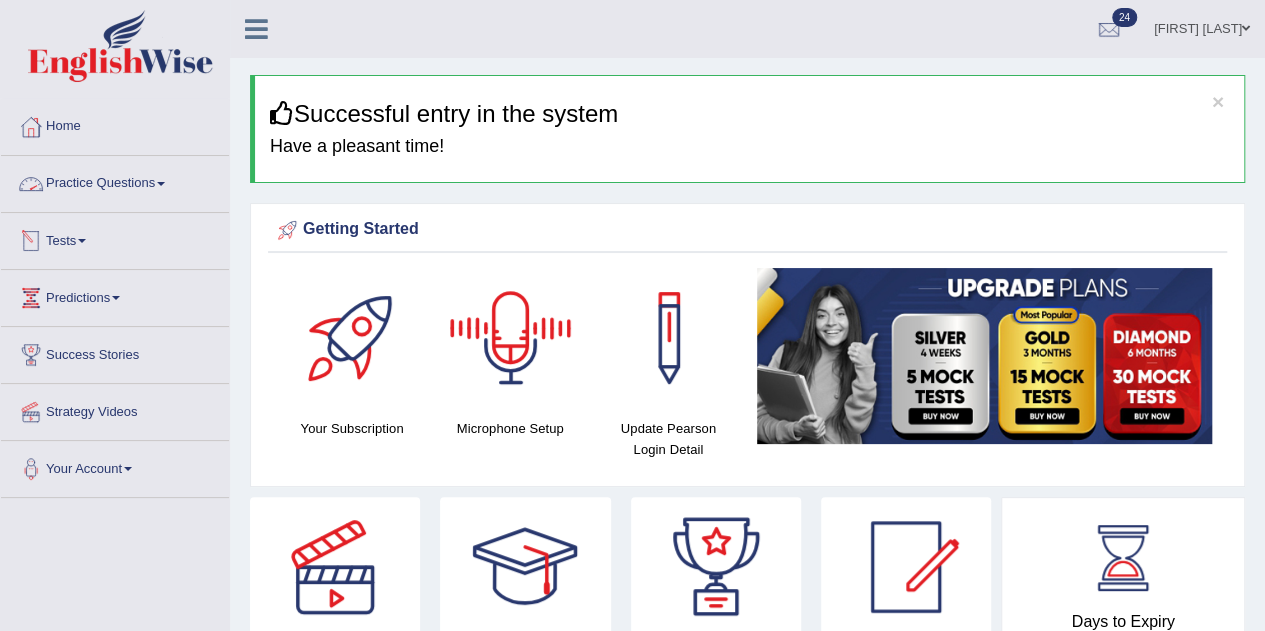 click on "Practice Questions" at bounding box center [115, 181] 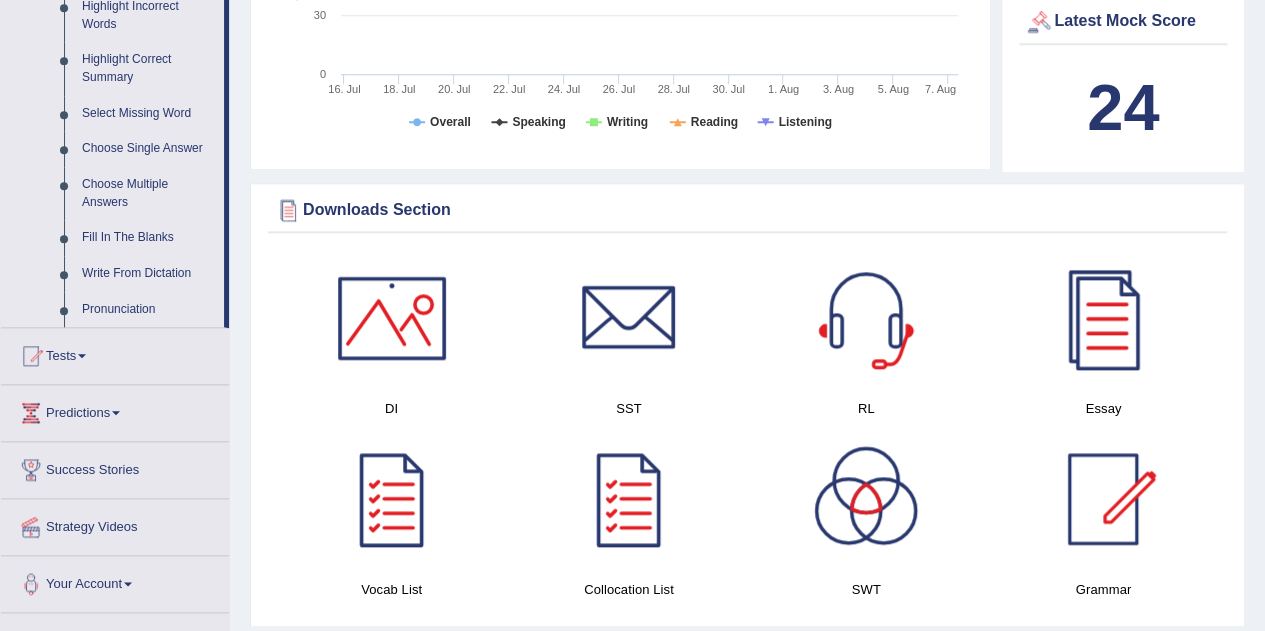 scroll, scrollTop: 956, scrollLeft: 0, axis: vertical 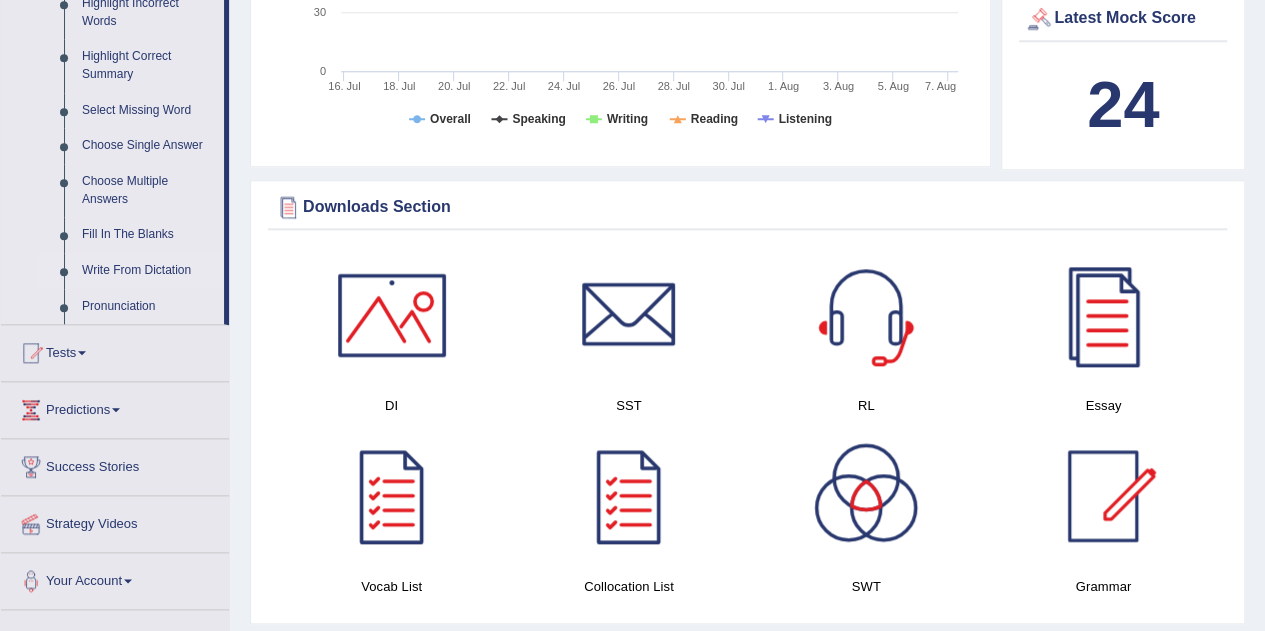 click on "Write From Dictation" at bounding box center (148, 271) 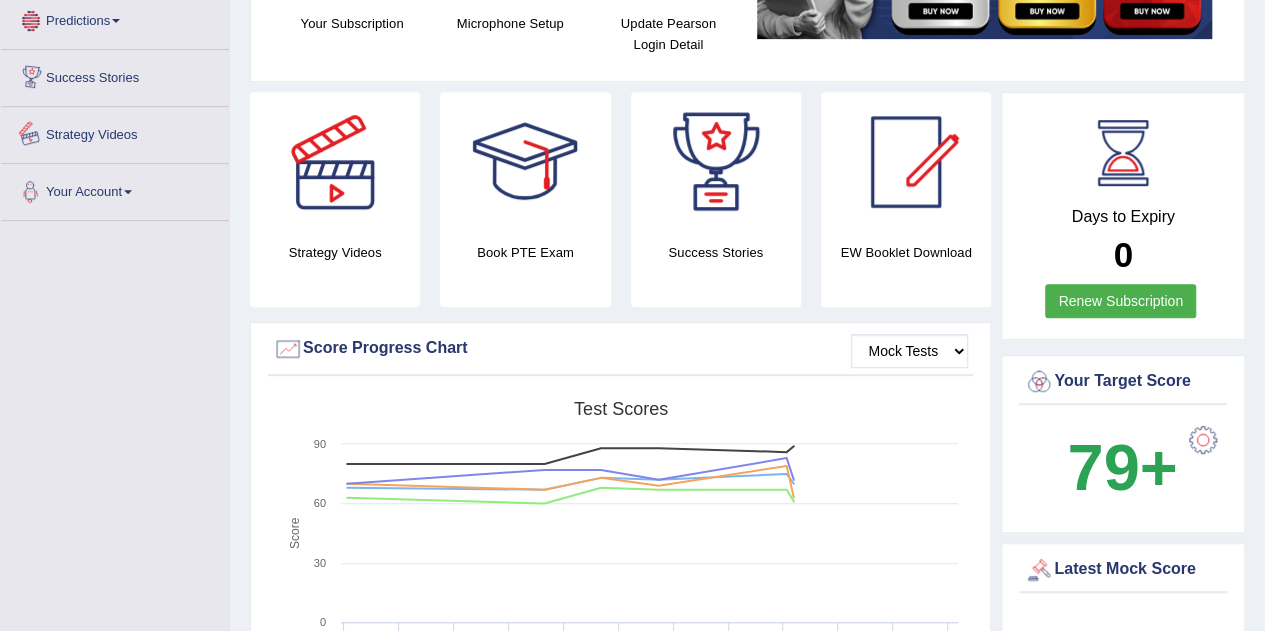 scroll, scrollTop: 663, scrollLeft: 0, axis: vertical 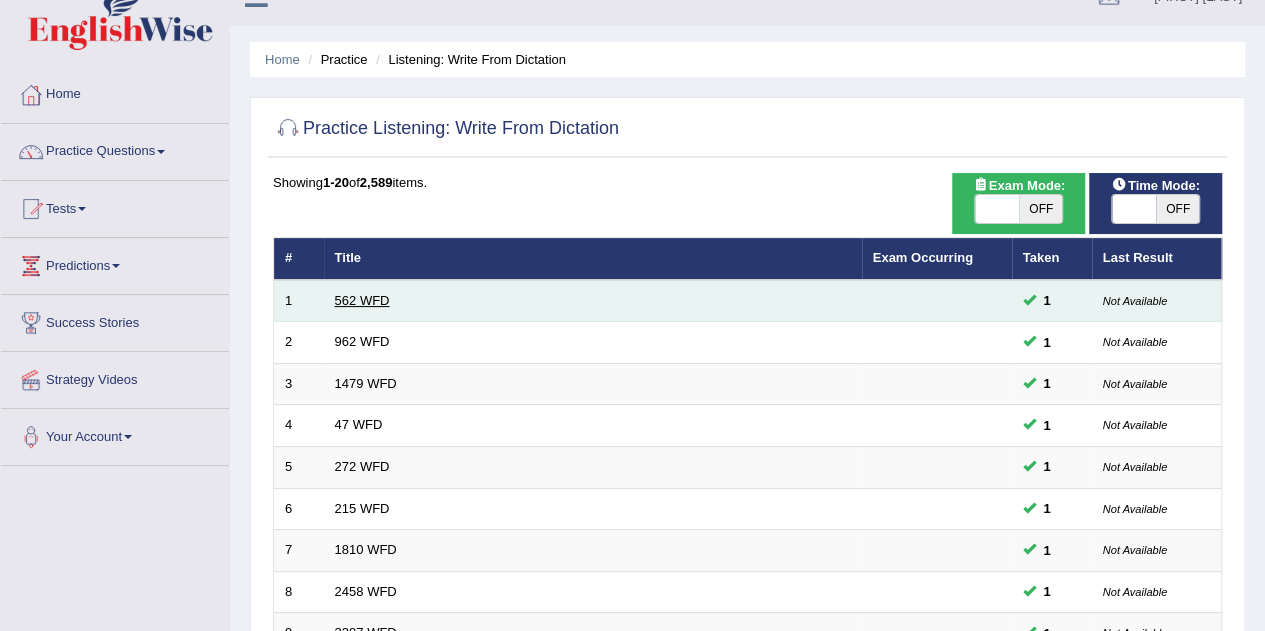 click on "562 WFD" at bounding box center (362, 300) 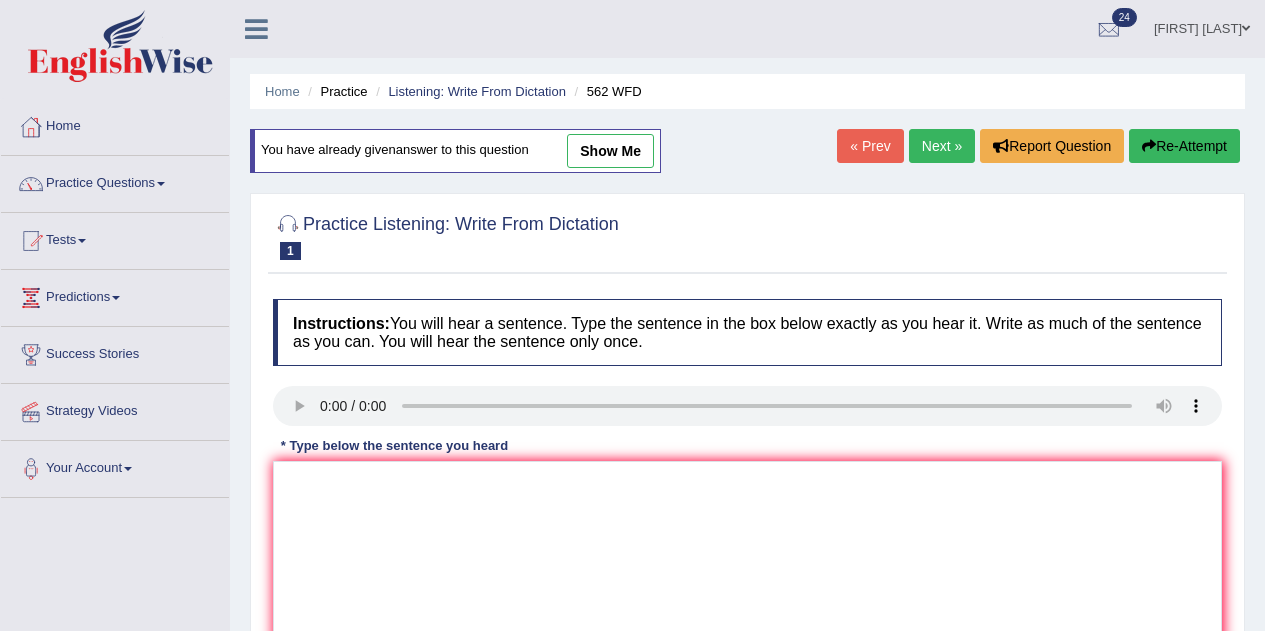 scroll, scrollTop: 0, scrollLeft: 0, axis: both 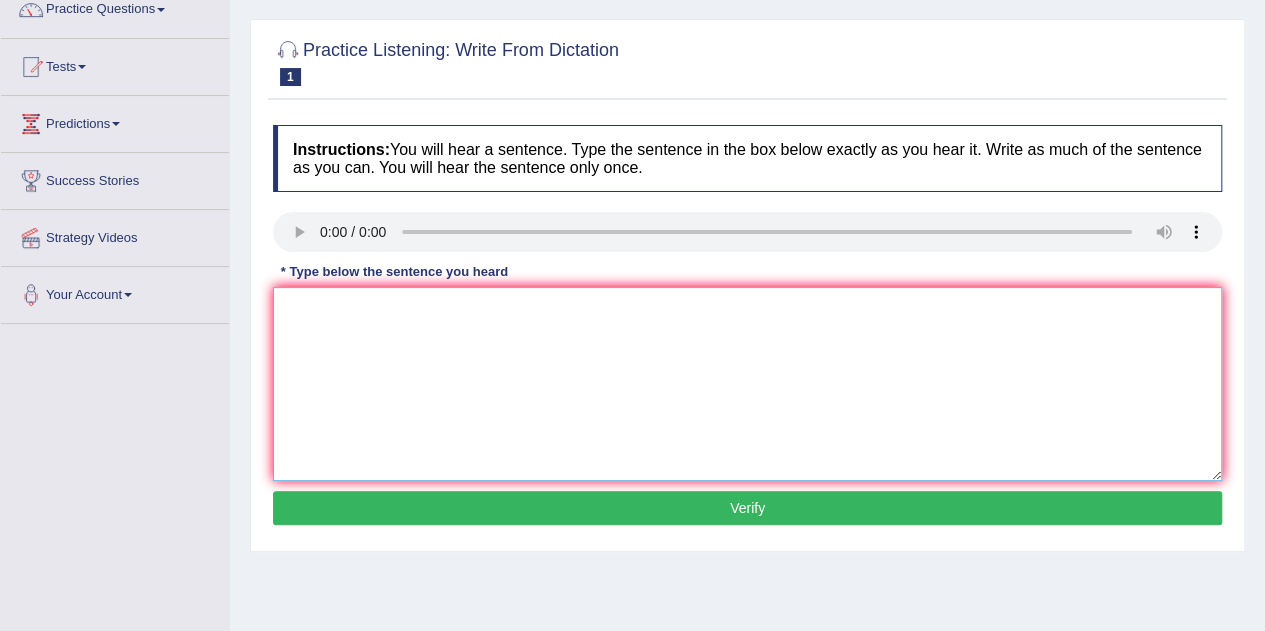 click at bounding box center [747, 384] 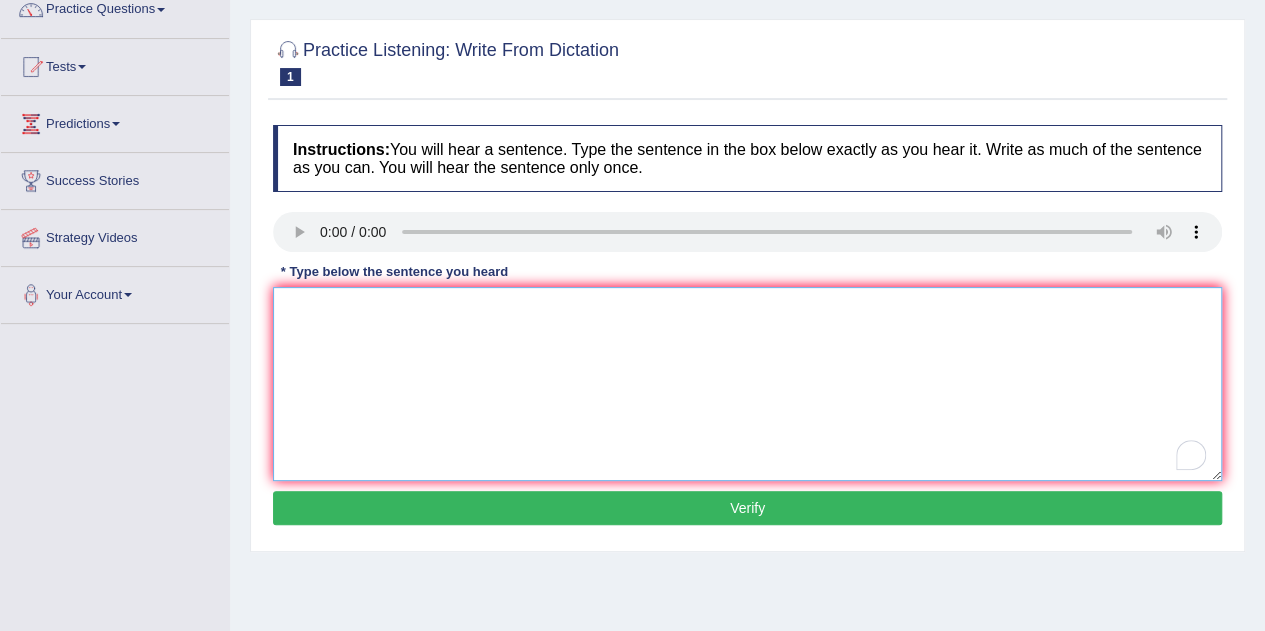 type on "t" 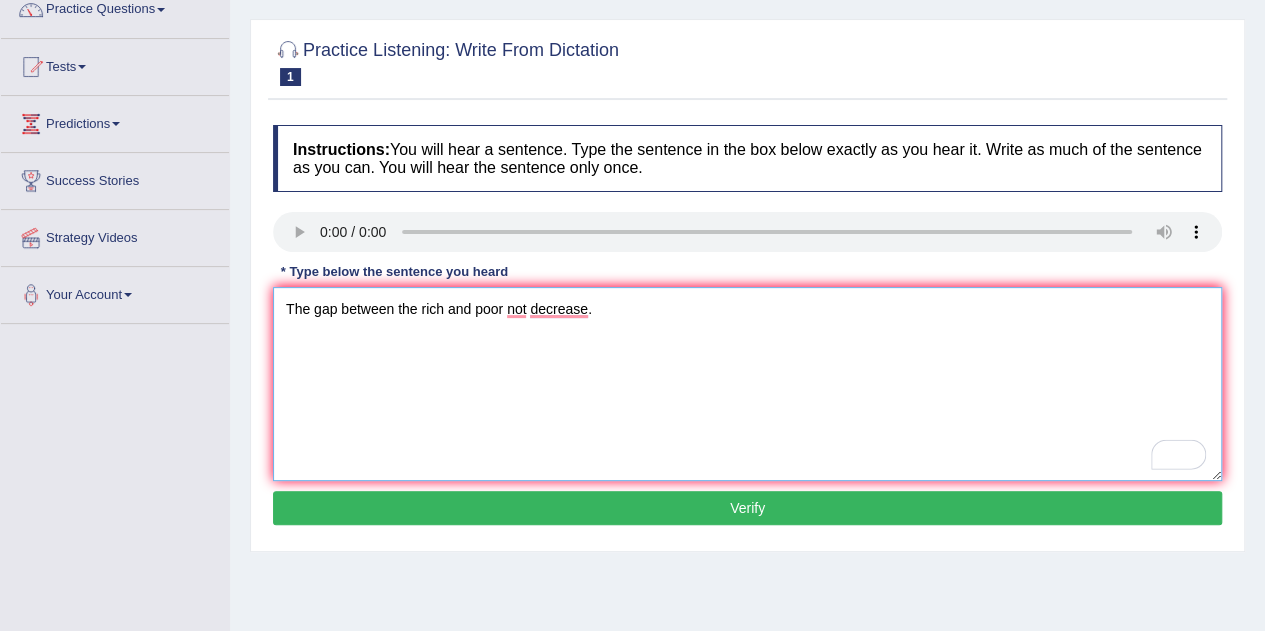type on "The gap between the rich and poor not decrease." 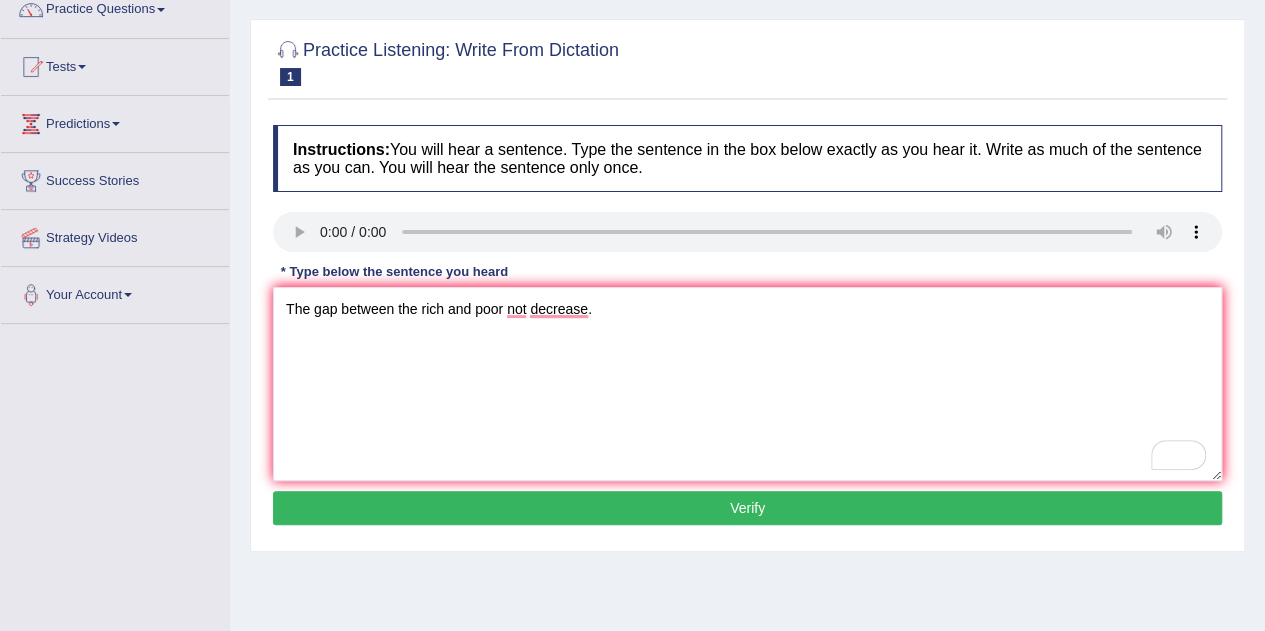 click on "Verify" at bounding box center (747, 508) 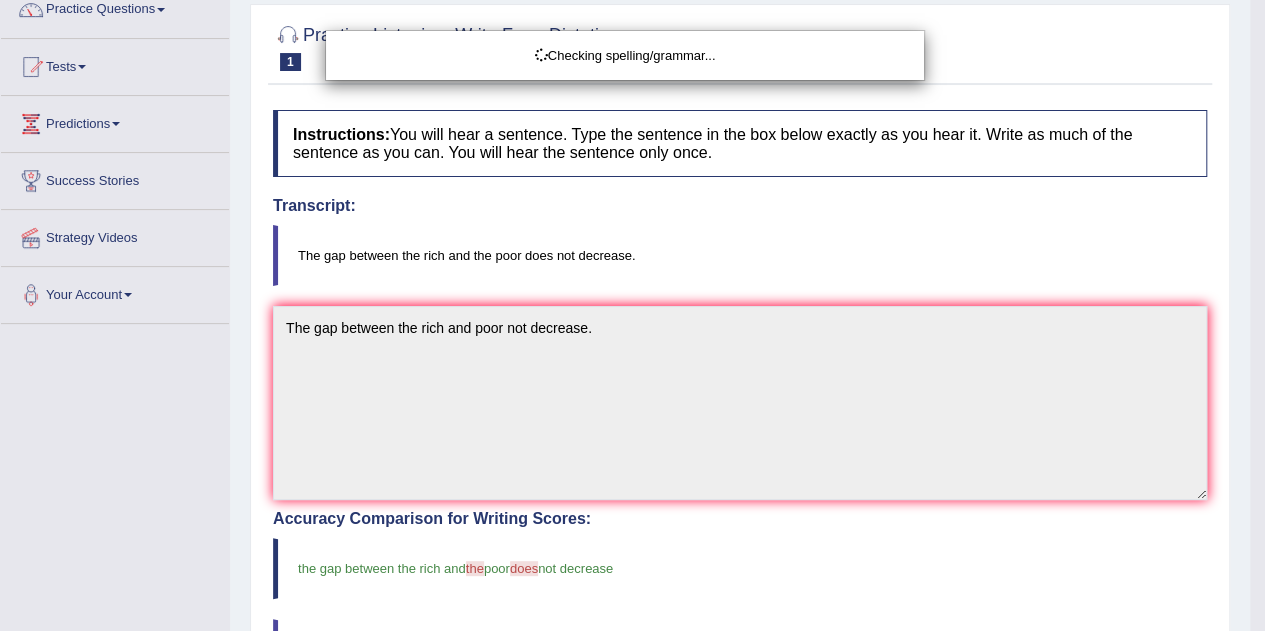 scroll, scrollTop: 249, scrollLeft: 0, axis: vertical 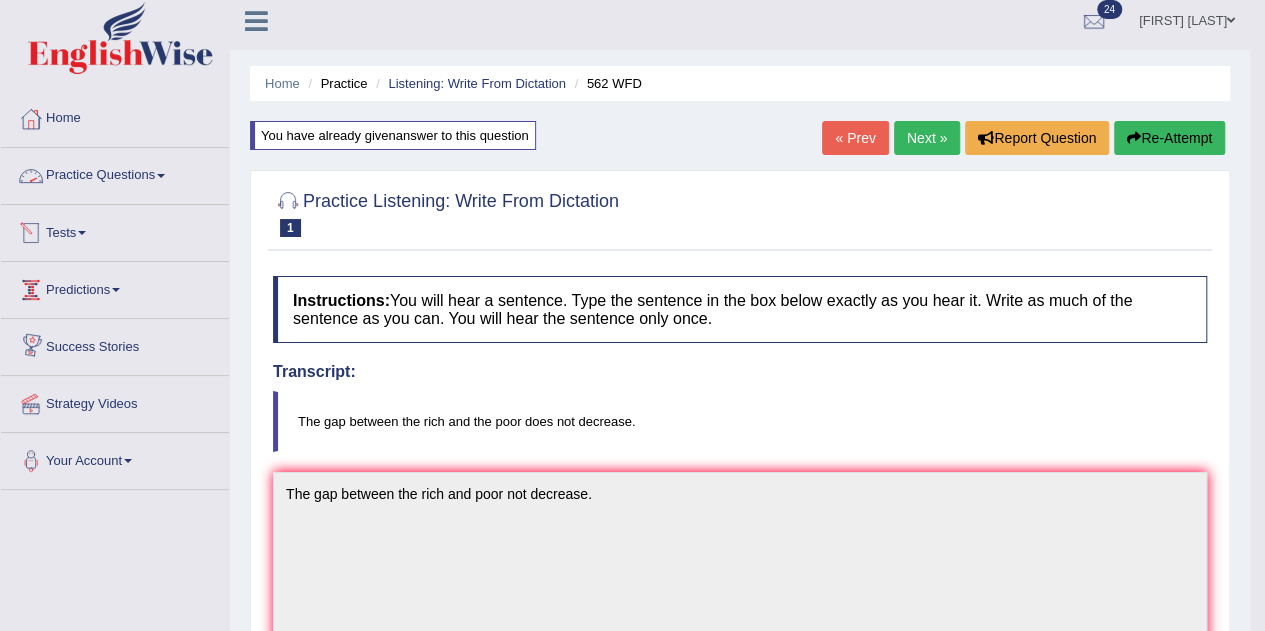 click on "Practice Questions" at bounding box center [115, 173] 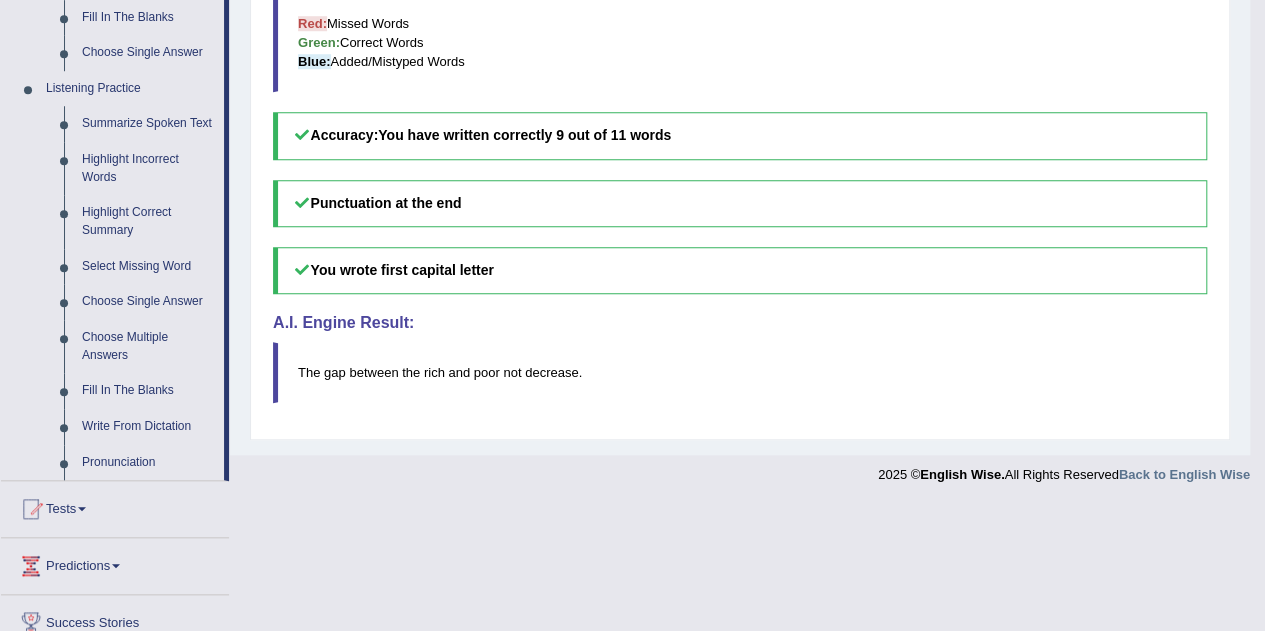 scroll, scrollTop: 801, scrollLeft: 0, axis: vertical 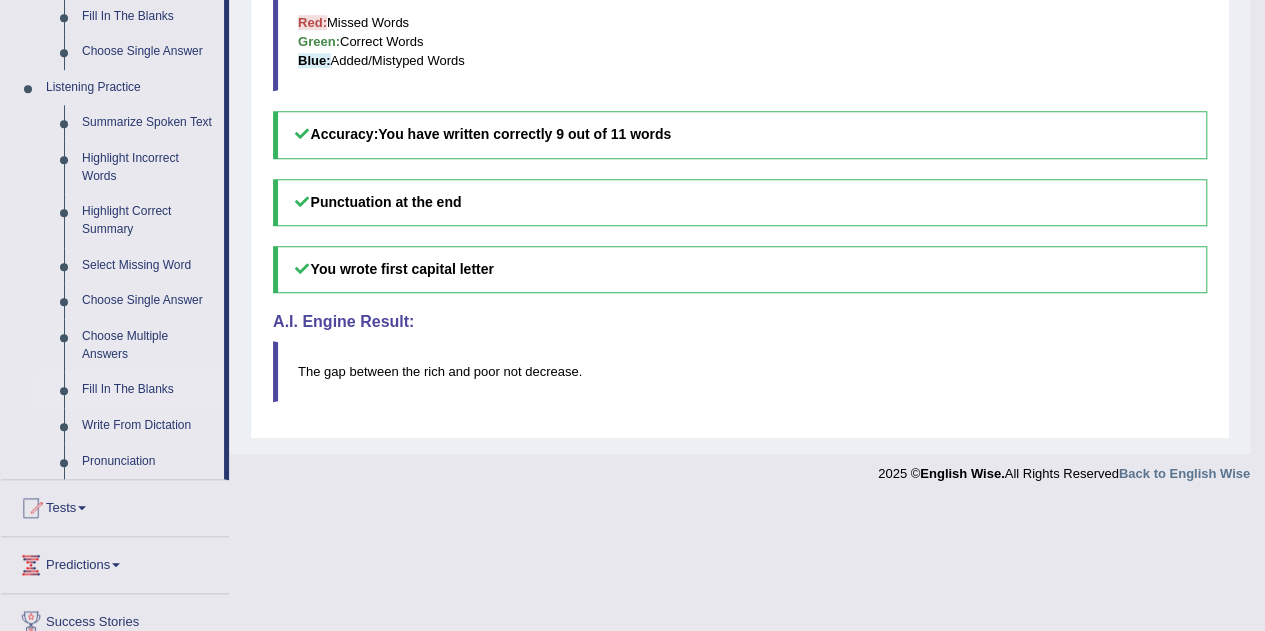 click on "Fill In The Blanks" at bounding box center (148, 390) 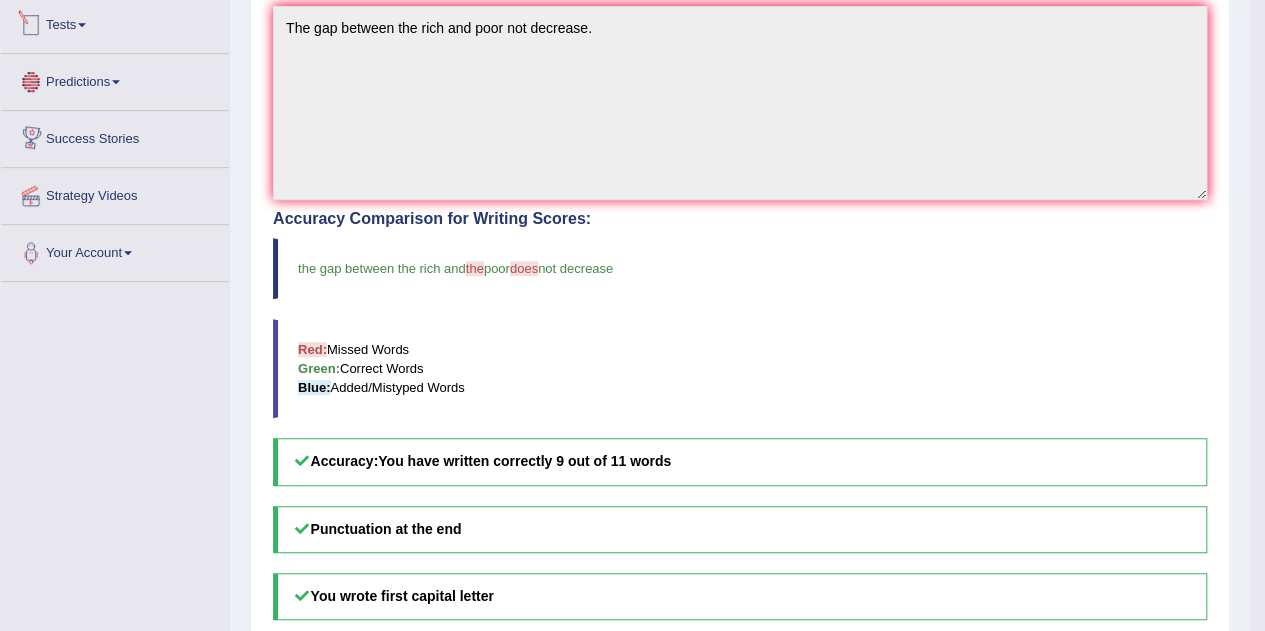scroll, scrollTop: 606, scrollLeft: 0, axis: vertical 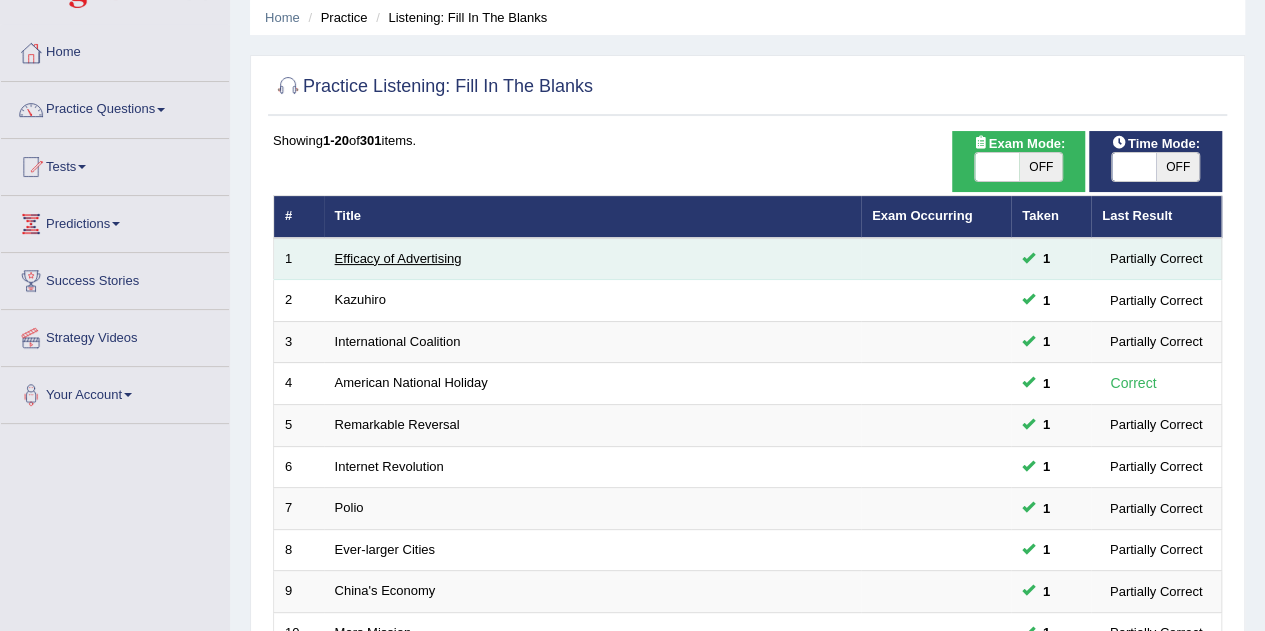 click on "Efficacy of Advertising" at bounding box center (398, 258) 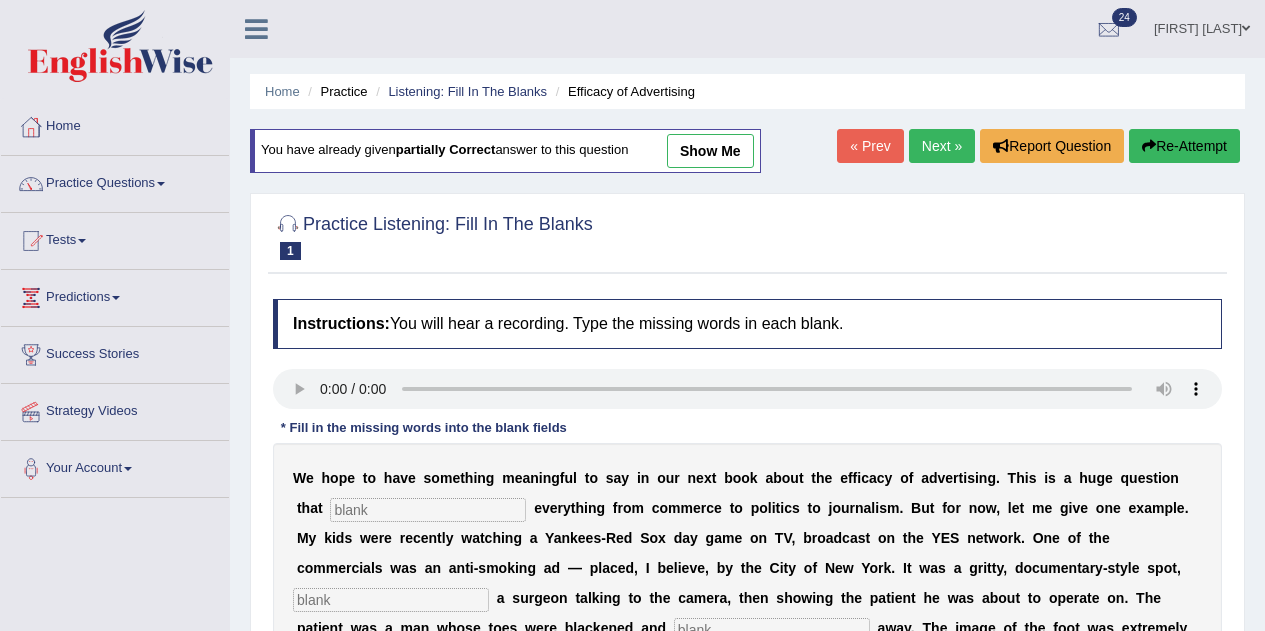 scroll, scrollTop: 0, scrollLeft: 0, axis: both 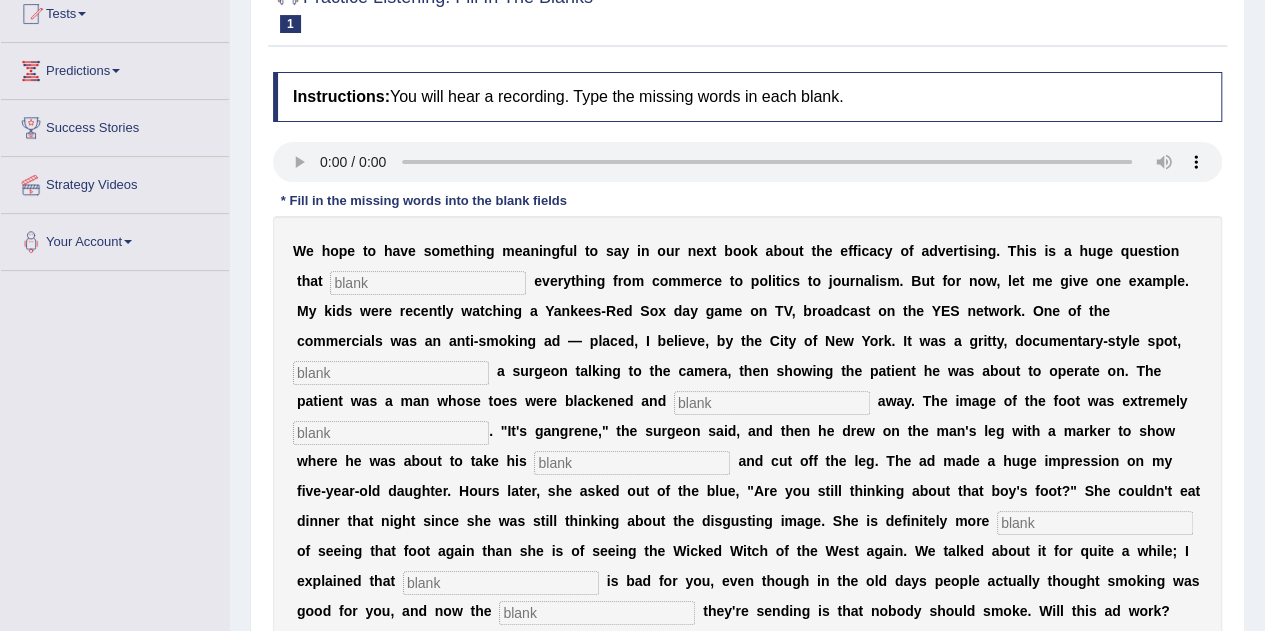click at bounding box center (428, 283) 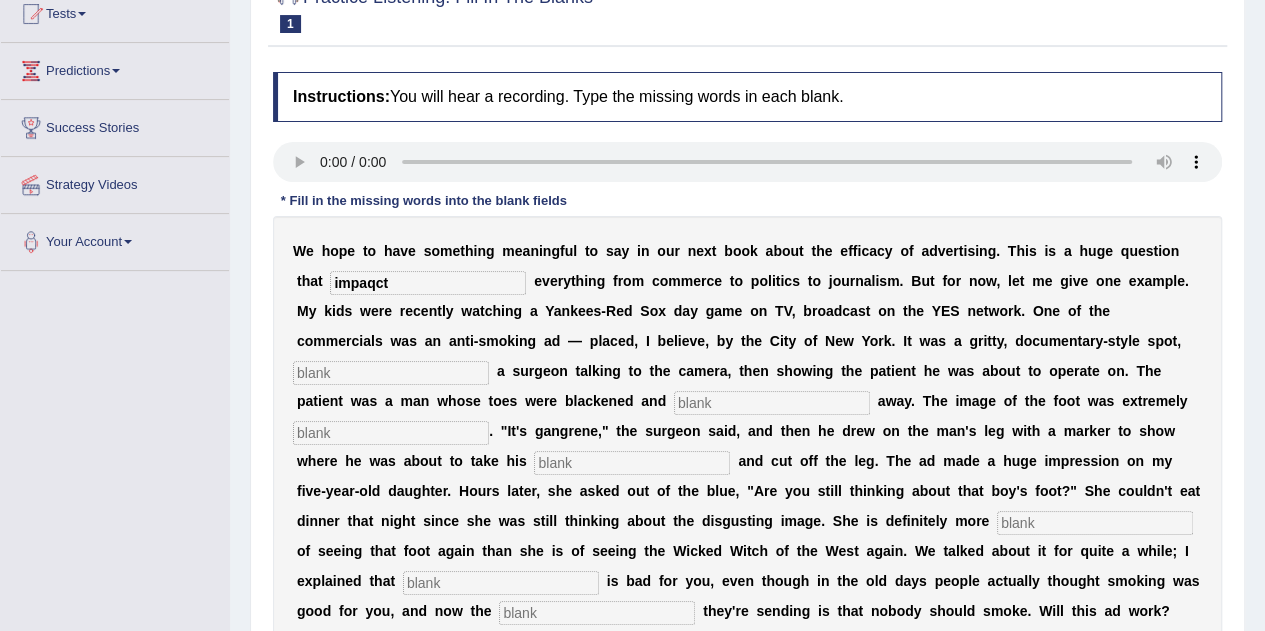 click on "impaqct" at bounding box center (428, 283) 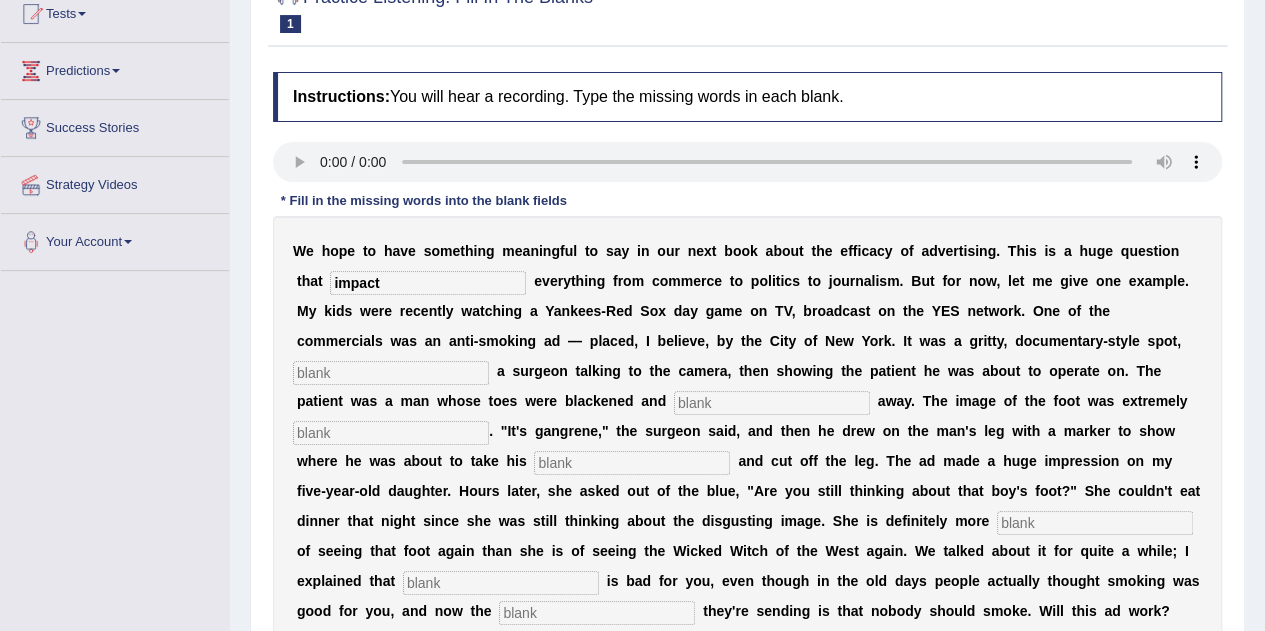 type on "impact" 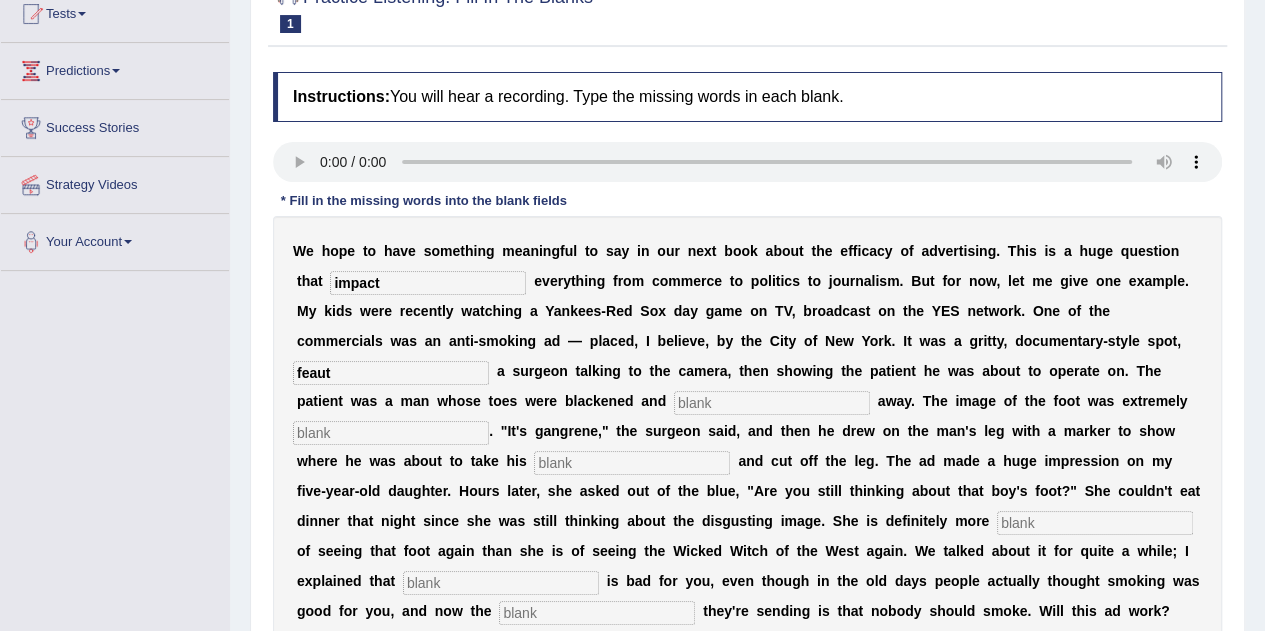 type on "feaut" 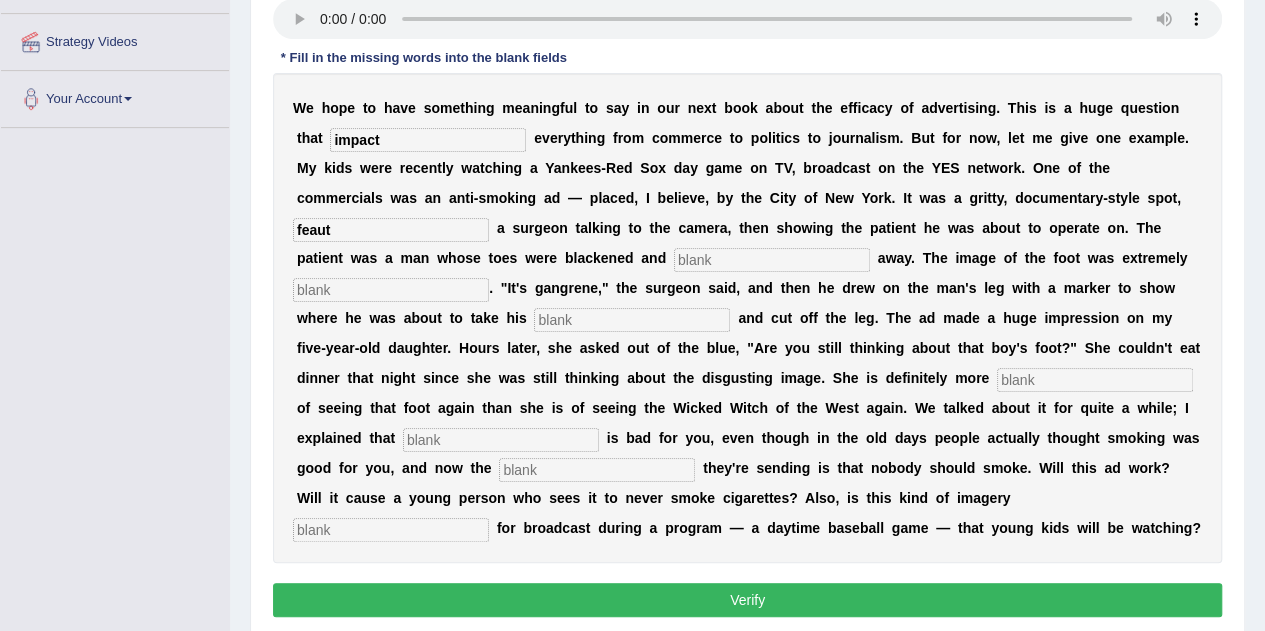 scroll, scrollTop: 369, scrollLeft: 0, axis: vertical 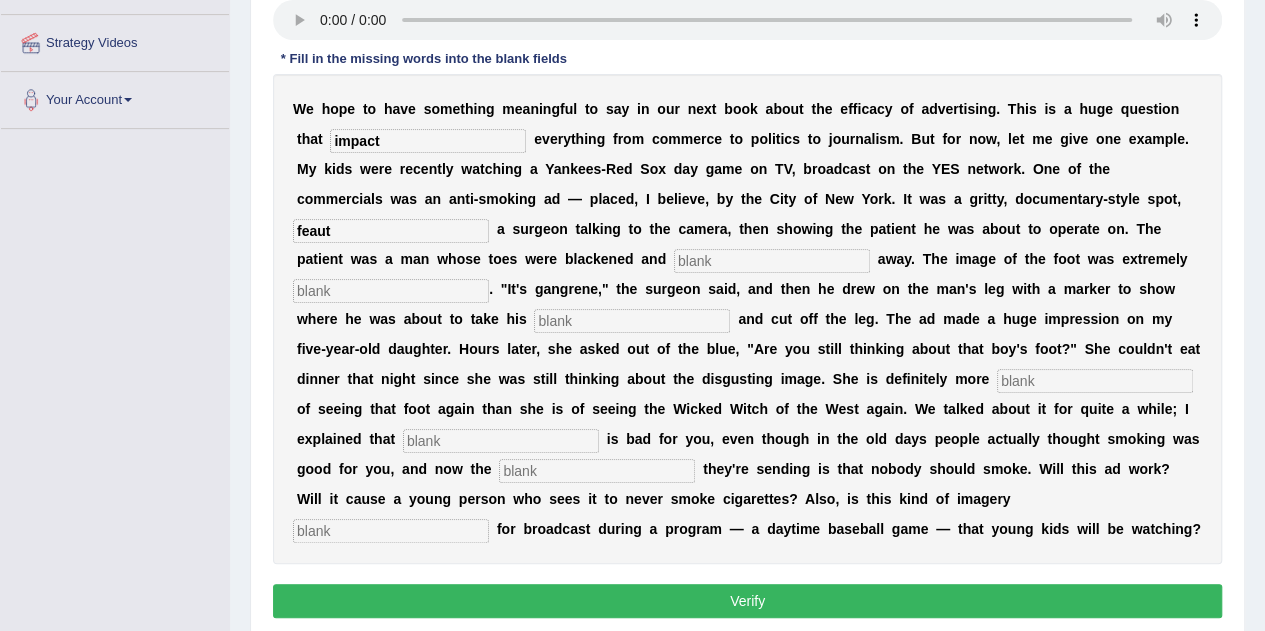 click on "Verify" at bounding box center (747, 601) 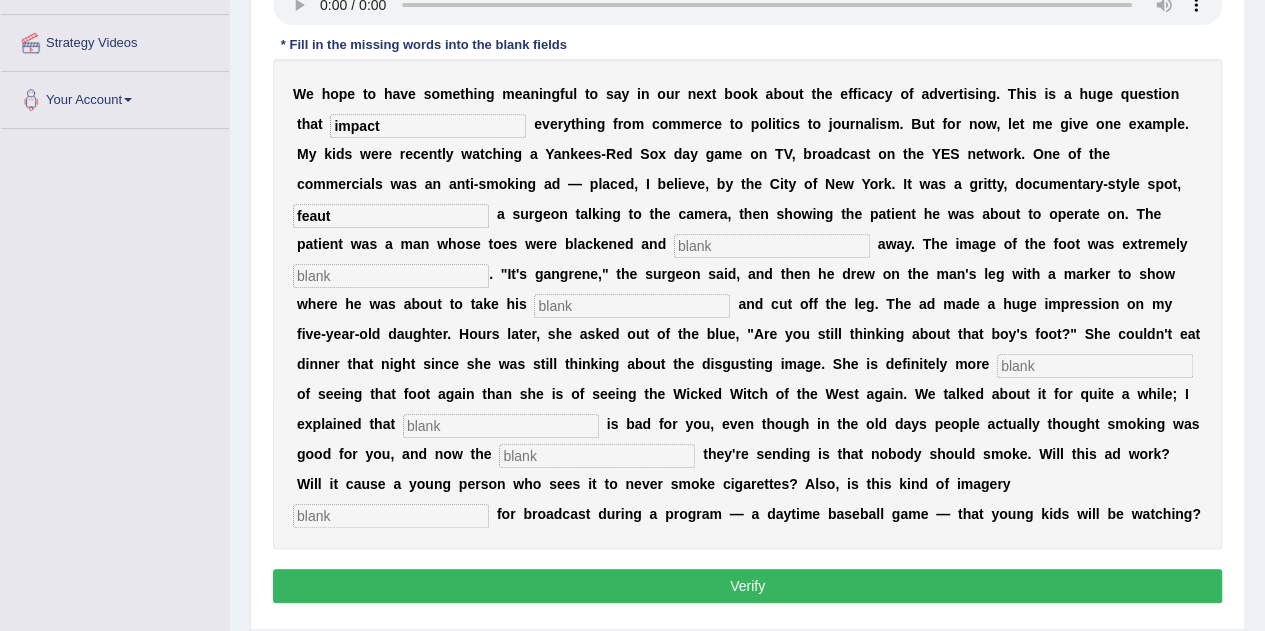click at bounding box center [632, 306] 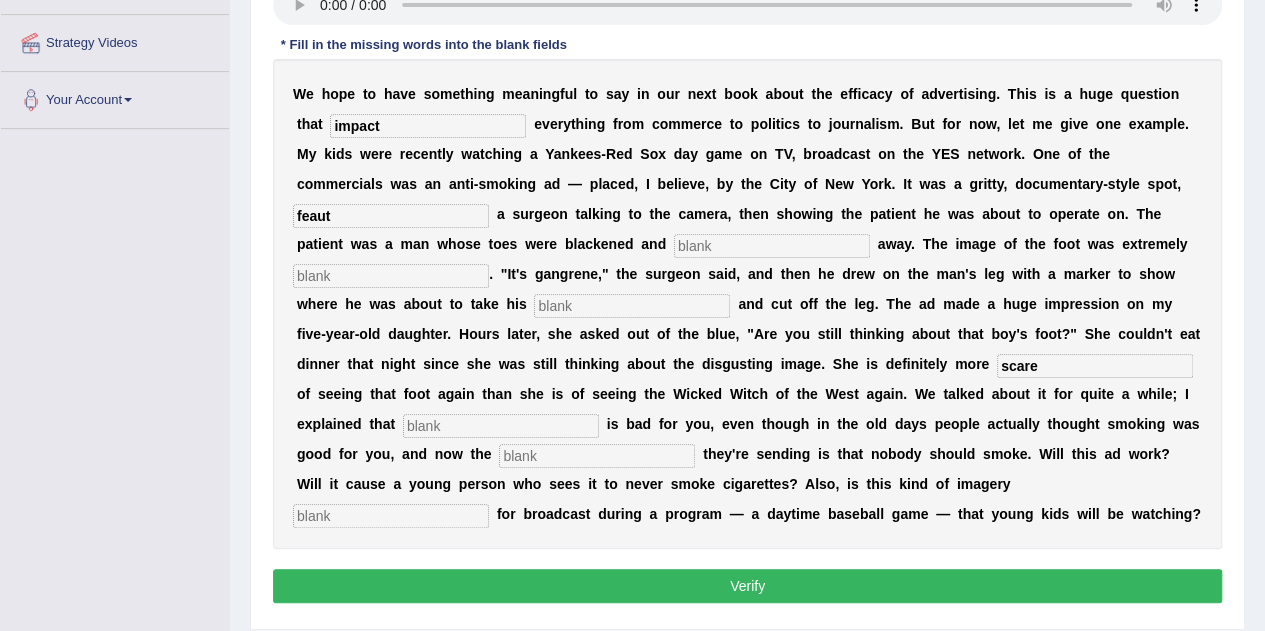 type on "scare" 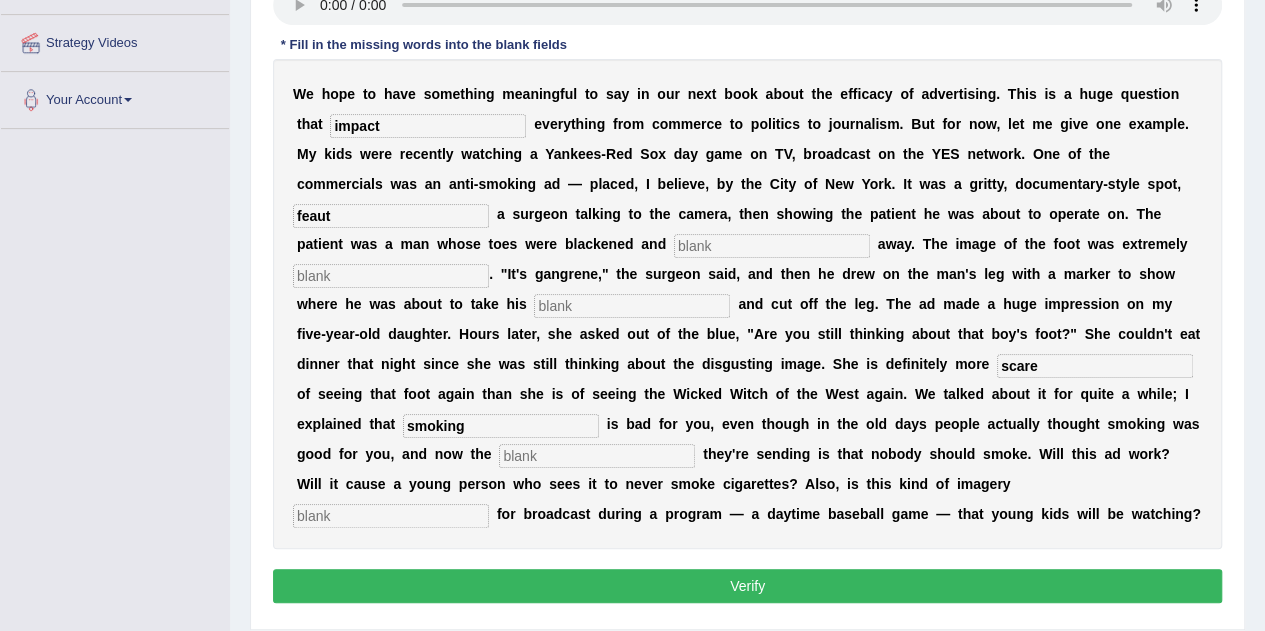 type on "smoking" 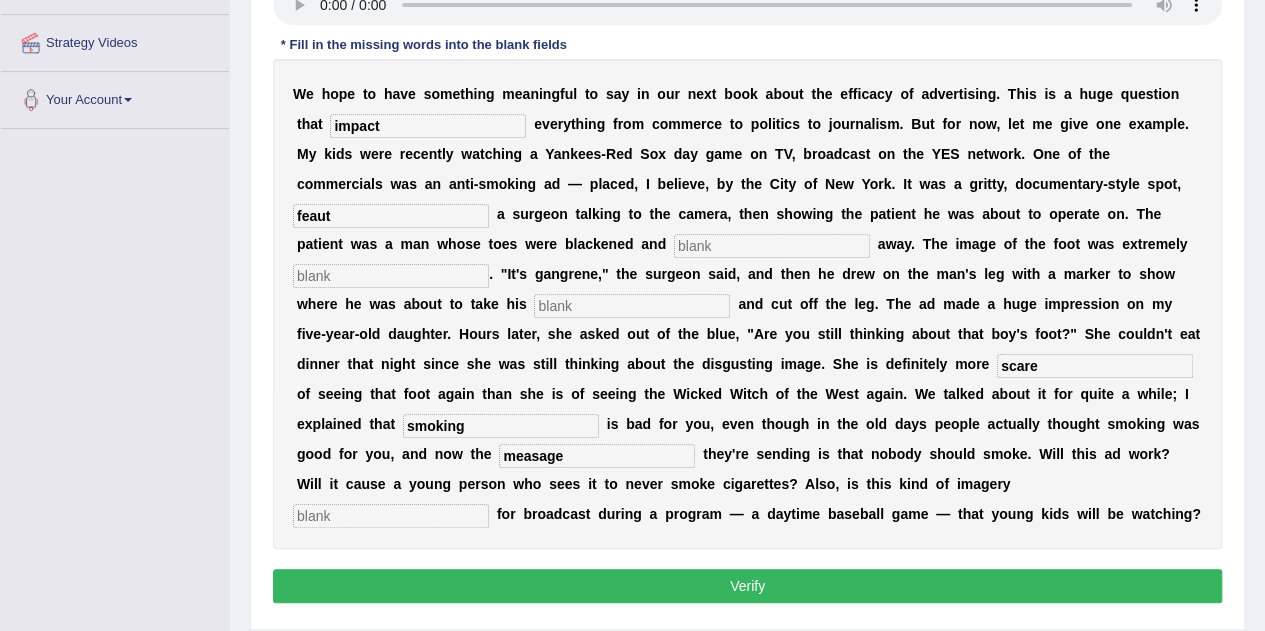 type on "measage" 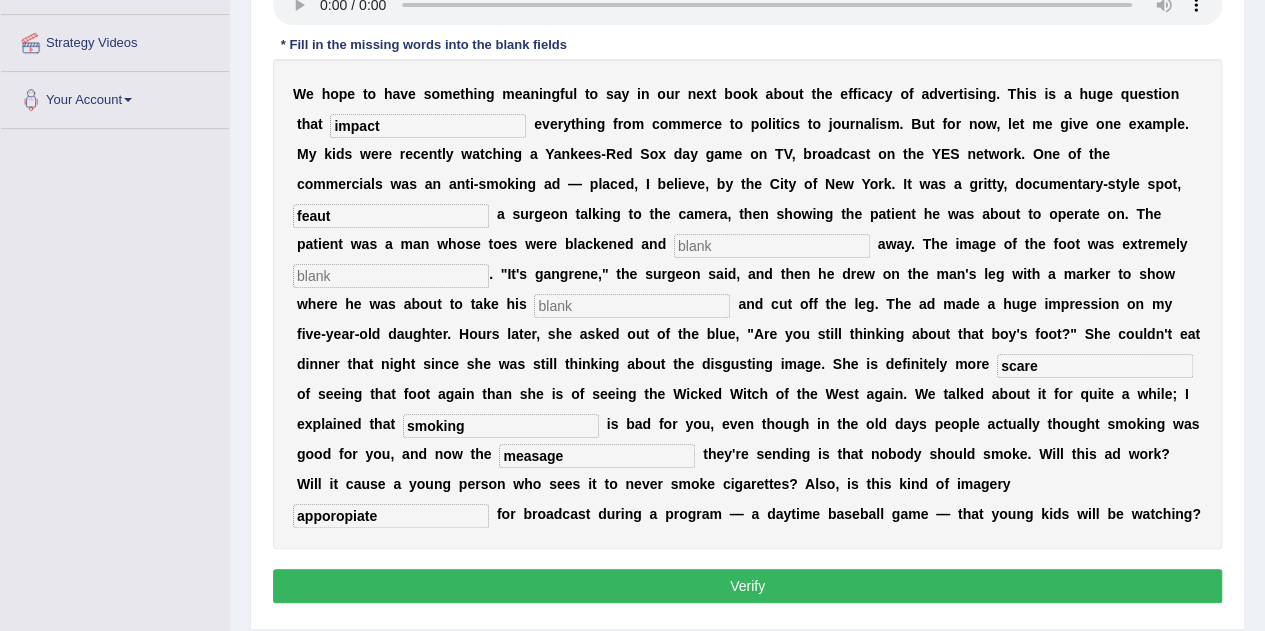 type on "apporopiate" 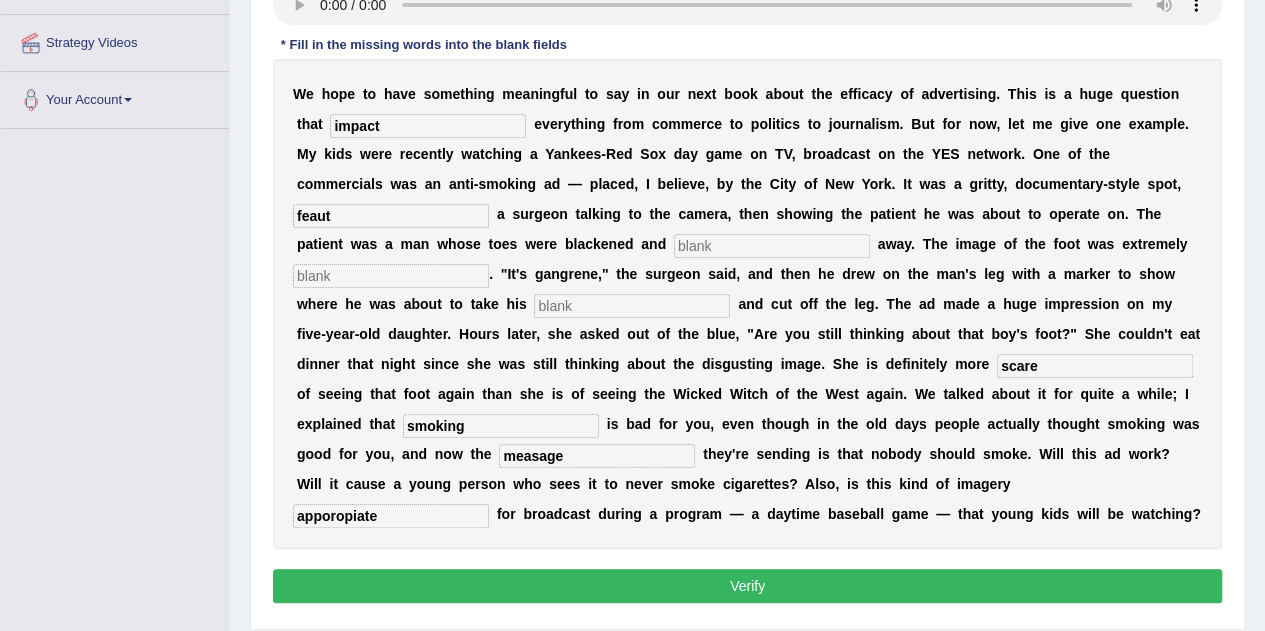 scroll, scrollTop: 430, scrollLeft: 0, axis: vertical 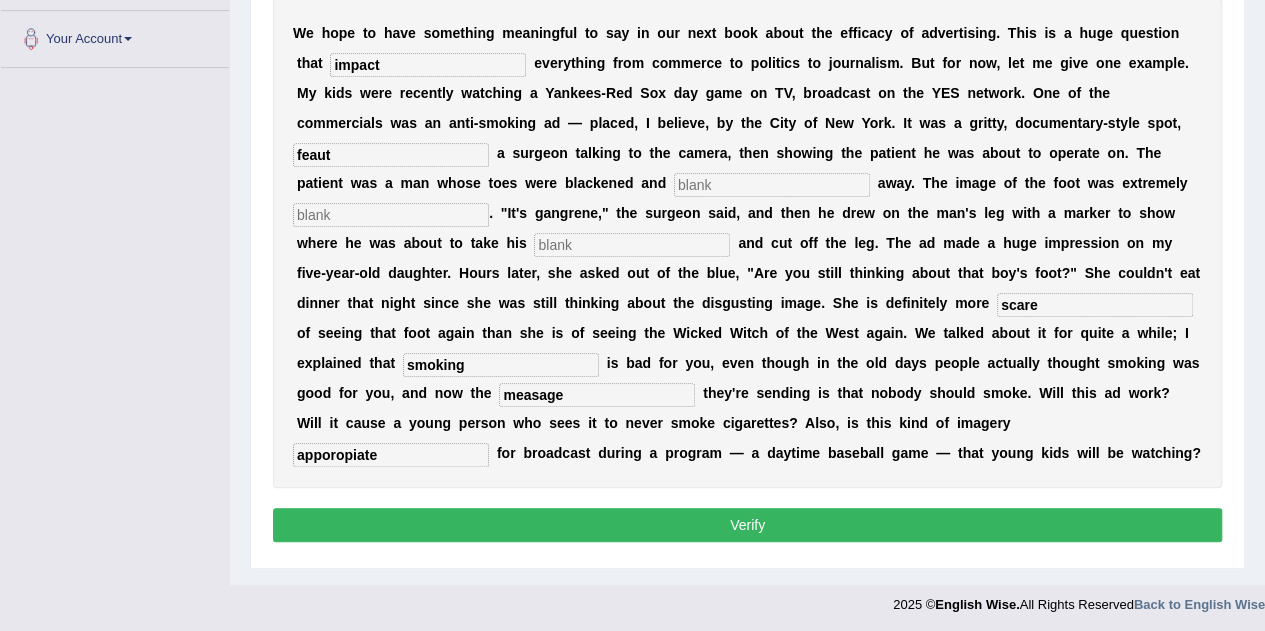 click on "Verify" at bounding box center (747, 525) 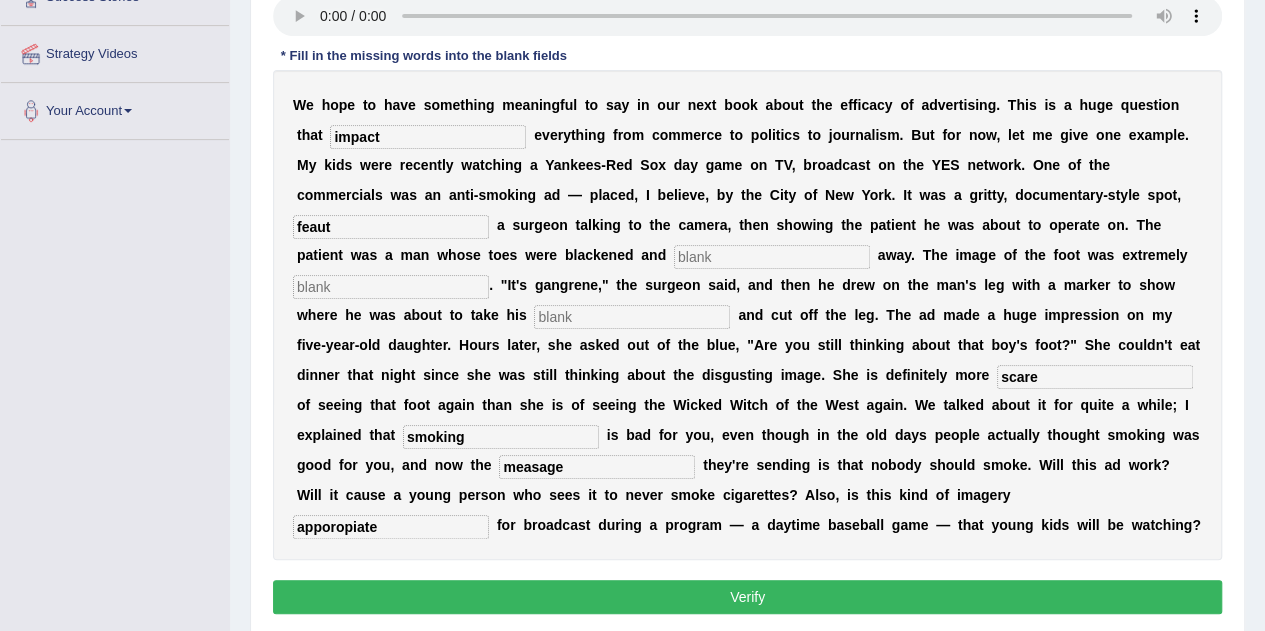scroll, scrollTop: 359, scrollLeft: 0, axis: vertical 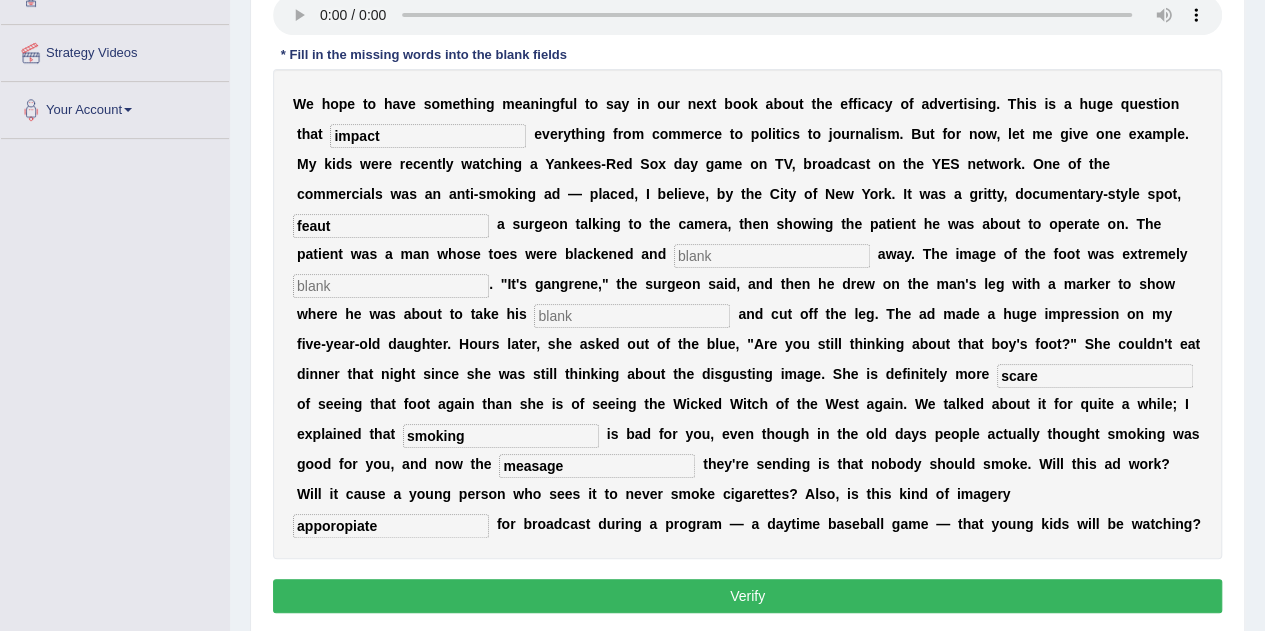 click on "Verify" at bounding box center (747, 596) 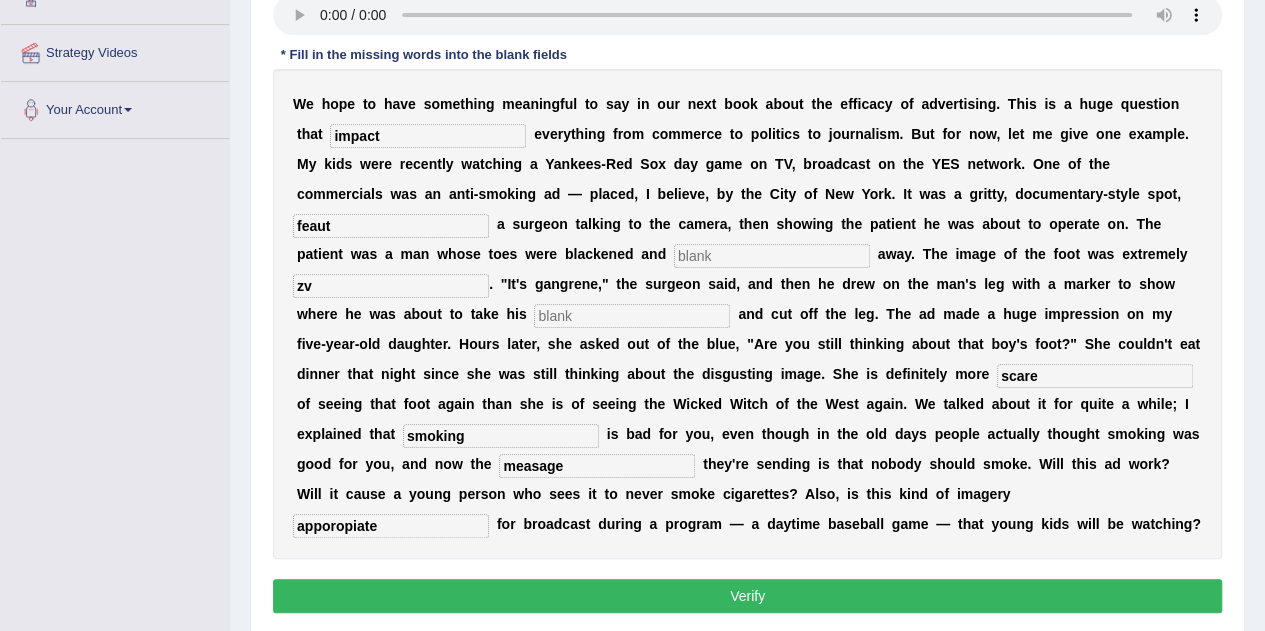 click on "zv" at bounding box center (391, 286) 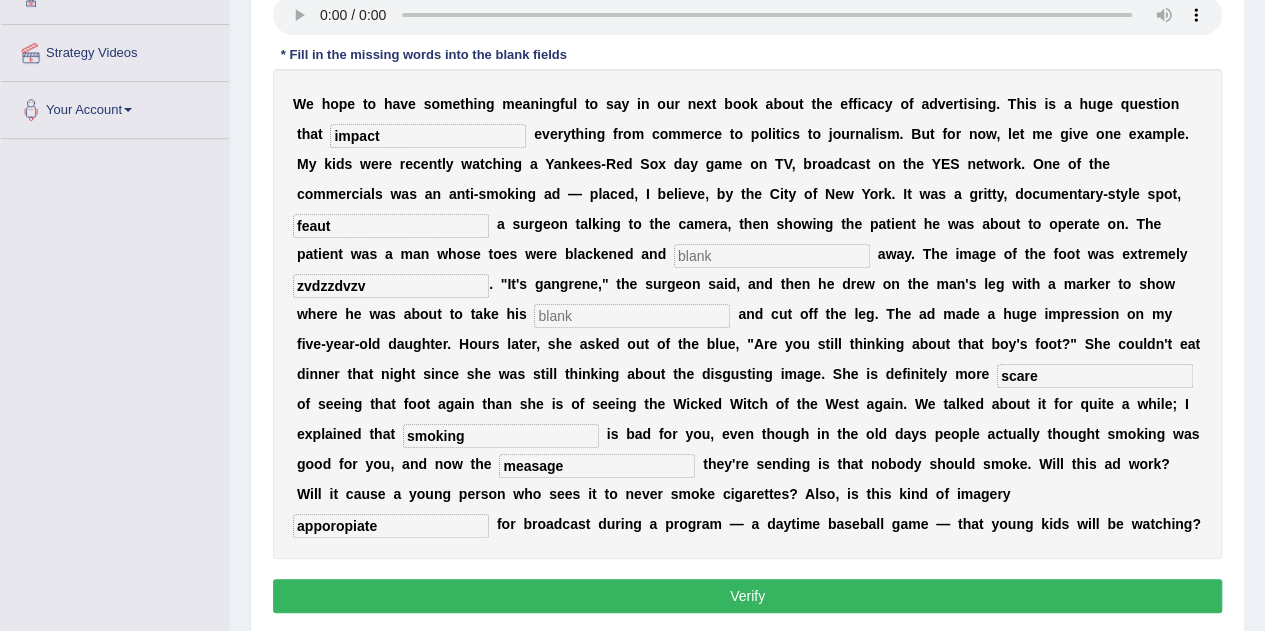 type on "zvdzzdvzv" 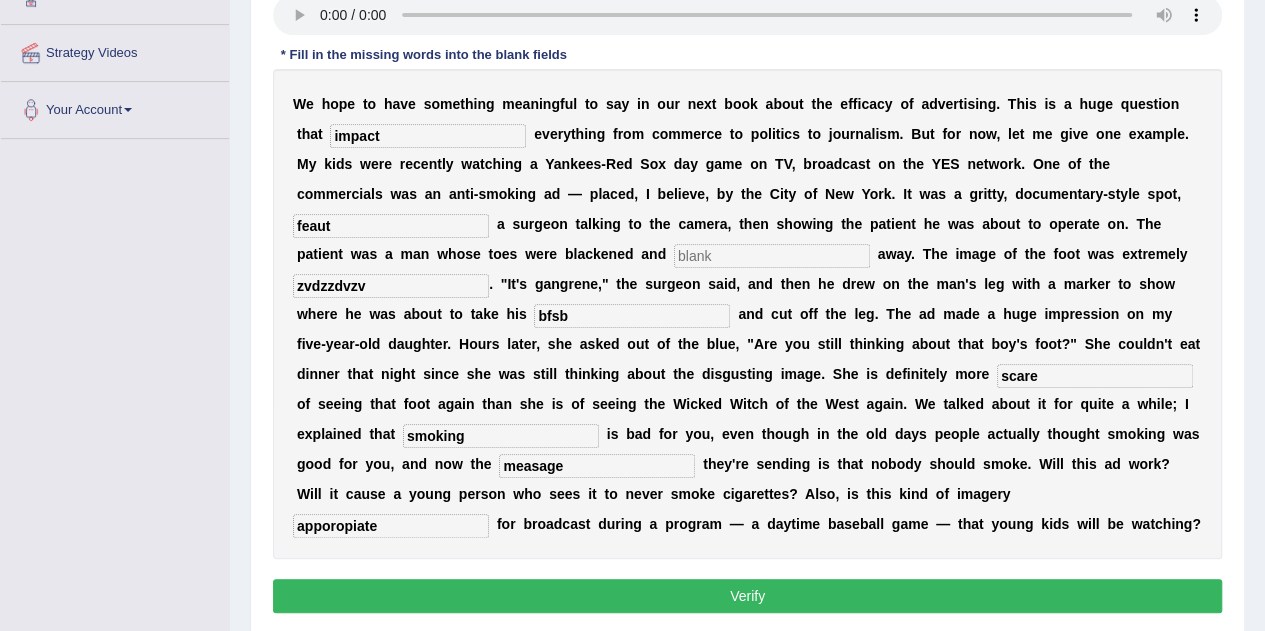 type on "bfsb" 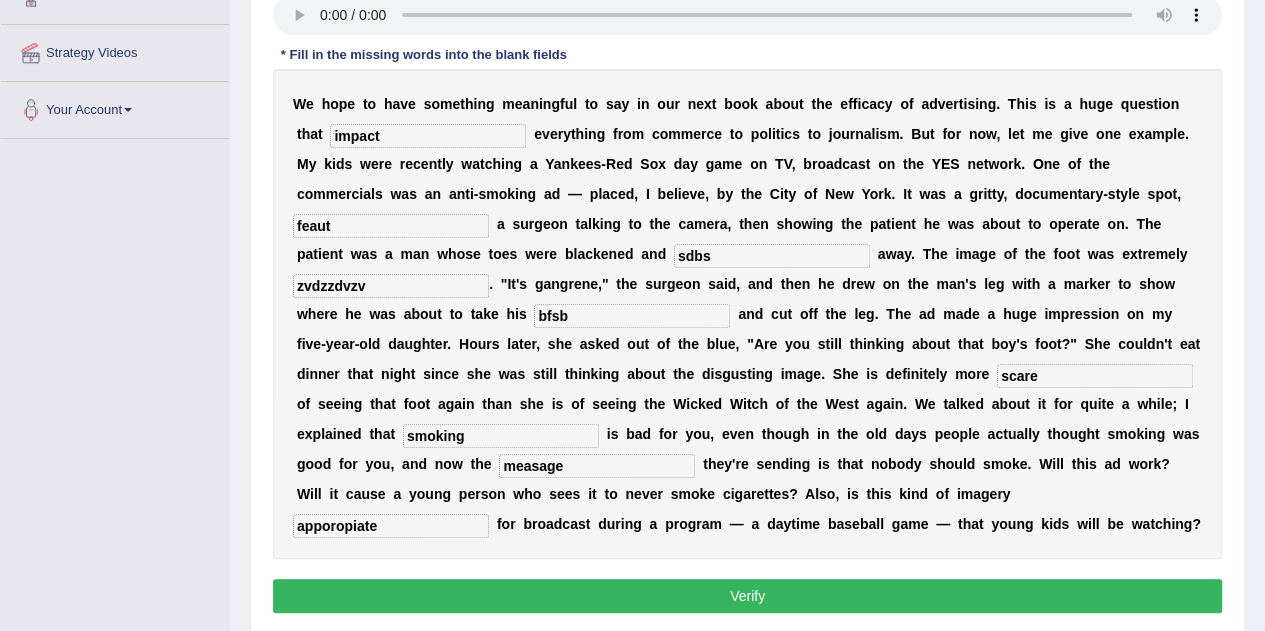 type on "sdbs" 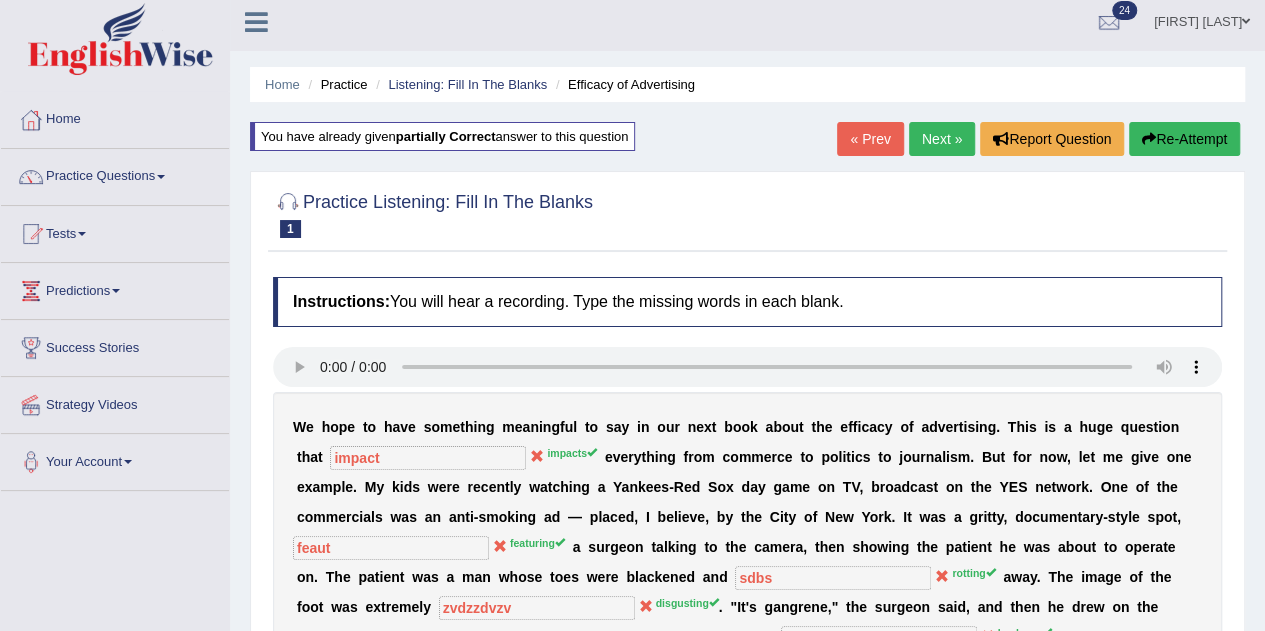 scroll, scrollTop: 0, scrollLeft: 0, axis: both 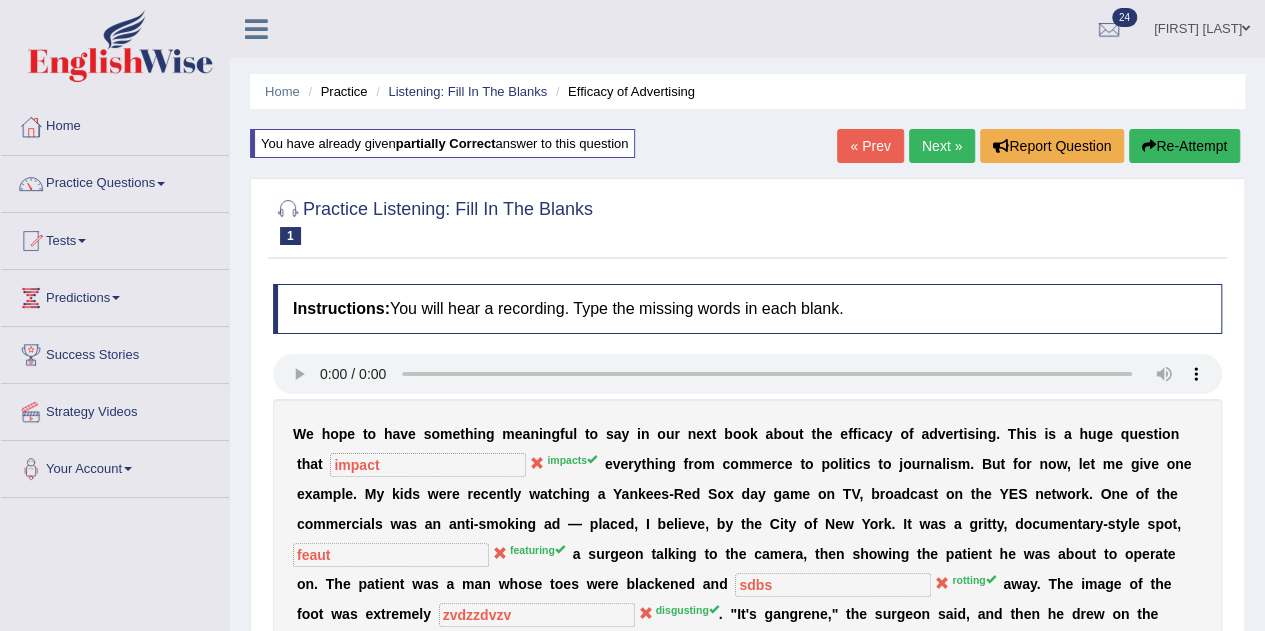 click on "Next »" at bounding box center [942, 146] 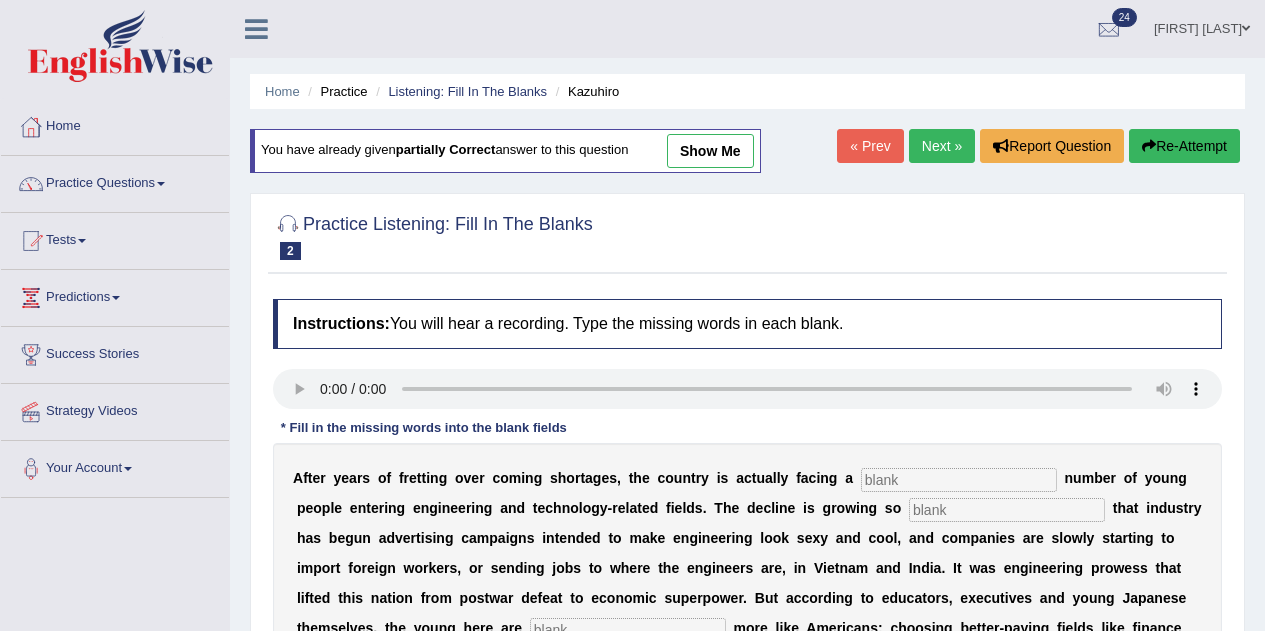 scroll, scrollTop: 0, scrollLeft: 0, axis: both 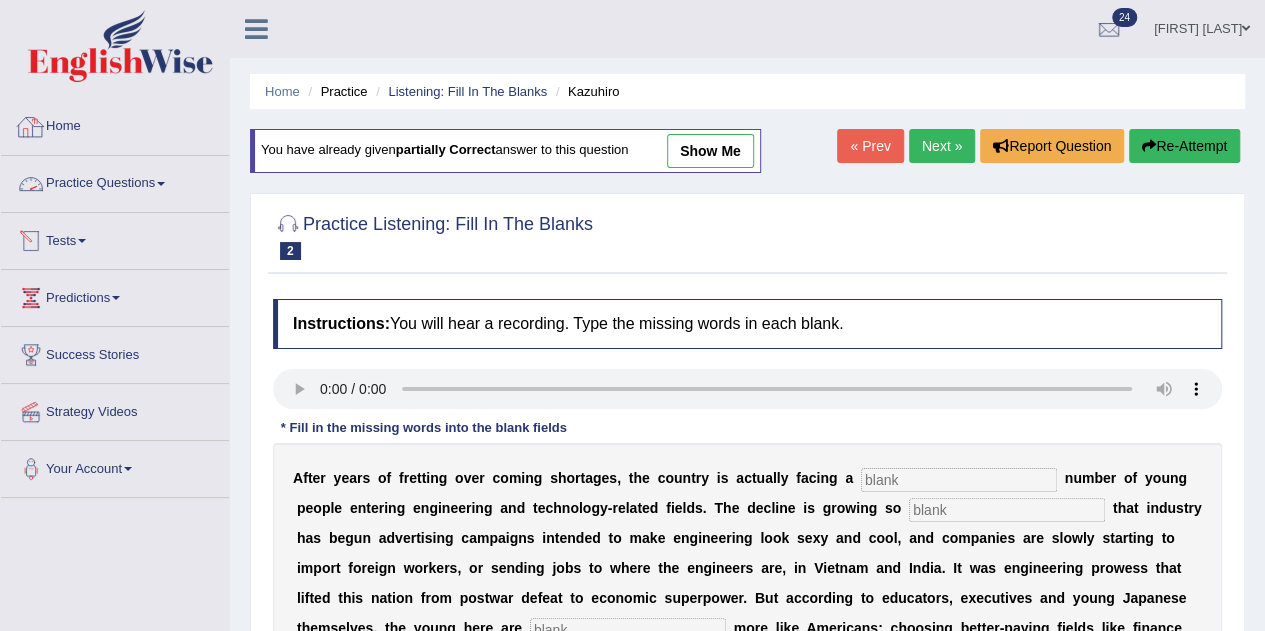 click on "Home" at bounding box center [115, 124] 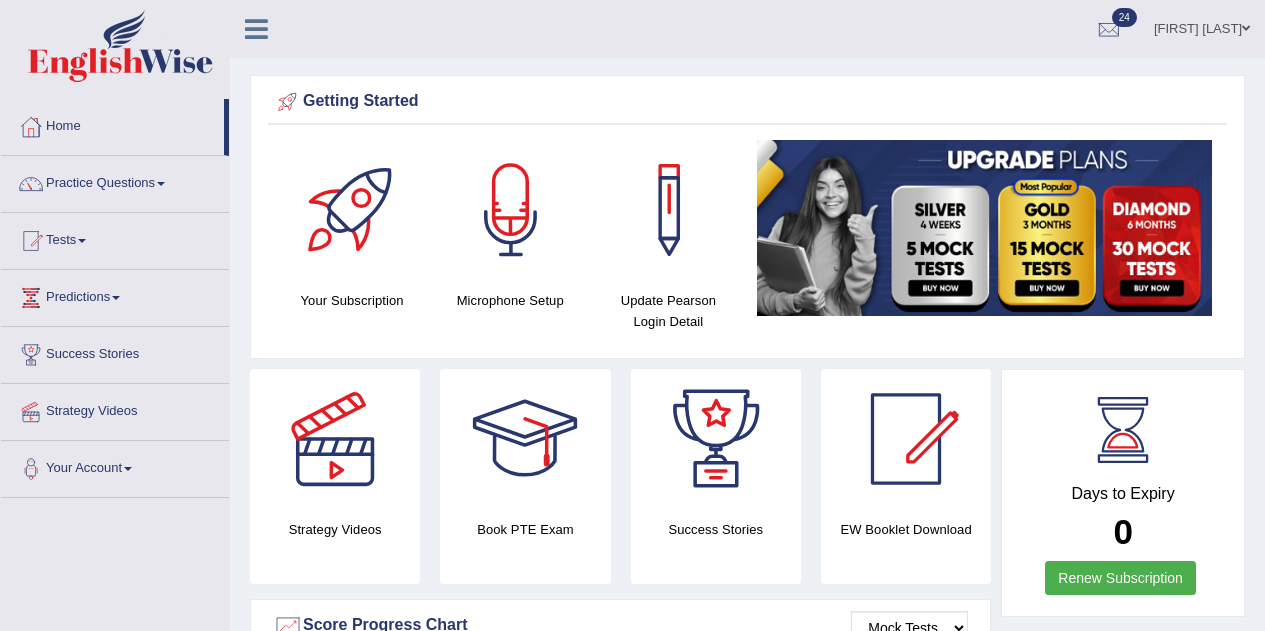 scroll, scrollTop: 0, scrollLeft: 0, axis: both 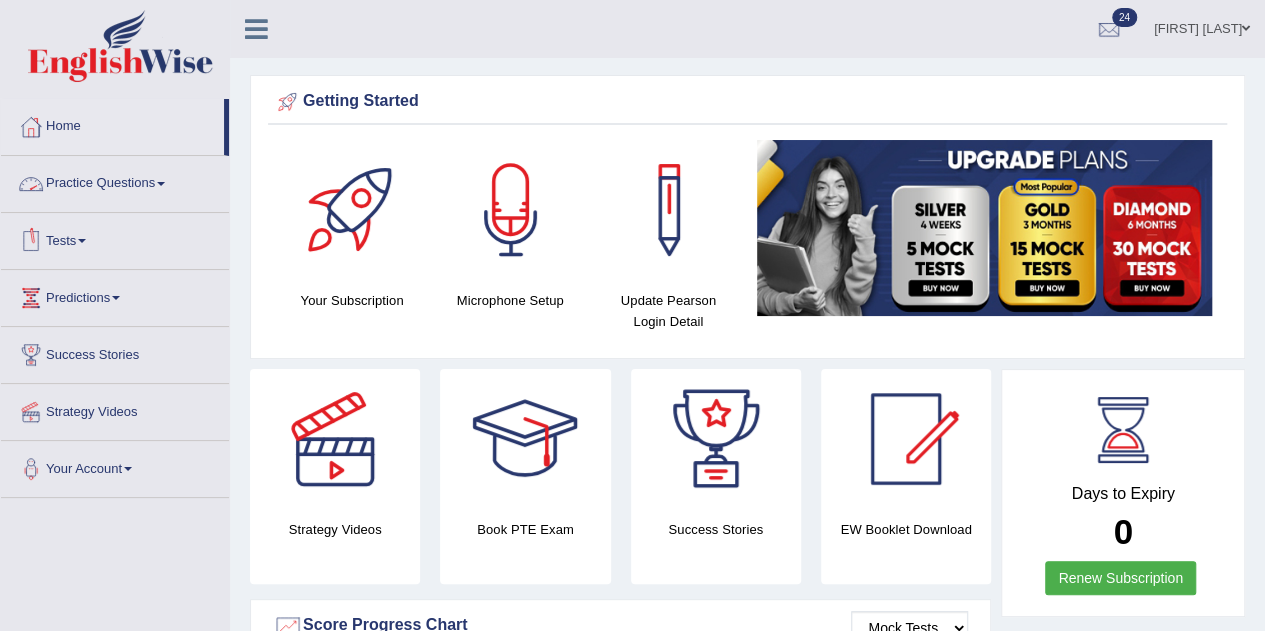 click on "Practice Questions" at bounding box center [115, 181] 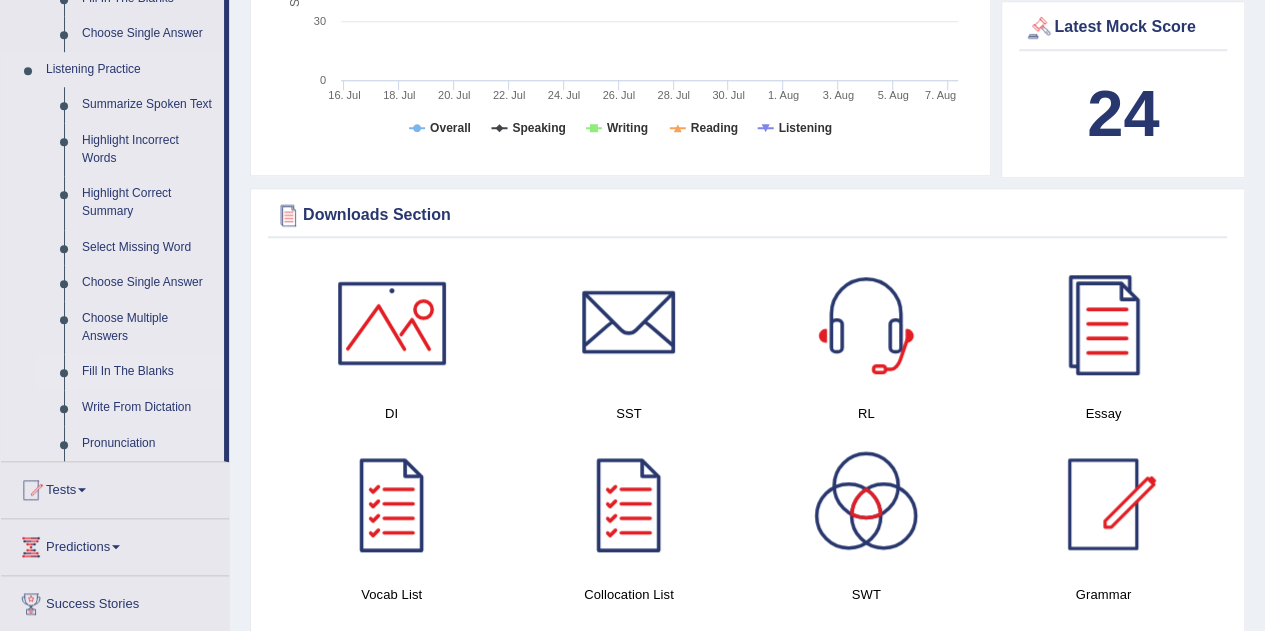 scroll, scrollTop: 821, scrollLeft: 0, axis: vertical 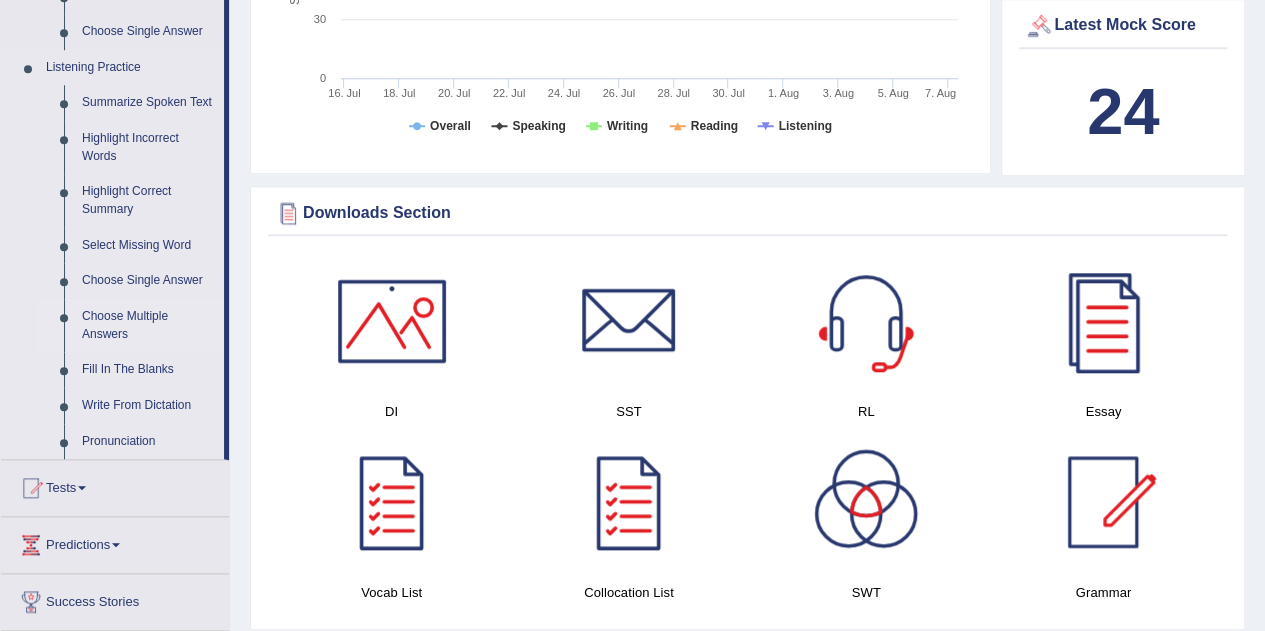 click on "Choose Multiple Answers" at bounding box center (148, 325) 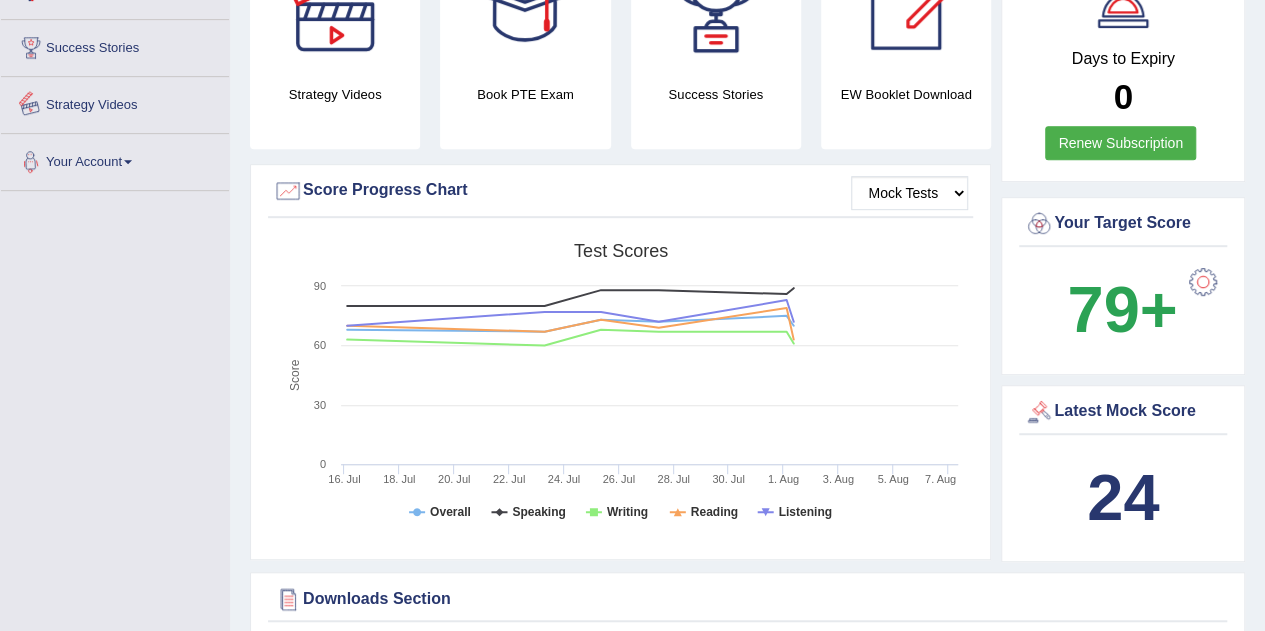 scroll, scrollTop: 660, scrollLeft: 0, axis: vertical 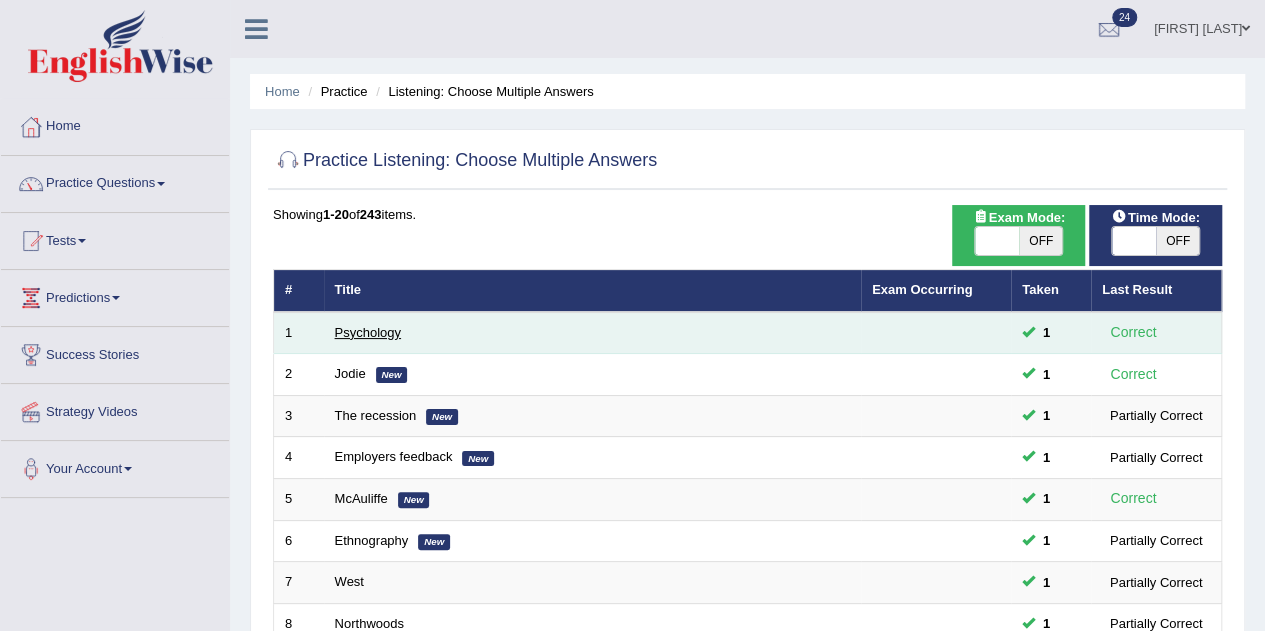 click on "Psychology" at bounding box center [368, 332] 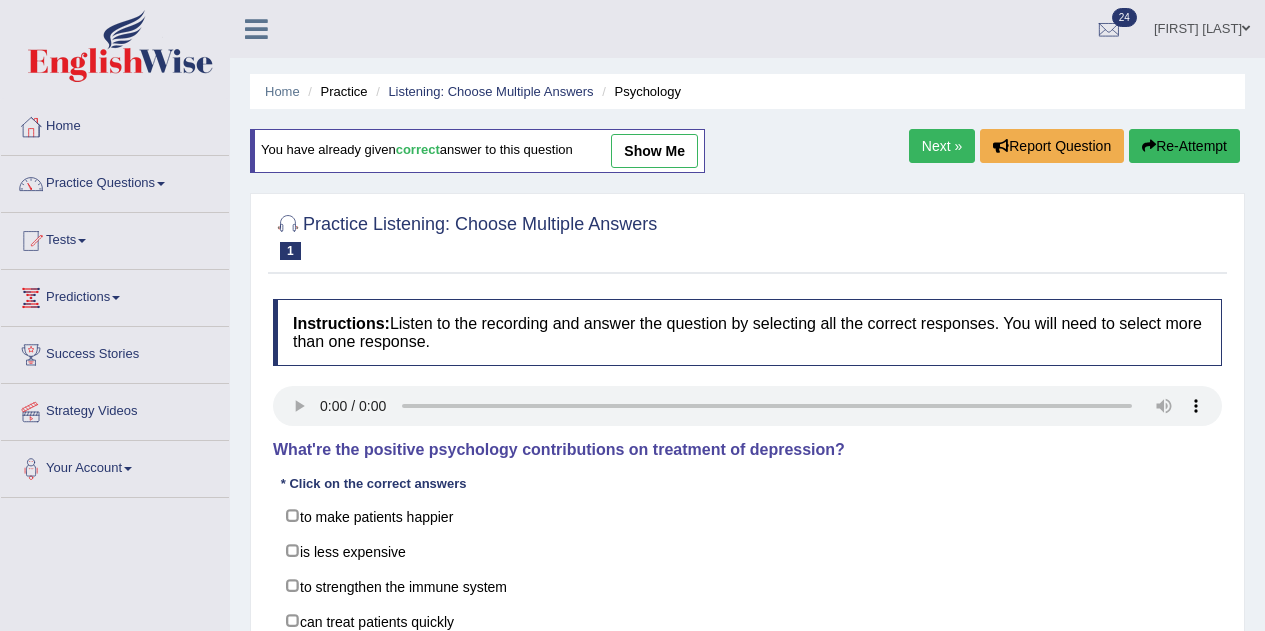 scroll, scrollTop: 0, scrollLeft: 0, axis: both 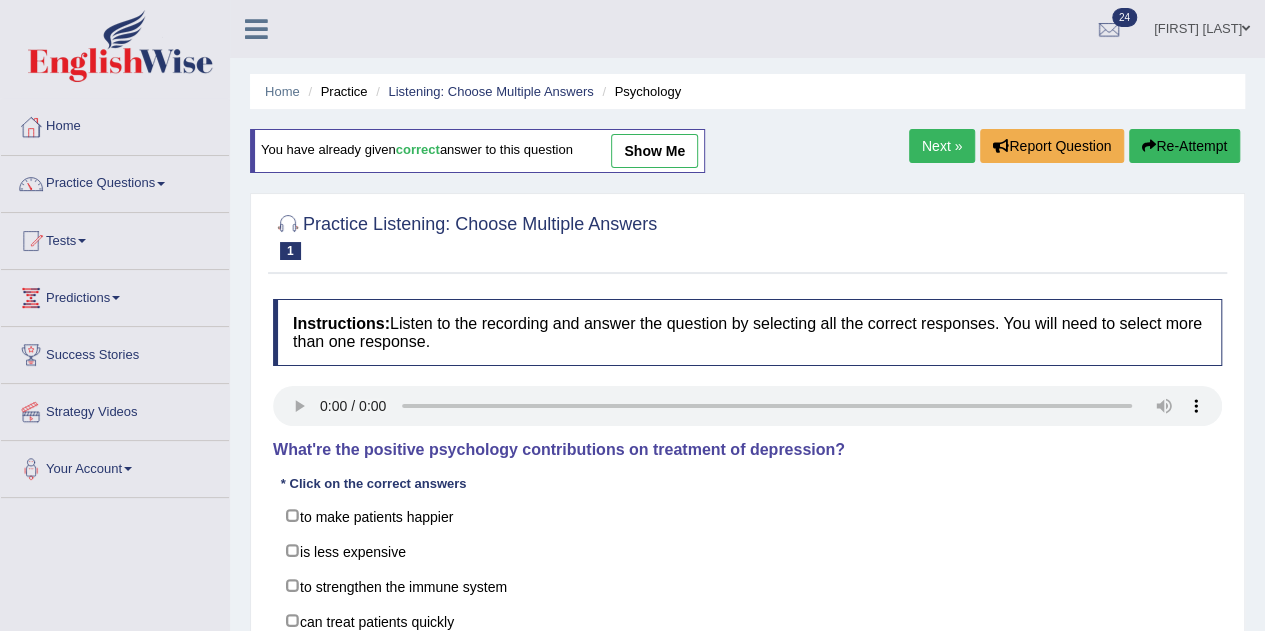 click on "show me" at bounding box center [654, 151] 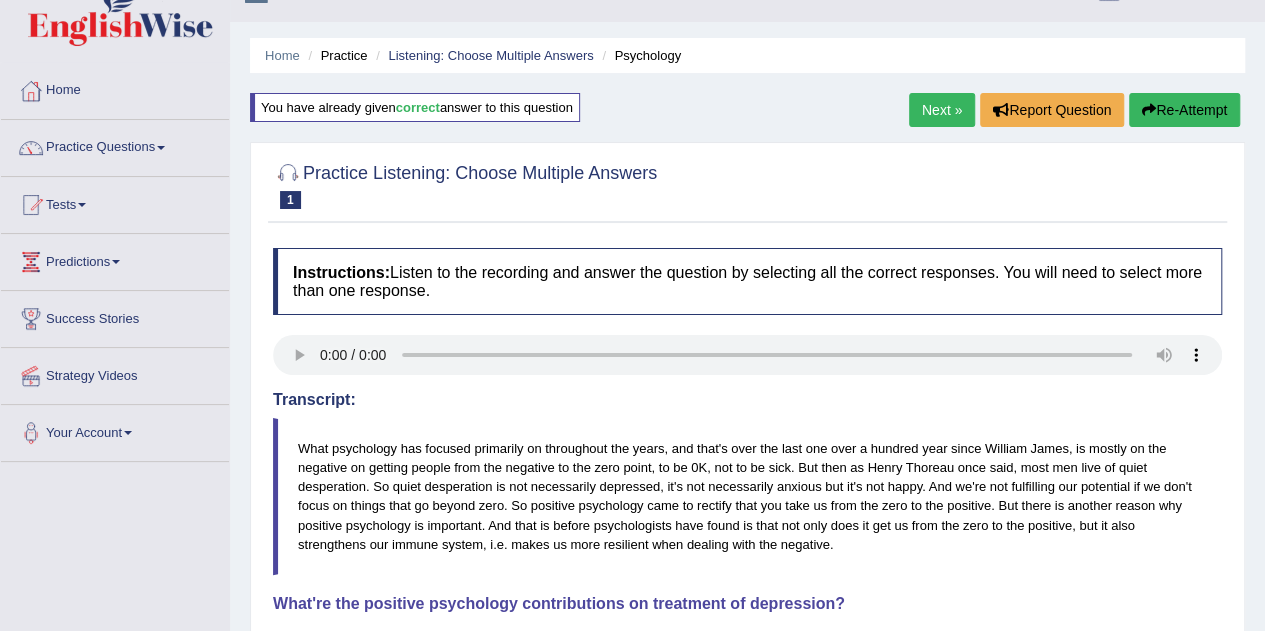 scroll, scrollTop: 22, scrollLeft: 0, axis: vertical 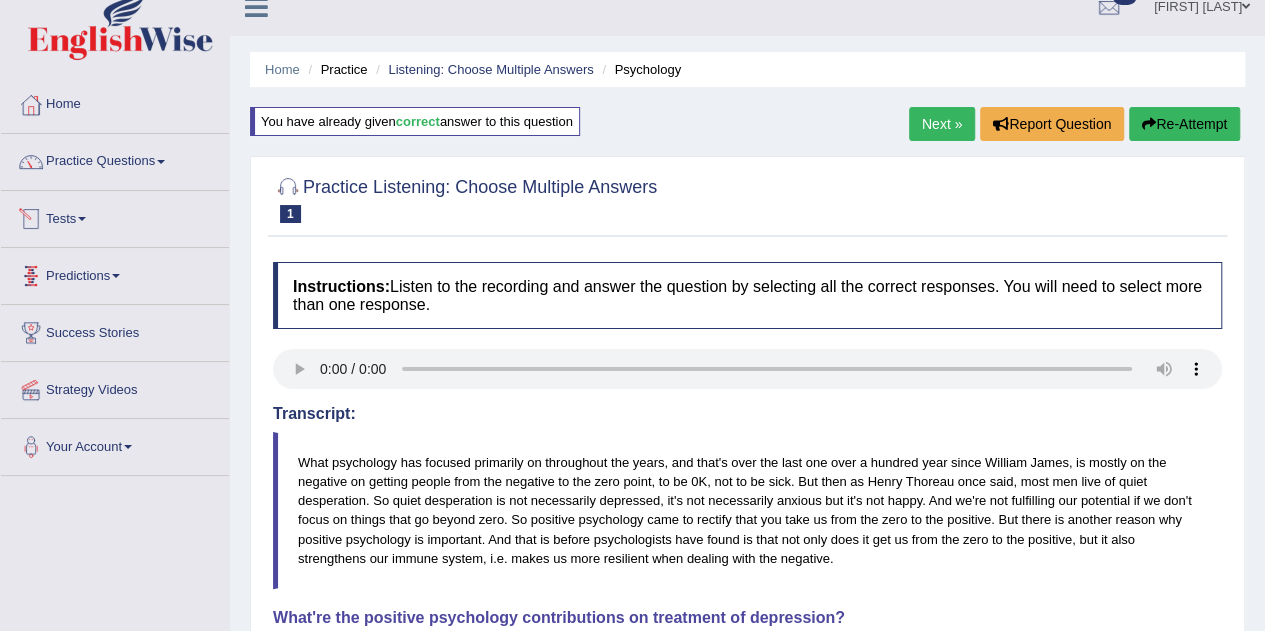 click on "Tests" at bounding box center (115, 216) 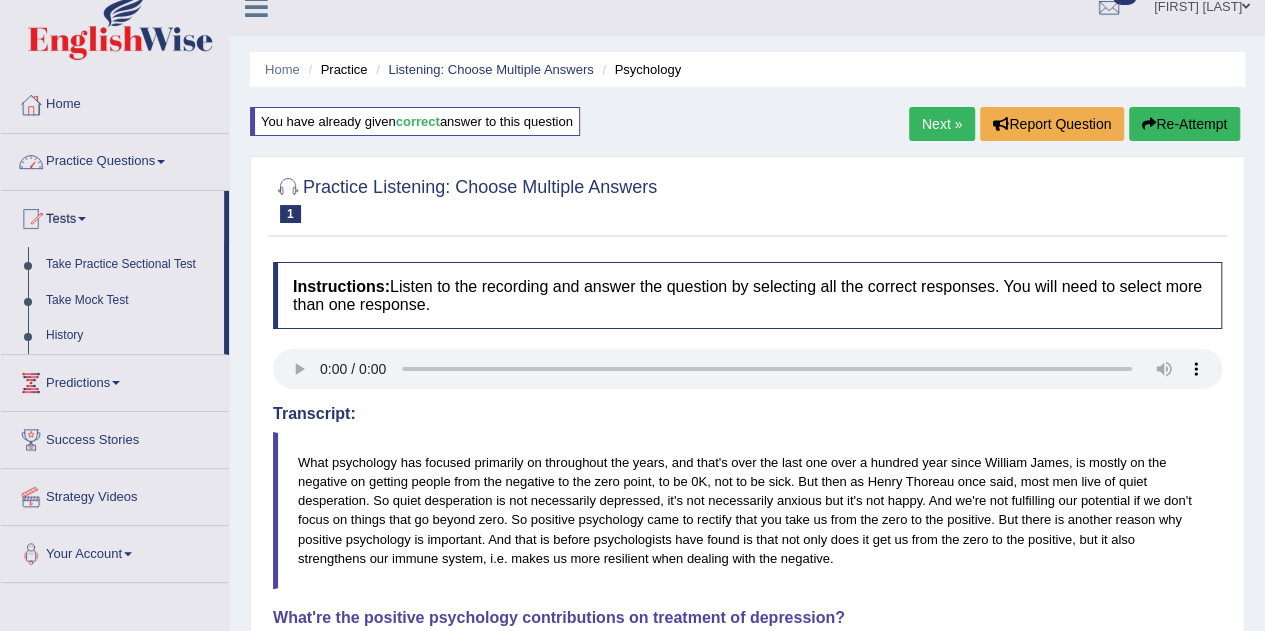 click on "Practice Questions" at bounding box center [115, 159] 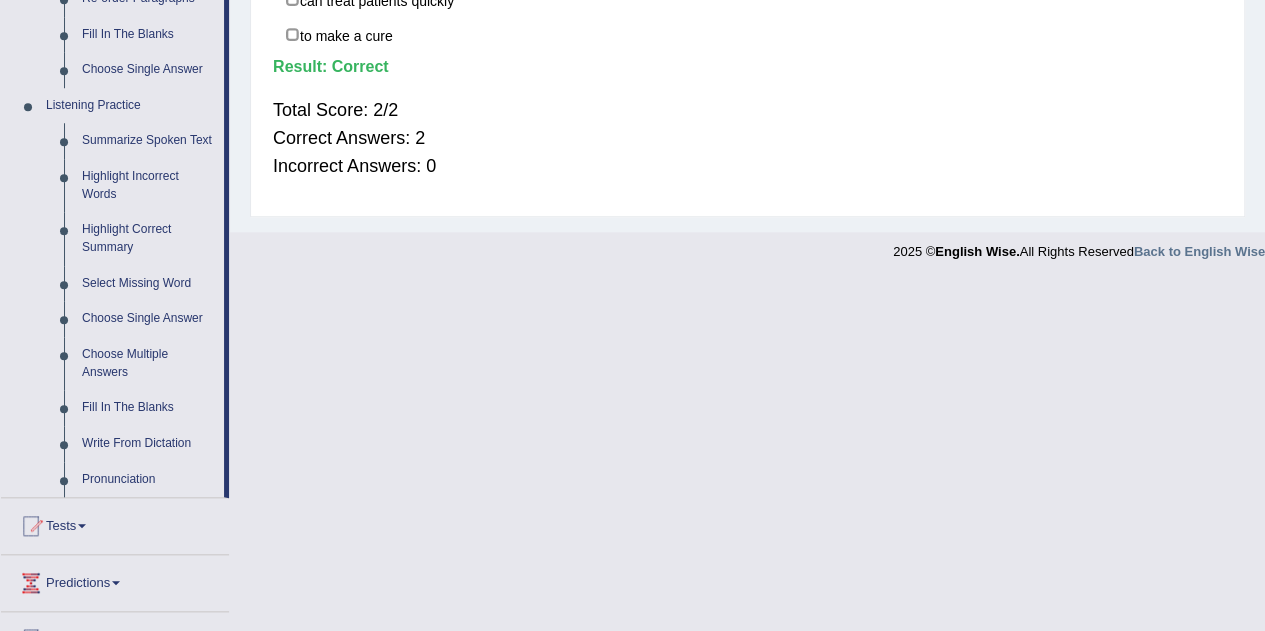 scroll, scrollTop: 784, scrollLeft: 0, axis: vertical 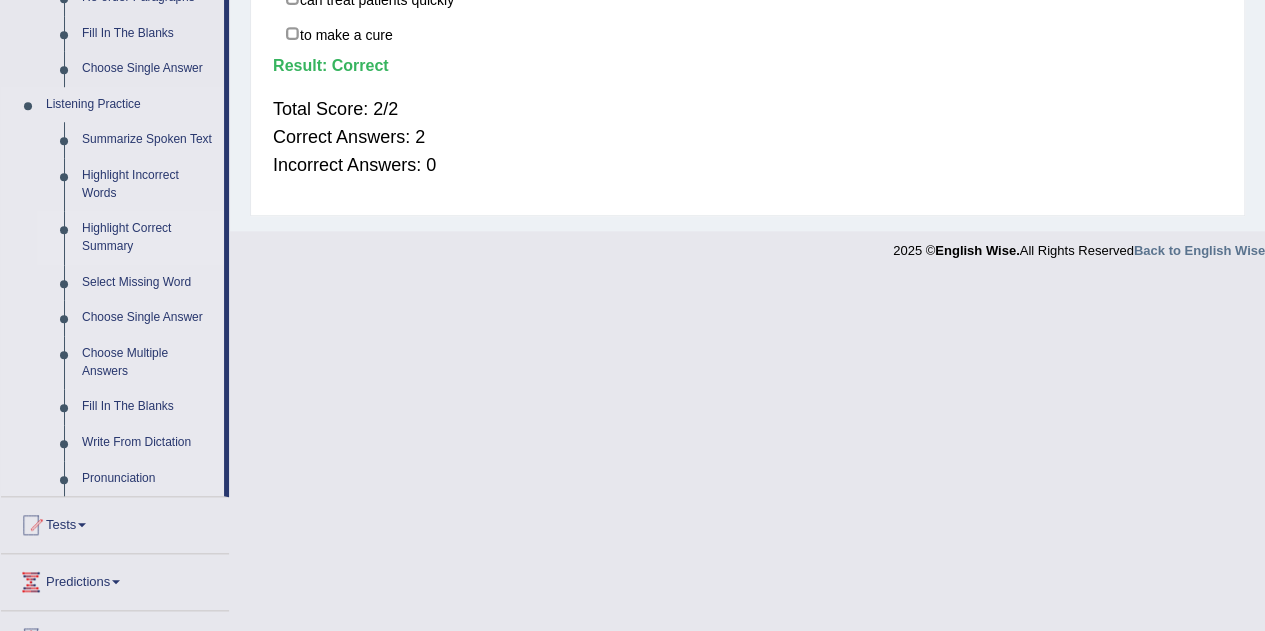 click on "Highlight Correct Summary" at bounding box center [148, 237] 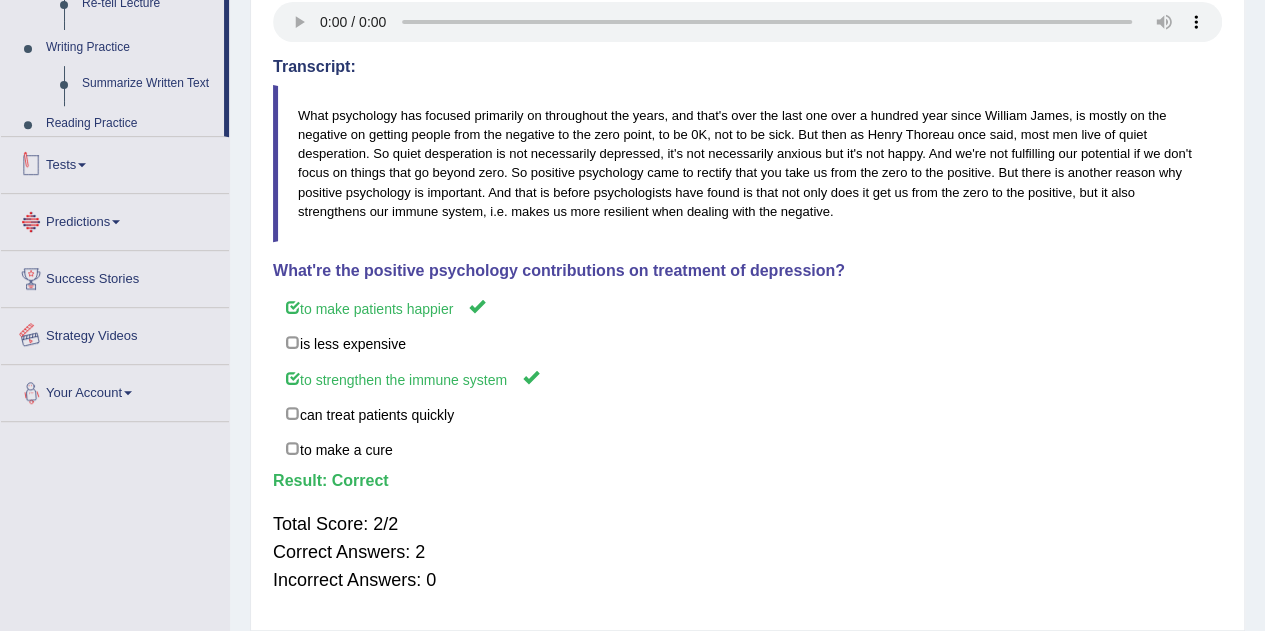 scroll, scrollTop: 431, scrollLeft: 0, axis: vertical 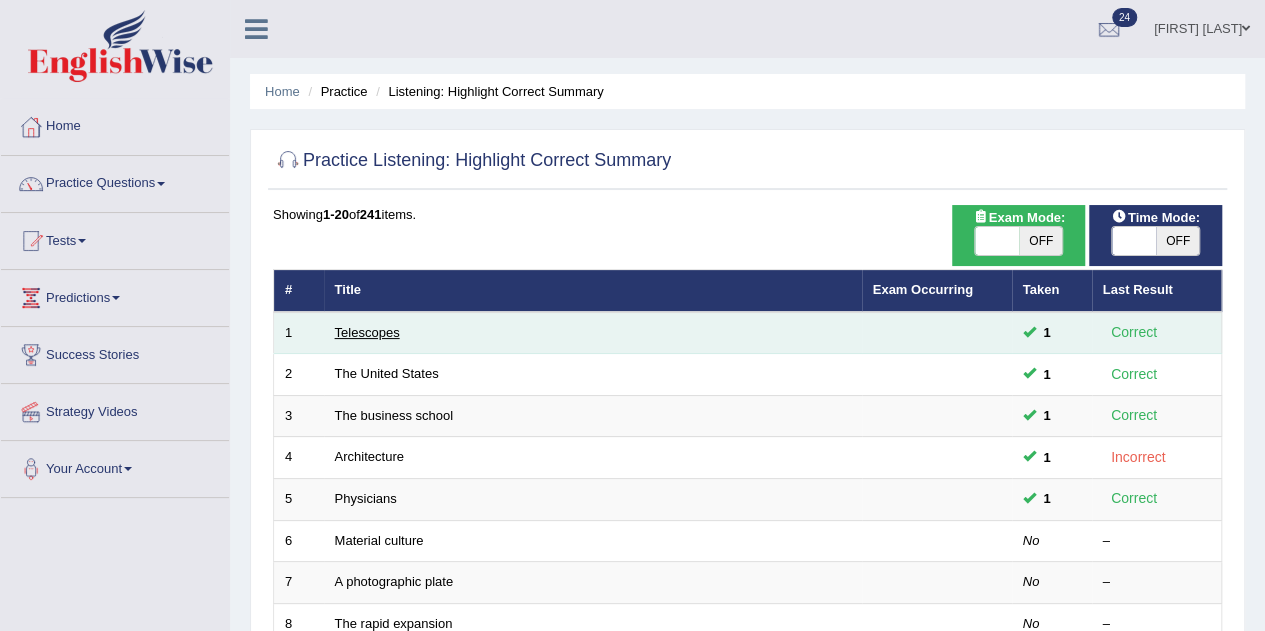 click on "Telescopes" at bounding box center (367, 332) 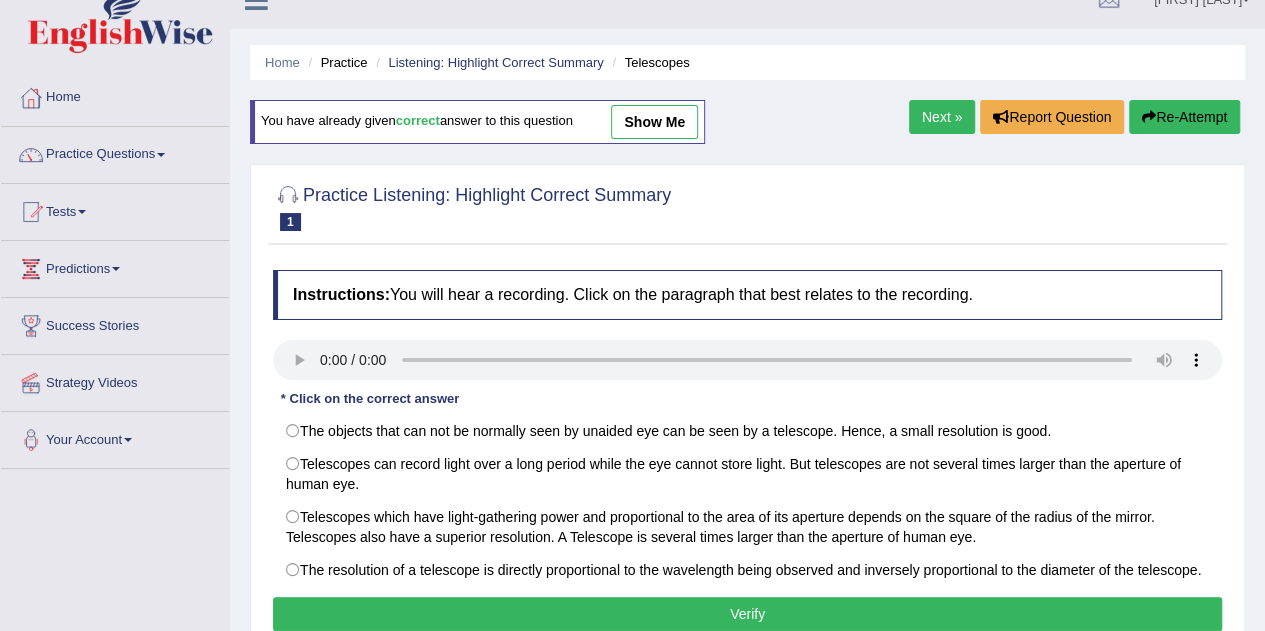 scroll, scrollTop: 0, scrollLeft: 0, axis: both 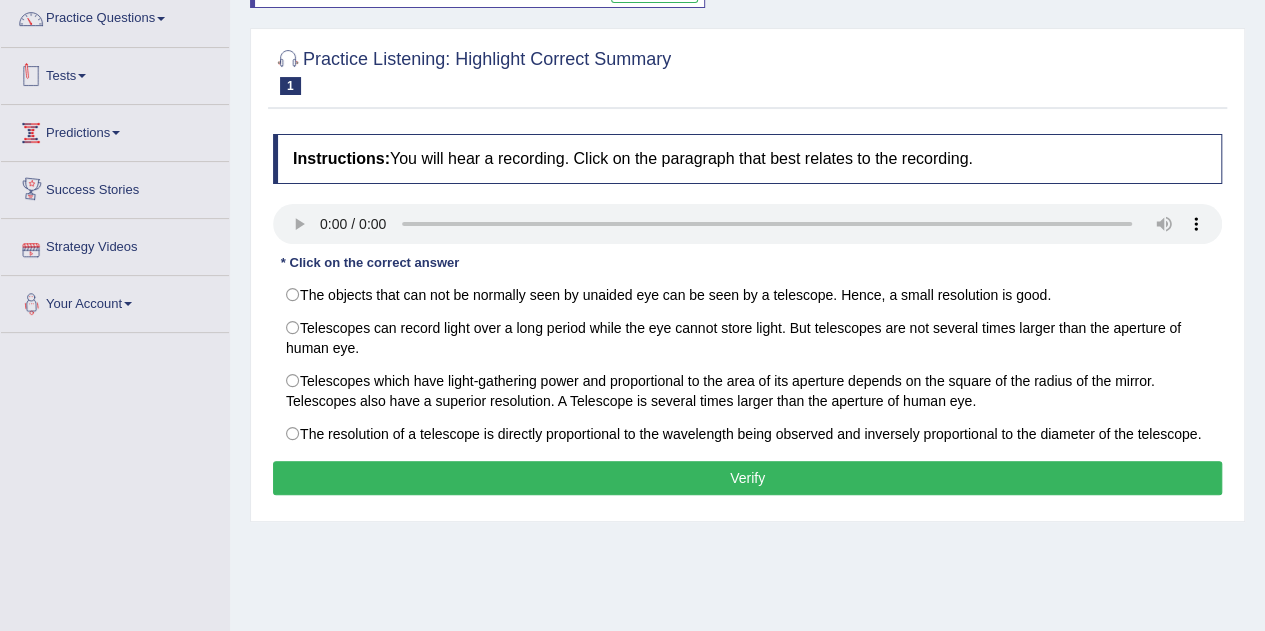 click on "Tests" at bounding box center (115, 73) 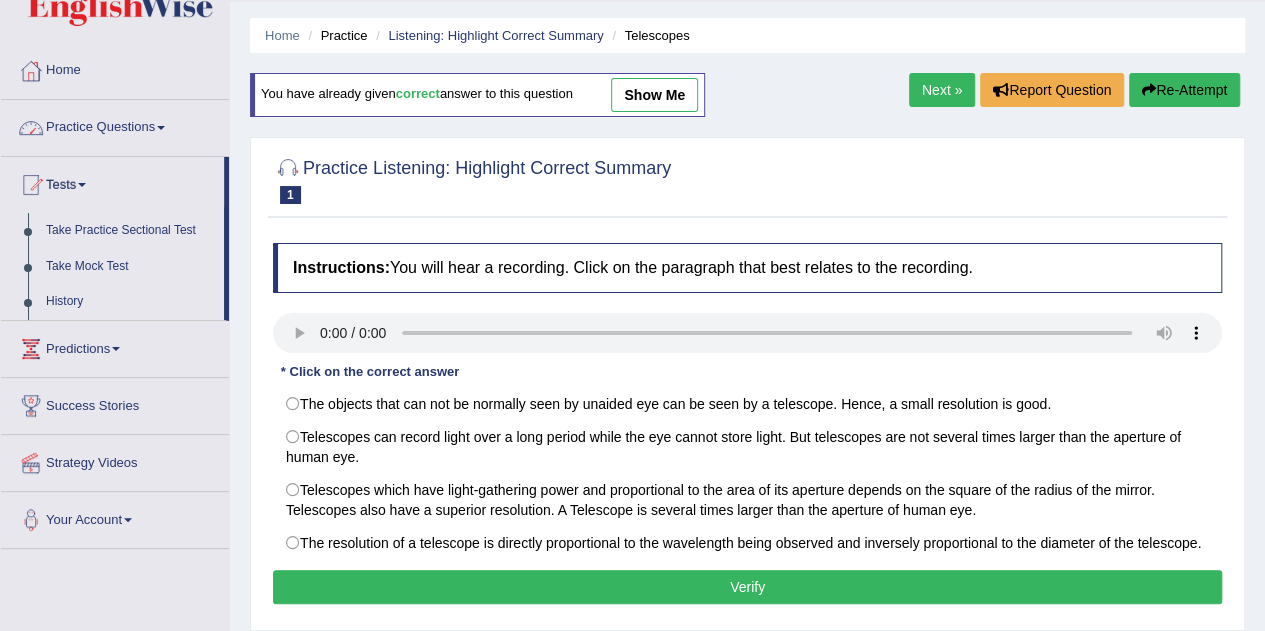 scroll, scrollTop: 55, scrollLeft: 0, axis: vertical 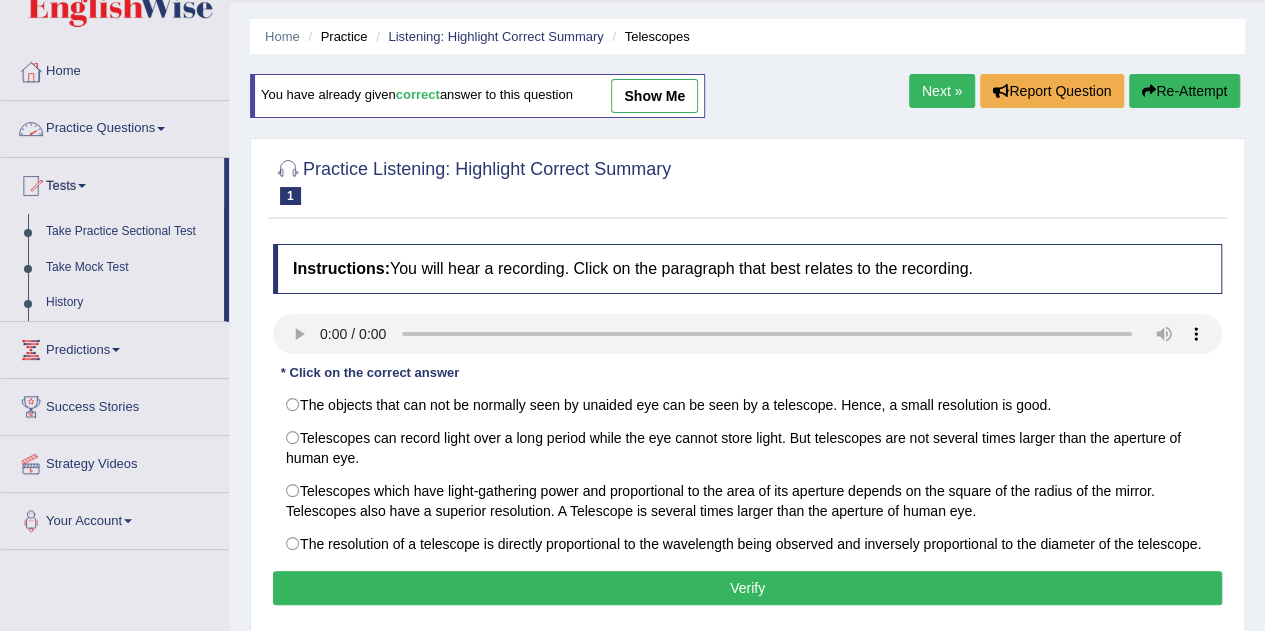 click on "Practice Questions" at bounding box center (115, 126) 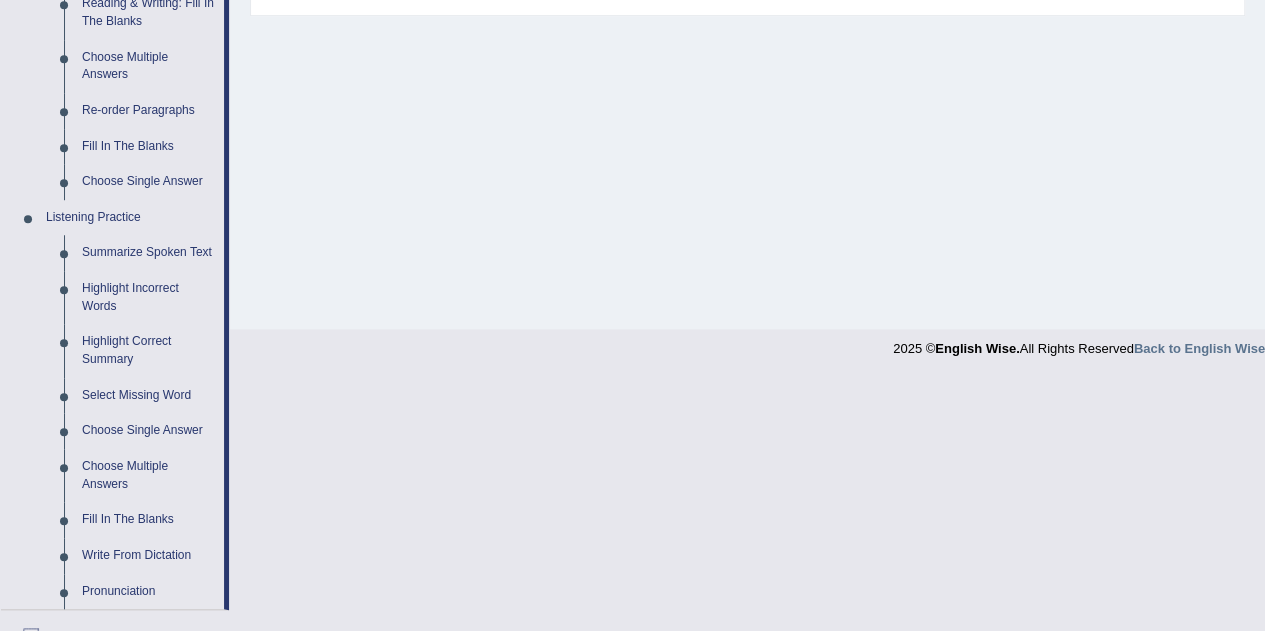 scroll, scrollTop: 672, scrollLeft: 0, axis: vertical 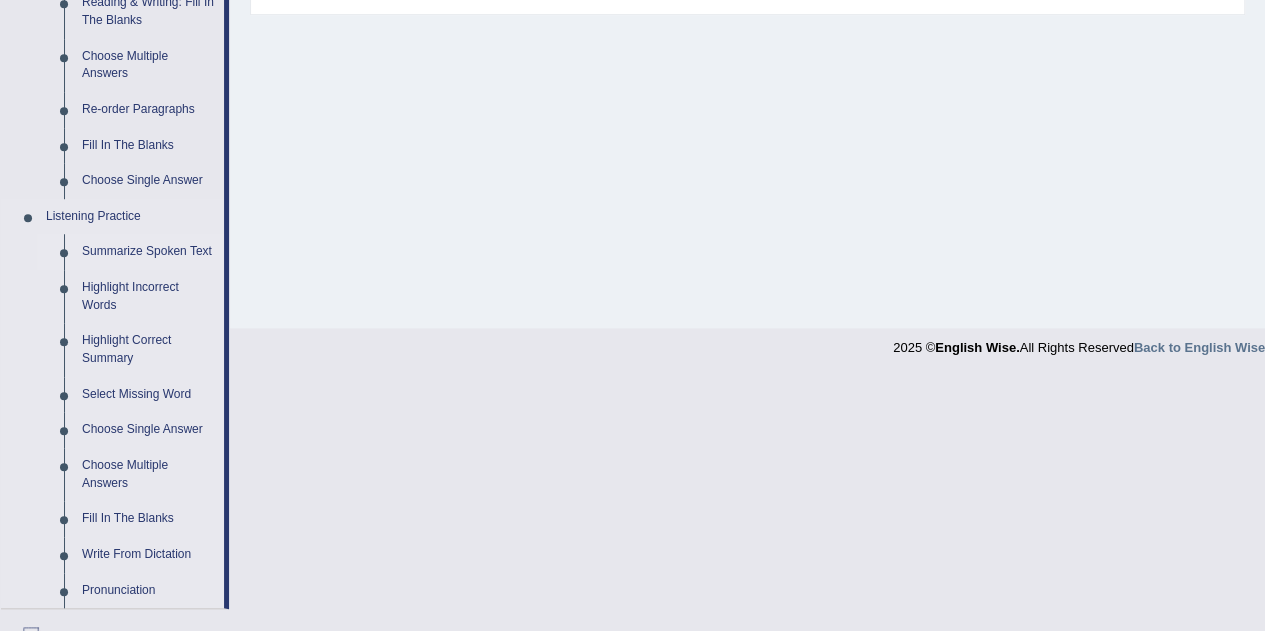 click on "Summarize Spoken Text" at bounding box center [148, 252] 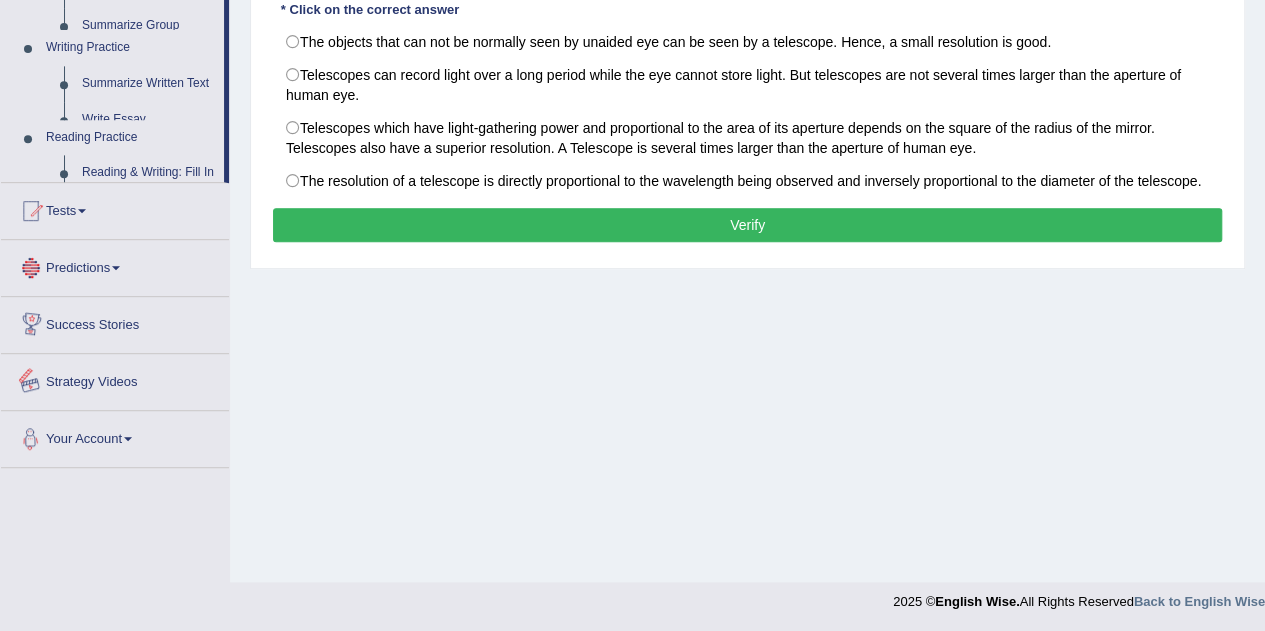 scroll, scrollTop: 875, scrollLeft: 0, axis: vertical 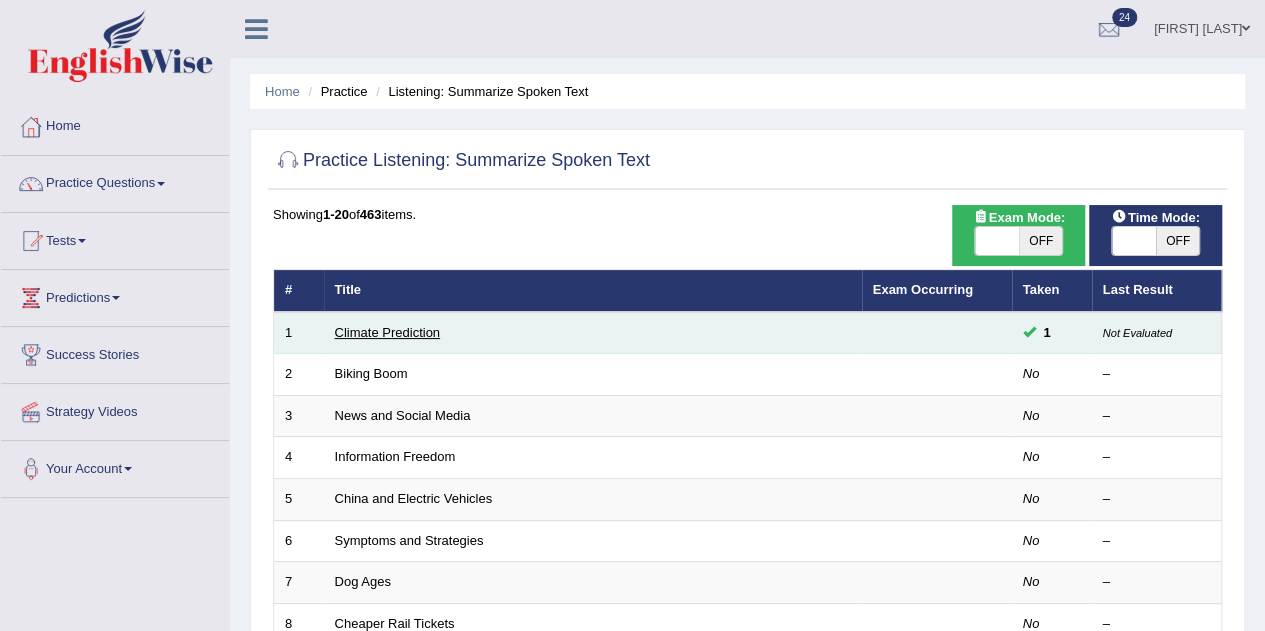 click on "Climate Prediction" at bounding box center [388, 332] 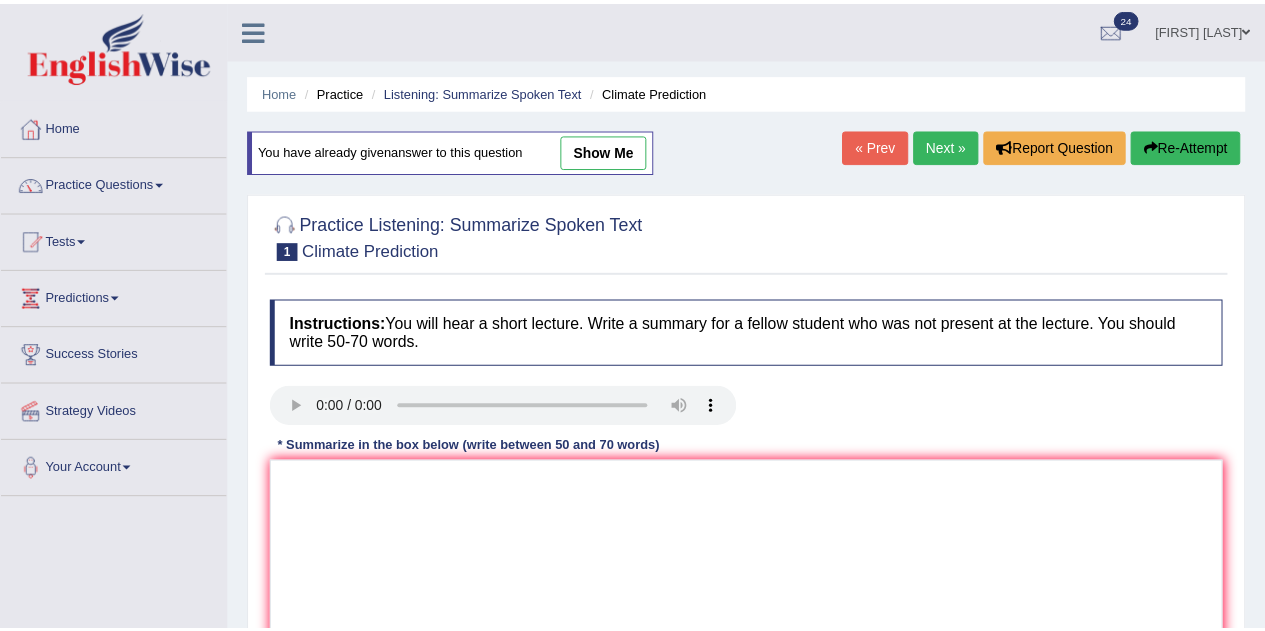 scroll, scrollTop: 0, scrollLeft: 0, axis: both 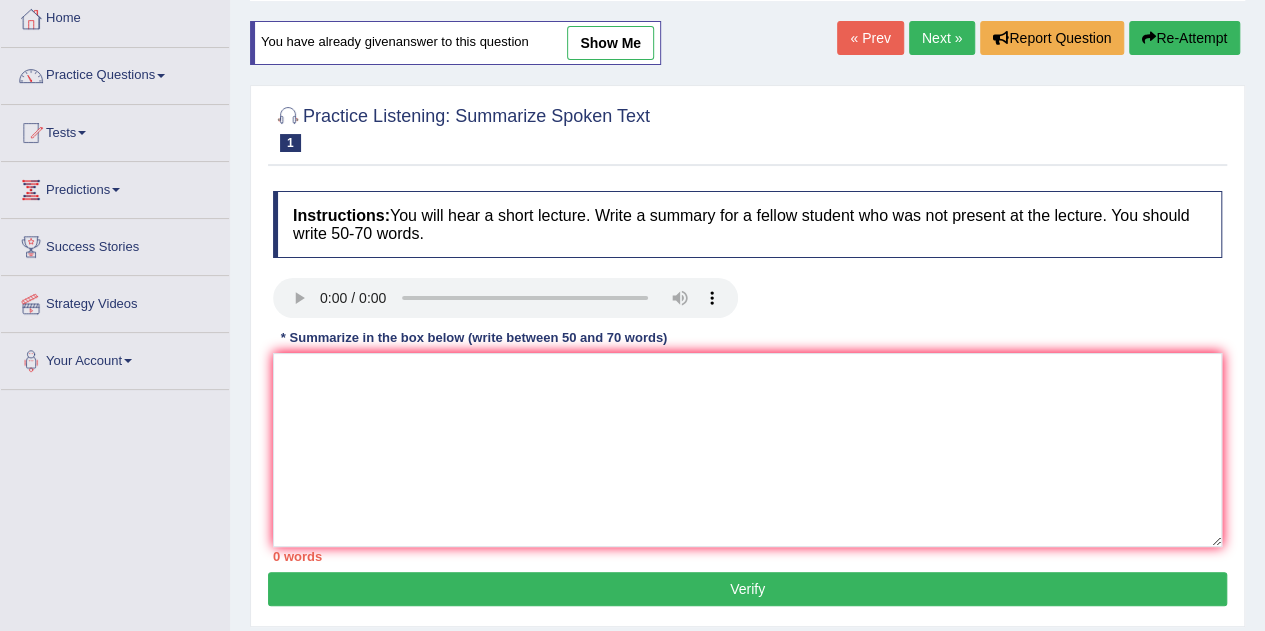 click on "show me" at bounding box center [610, 43] 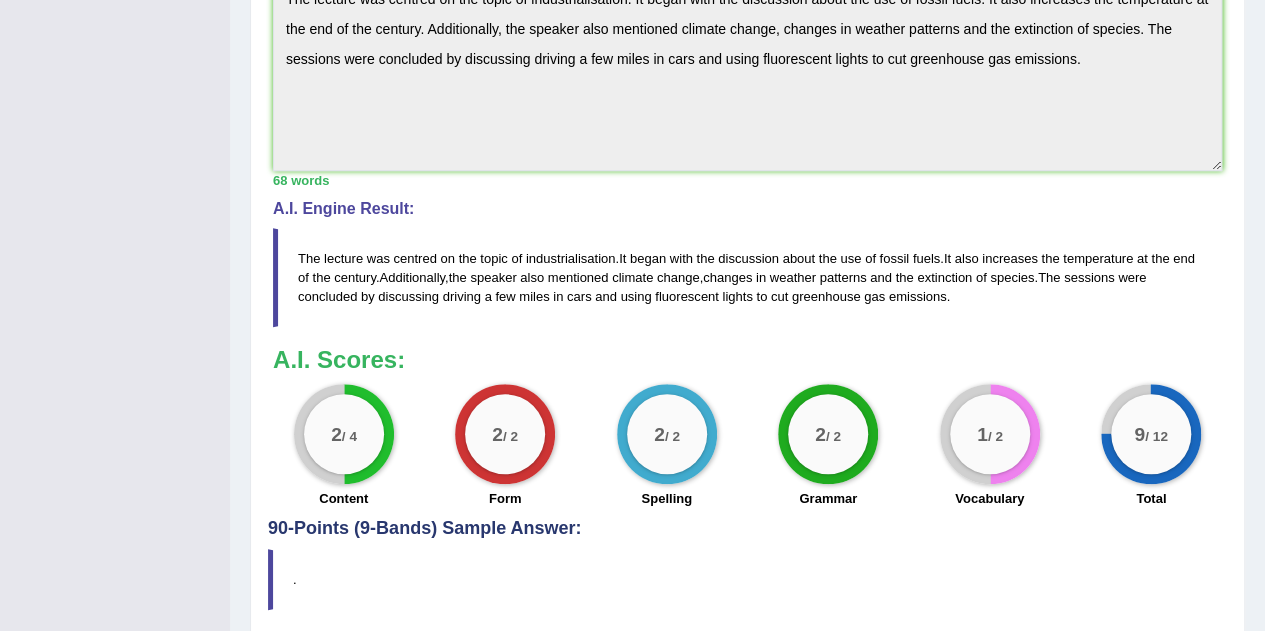 scroll, scrollTop: 791, scrollLeft: 0, axis: vertical 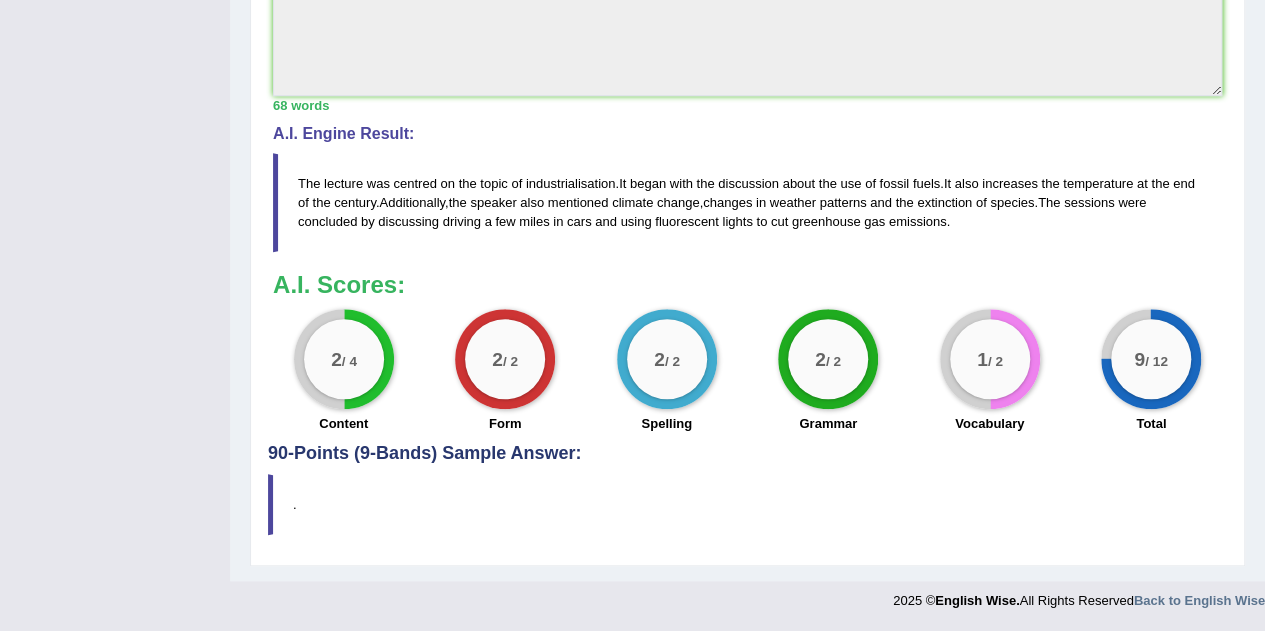 click on "90-Points (9-Bands) Sample Answer:" at bounding box center [747, -22] 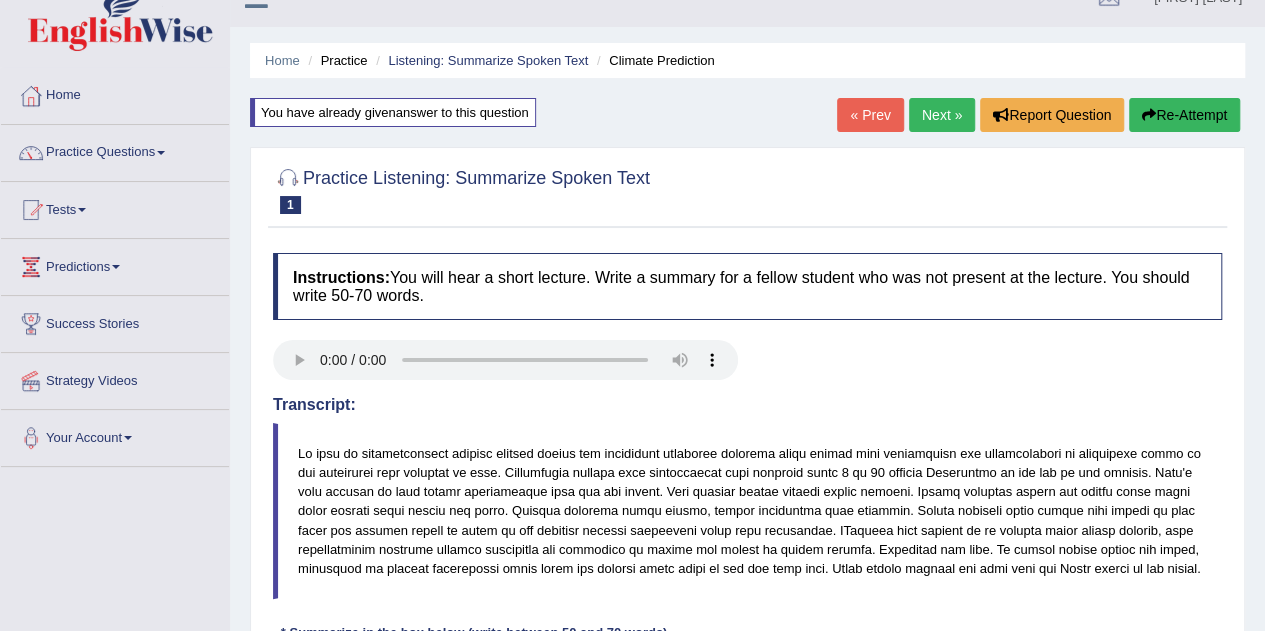 scroll, scrollTop: 30, scrollLeft: 0, axis: vertical 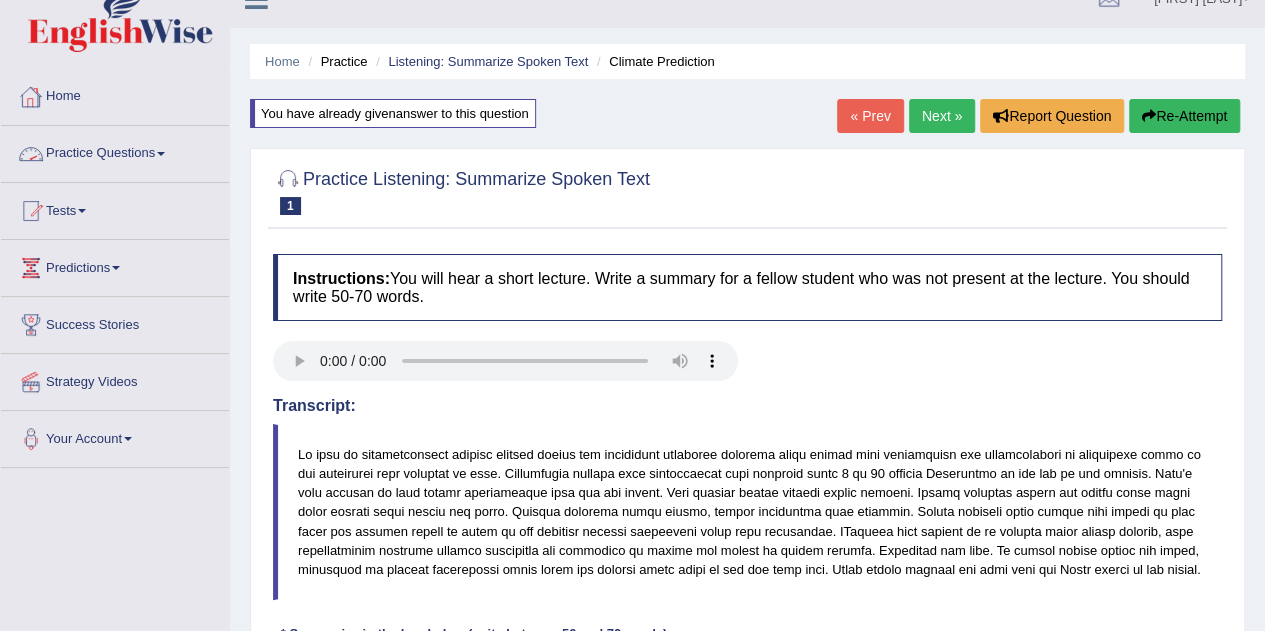 click on "Practice Questions" at bounding box center [115, 151] 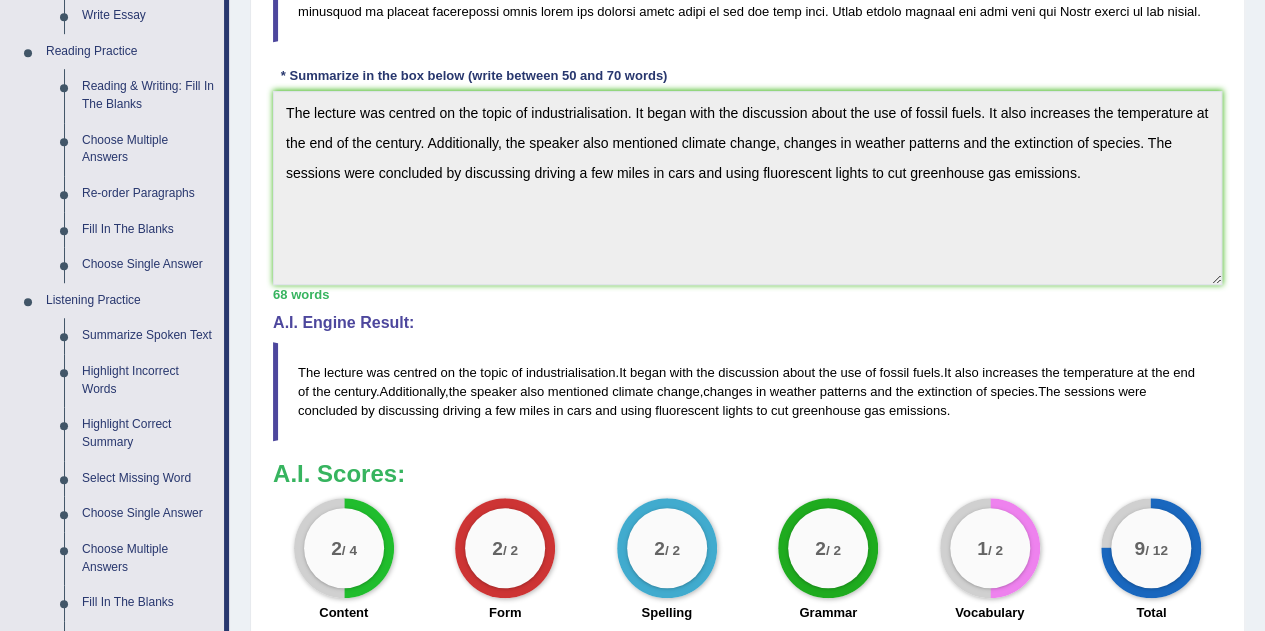 scroll, scrollTop: 589, scrollLeft: 0, axis: vertical 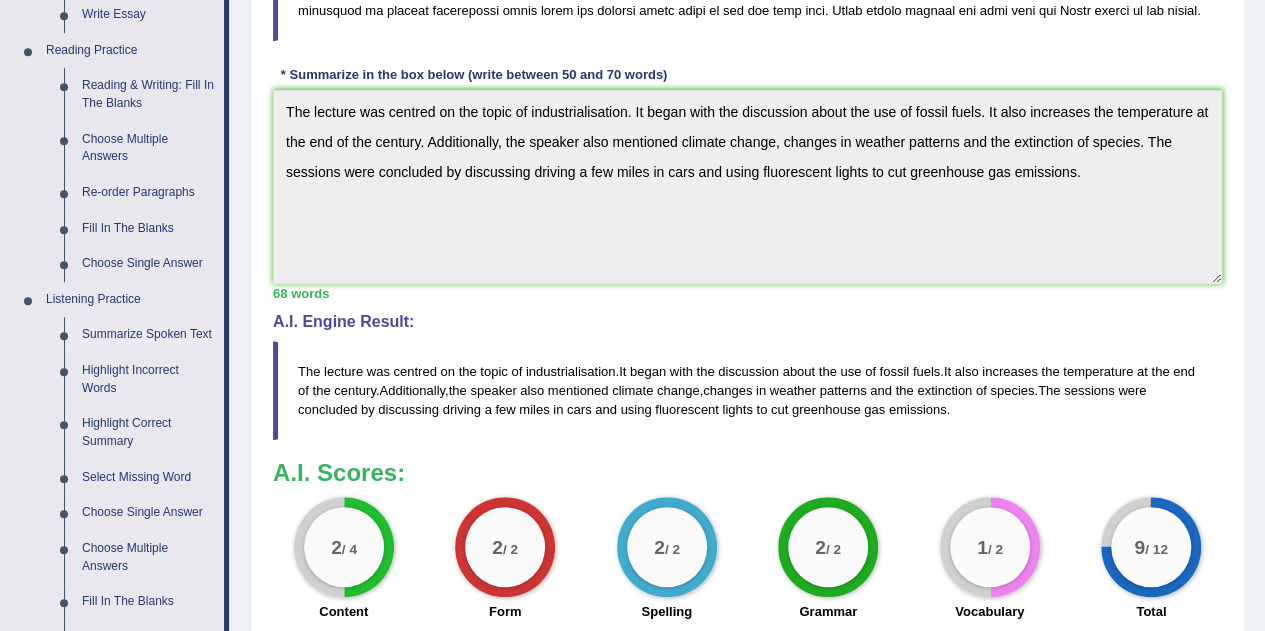 click on "Summarize Spoken Text" at bounding box center (148, 335) 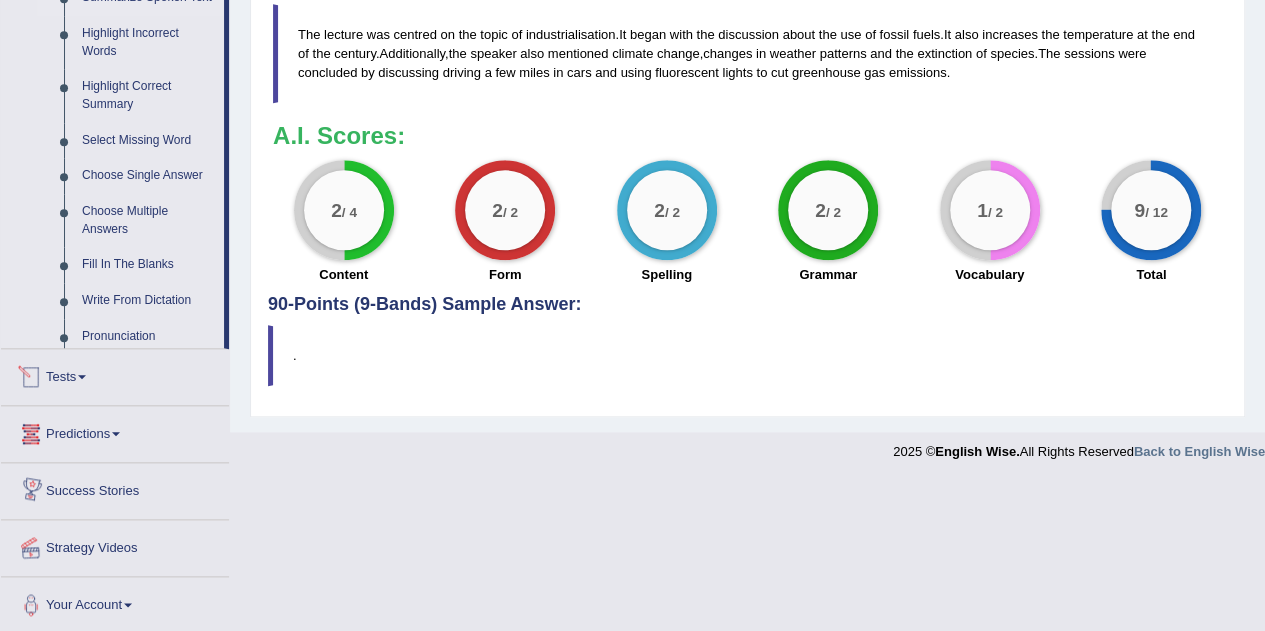 scroll, scrollTop: 894, scrollLeft: 0, axis: vertical 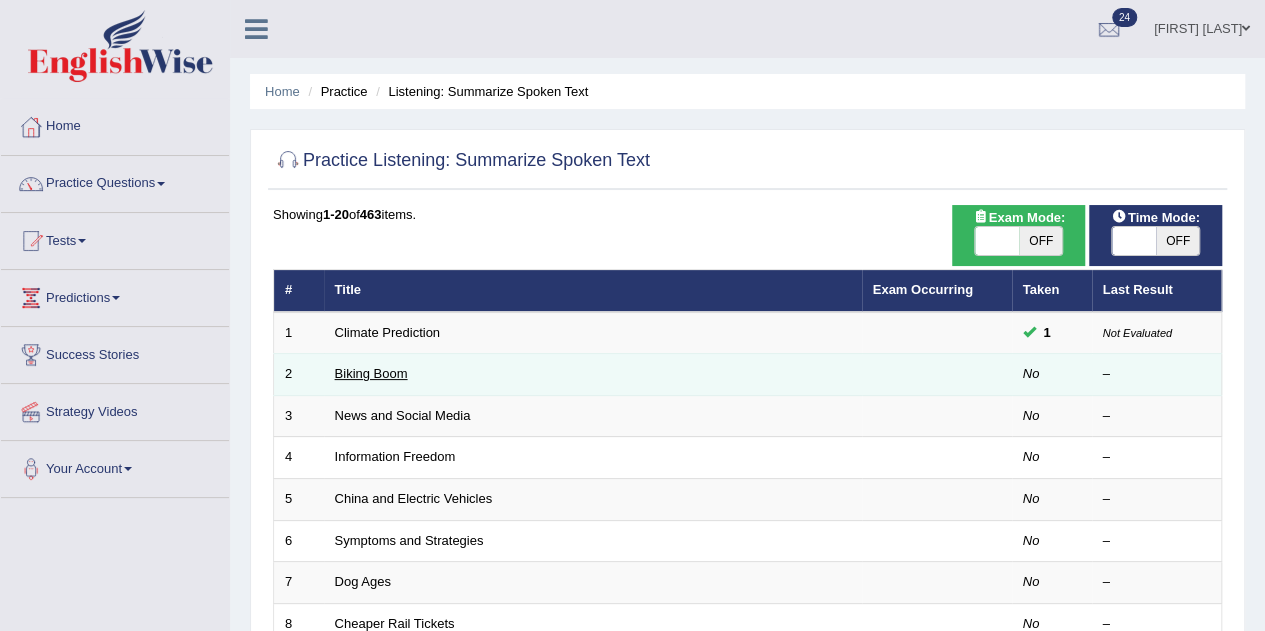 click on "Biking Boom" at bounding box center (593, 375) 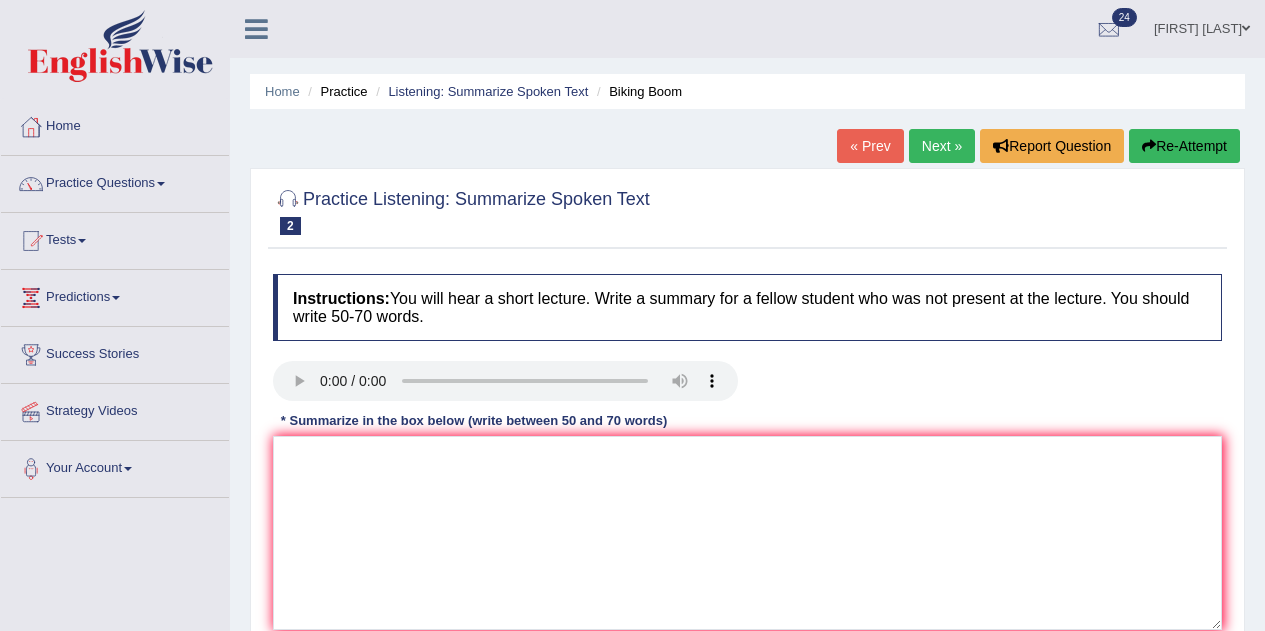 scroll, scrollTop: 0, scrollLeft: 0, axis: both 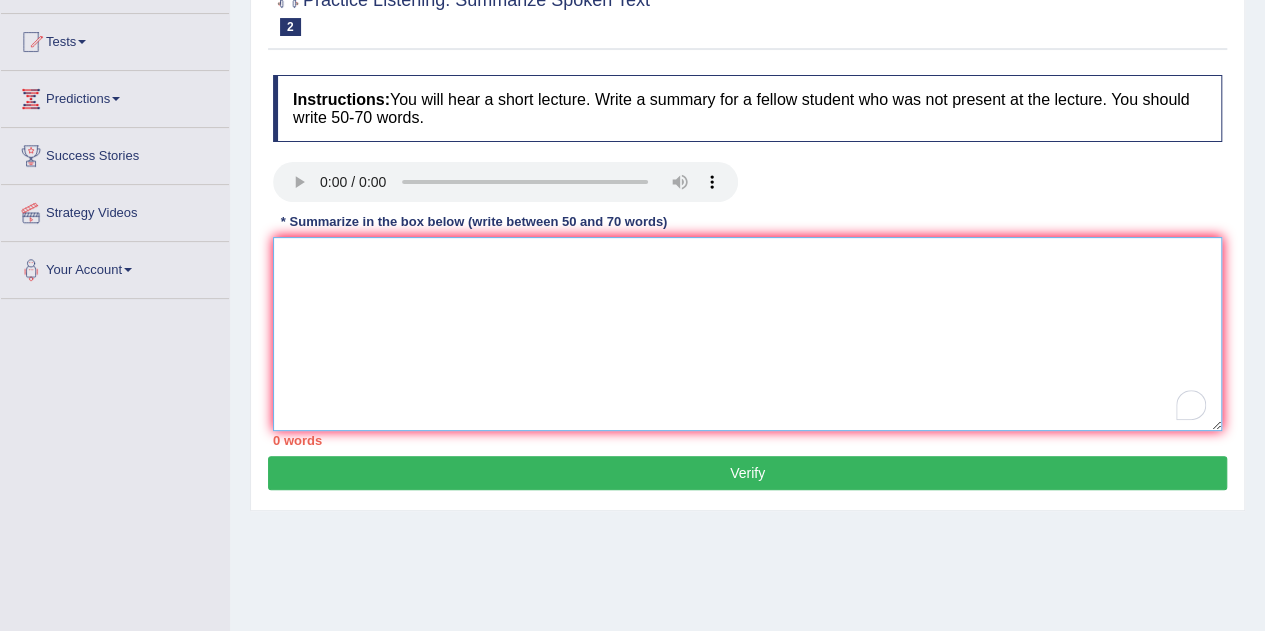 drag, startPoint x: 466, startPoint y: 309, endPoint x: 494, endPoint y: 479, distance: 172.29045 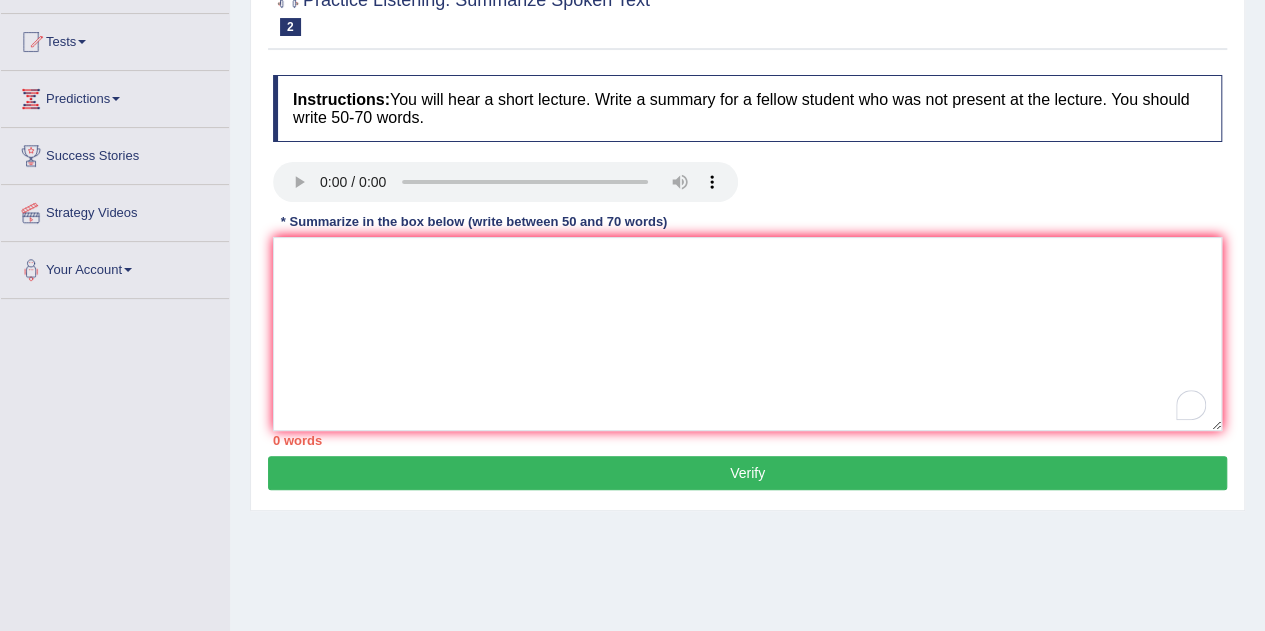 click on "Verify" at bounding box center (747, 473) 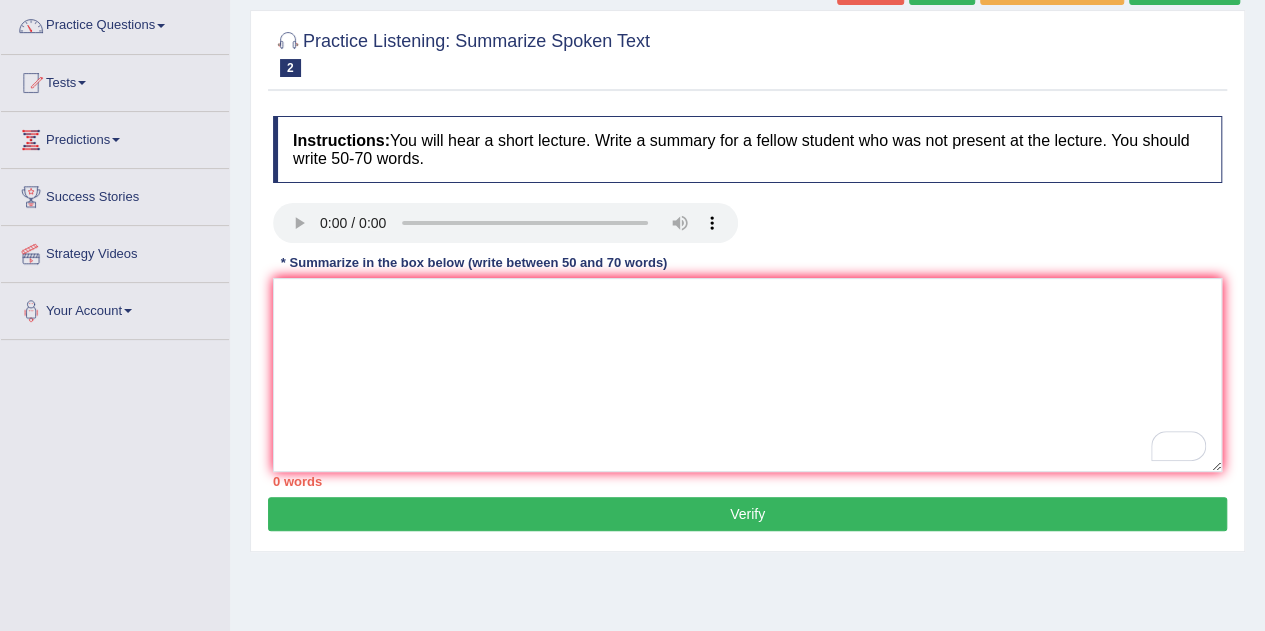 scroll, scrollTop: 221, scrollLeft: 0, axis: vertical 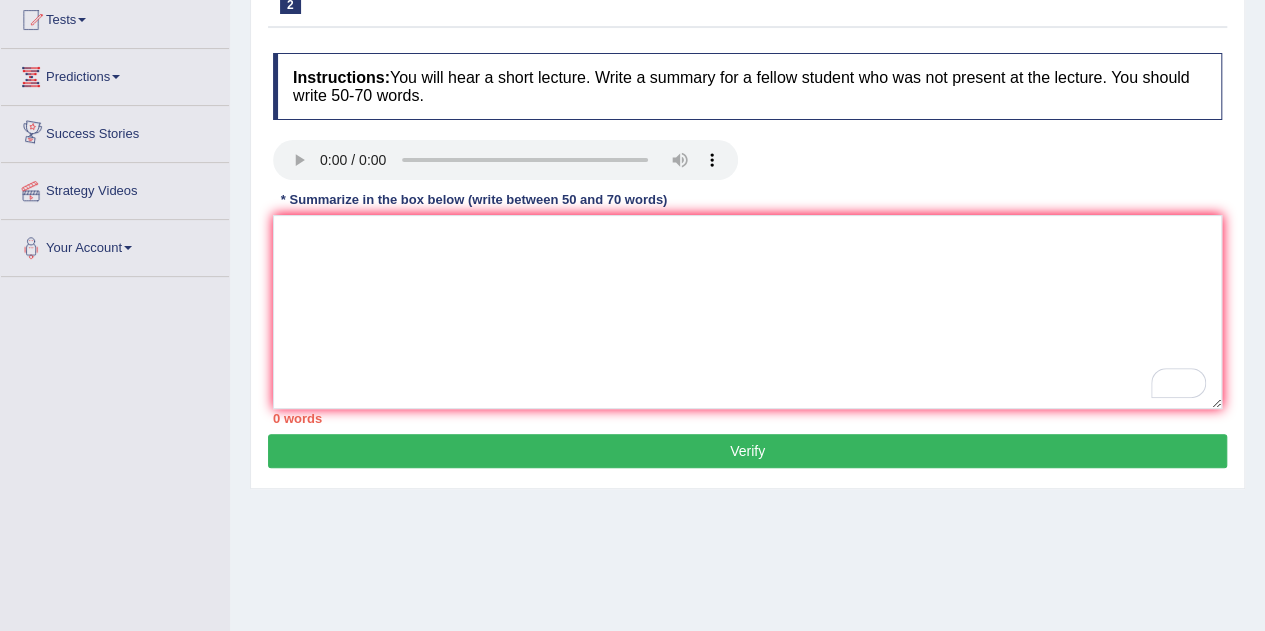 click on "Predictions" at bounding box center (115, 74) 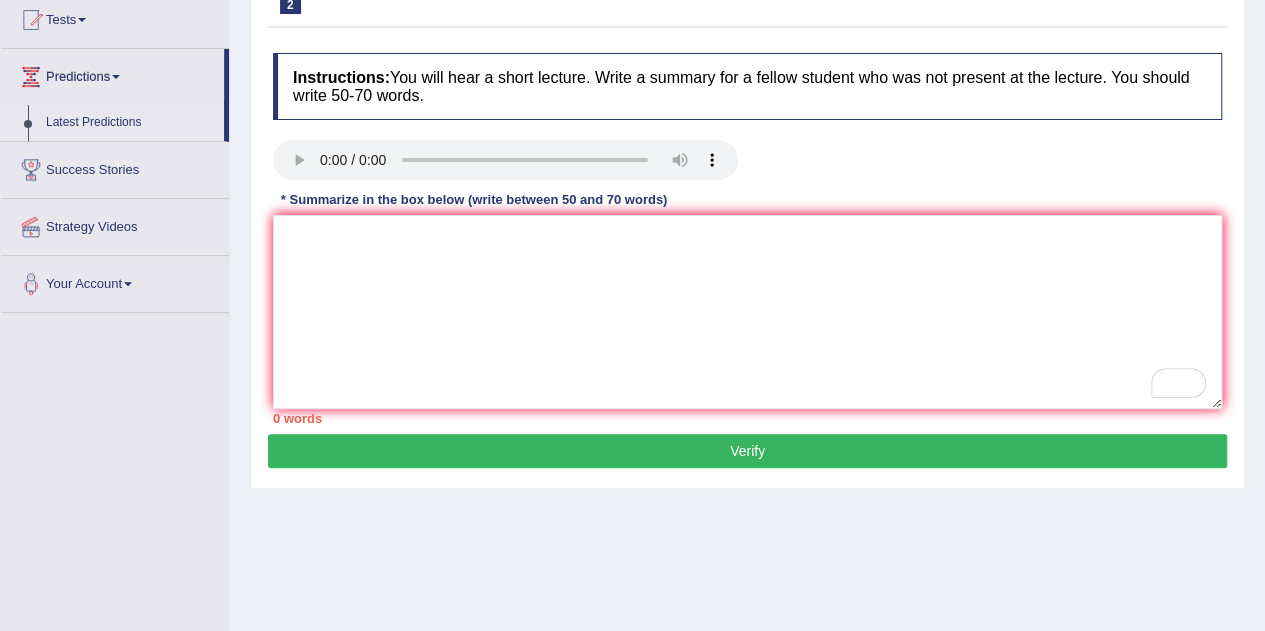 click on "Latest Predictions" at bounding box center (130, 123) 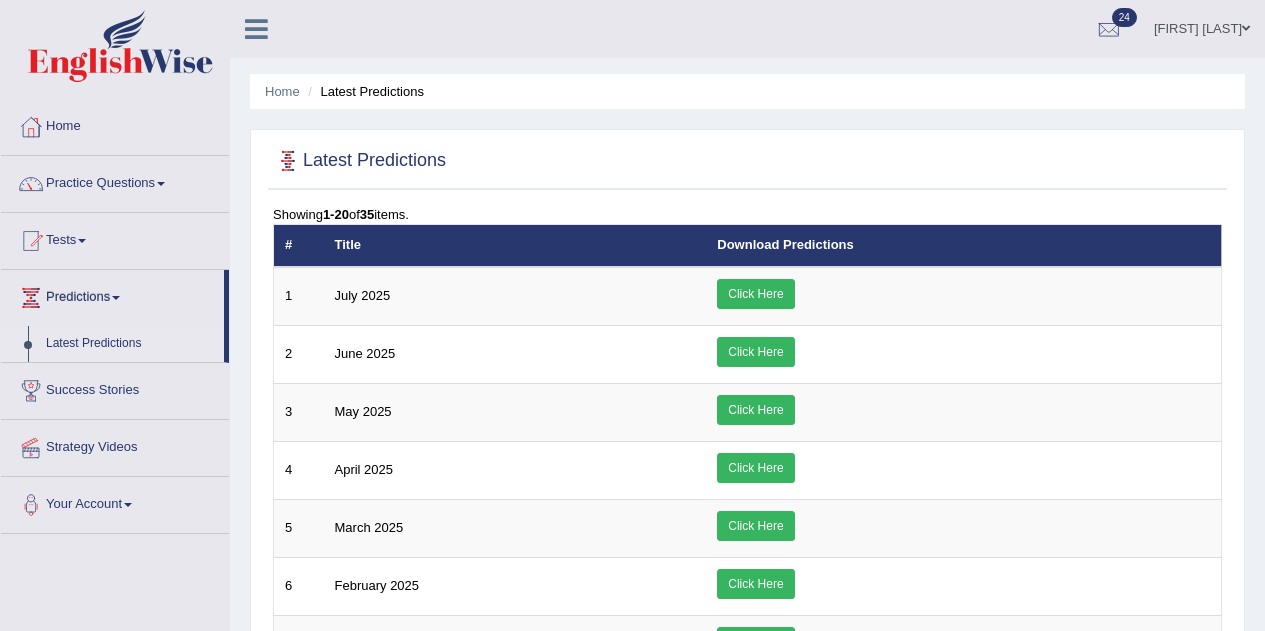 scroll, scrollTop: 0, scrollLeft: 0, axis: both 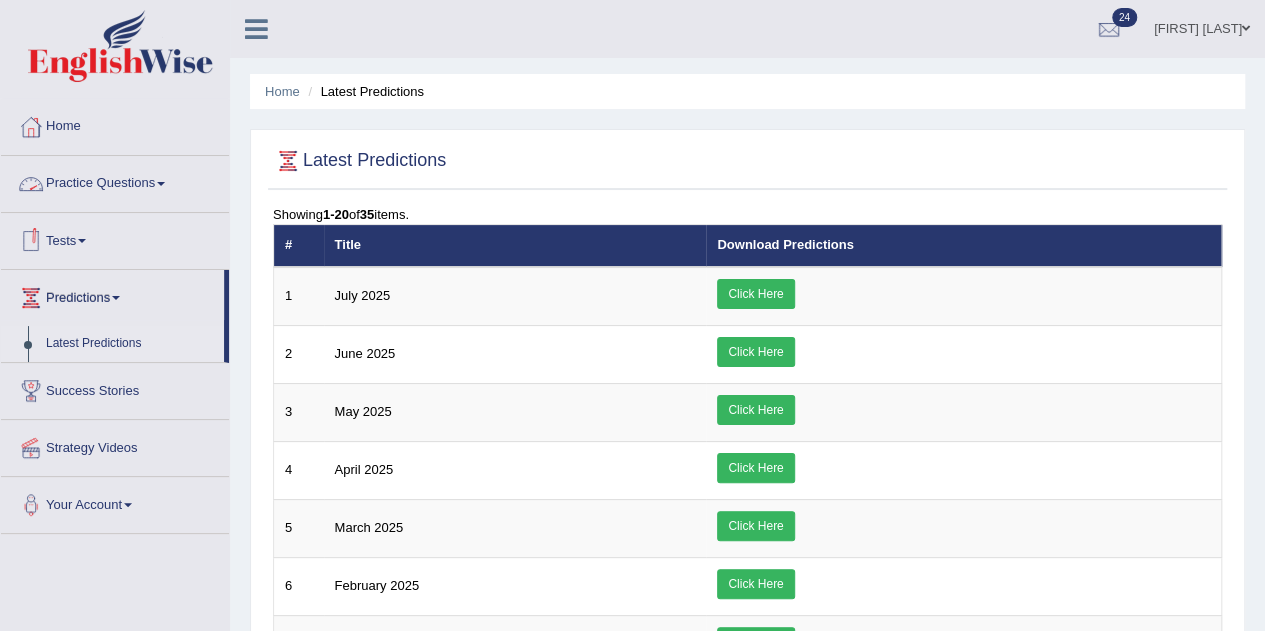 click on "Practice Questions" at bounding box center [115, 181] 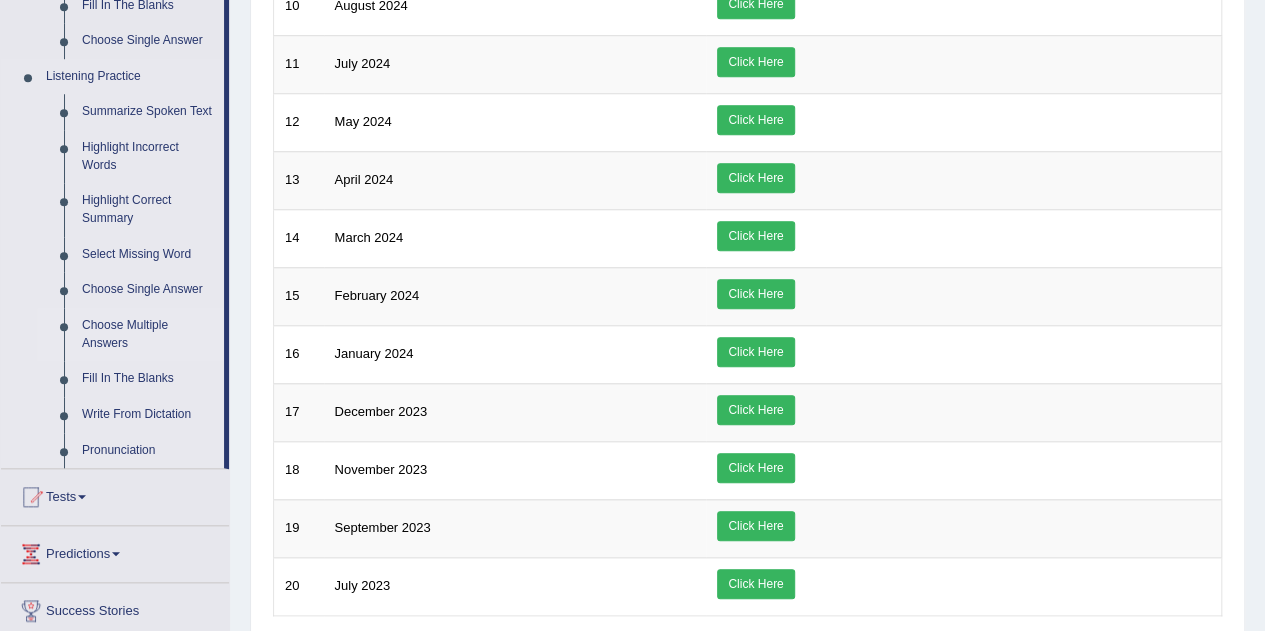 scroll, scrollTop: 814, scrollLeft: 0, axis: vertical 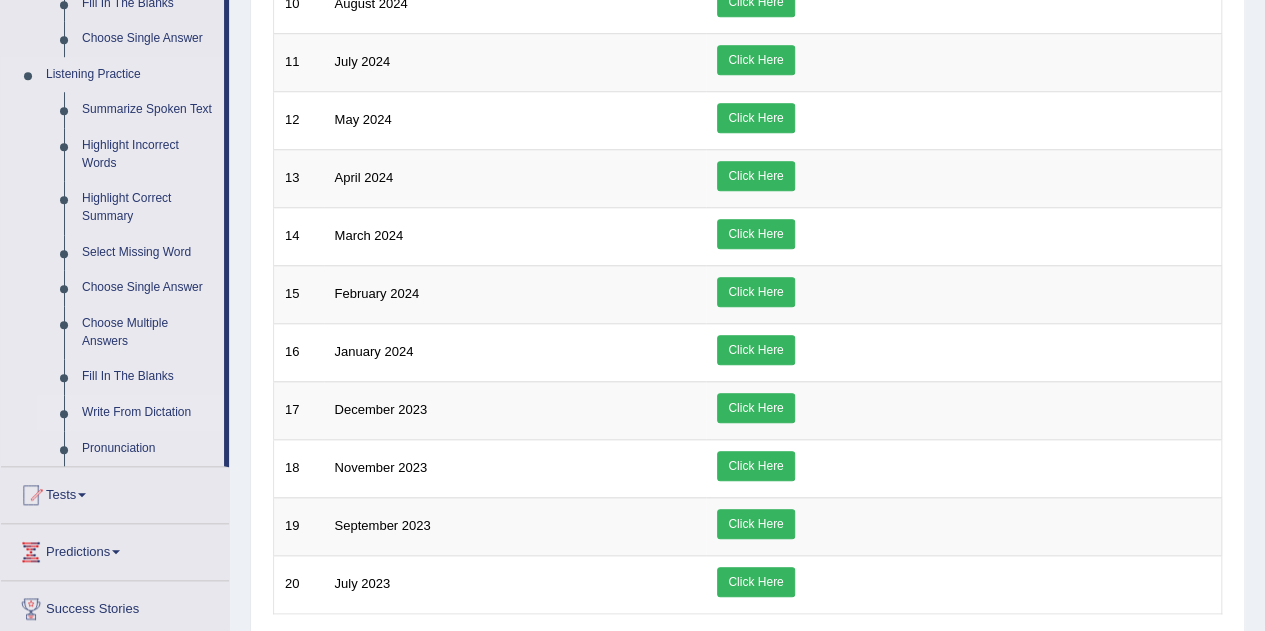 click on "Write From Dictation" at bounding box center (148, 413) 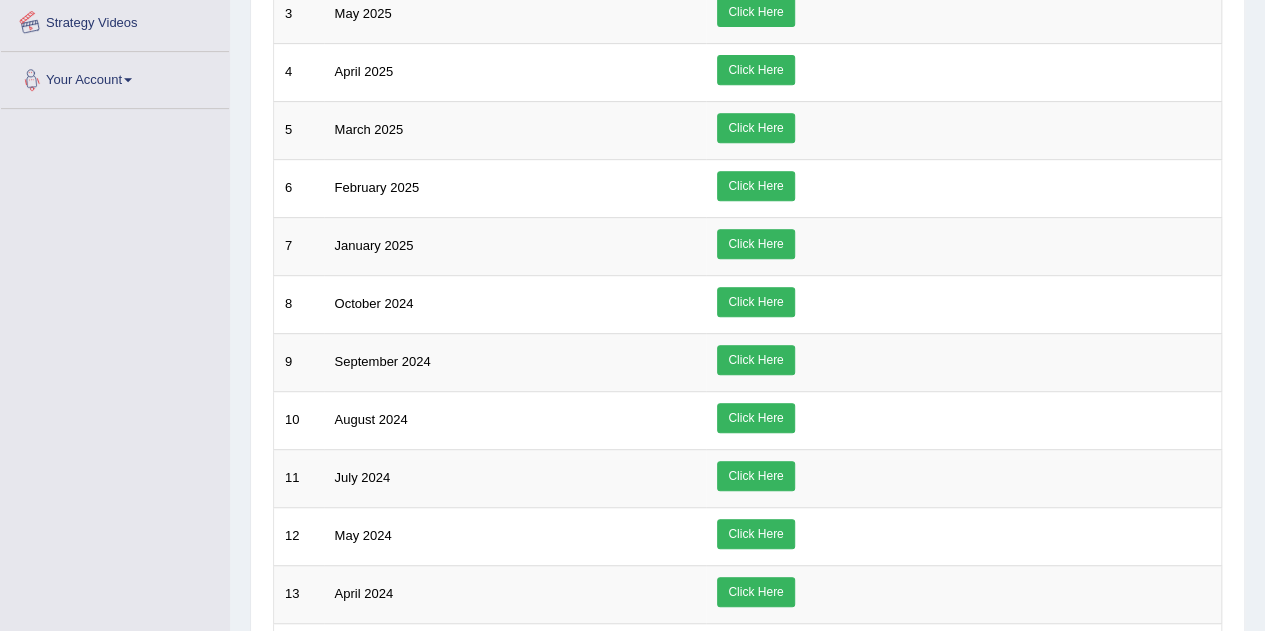 scroll, scrollTop: 663, scrollLeft: 0, axis: vertical 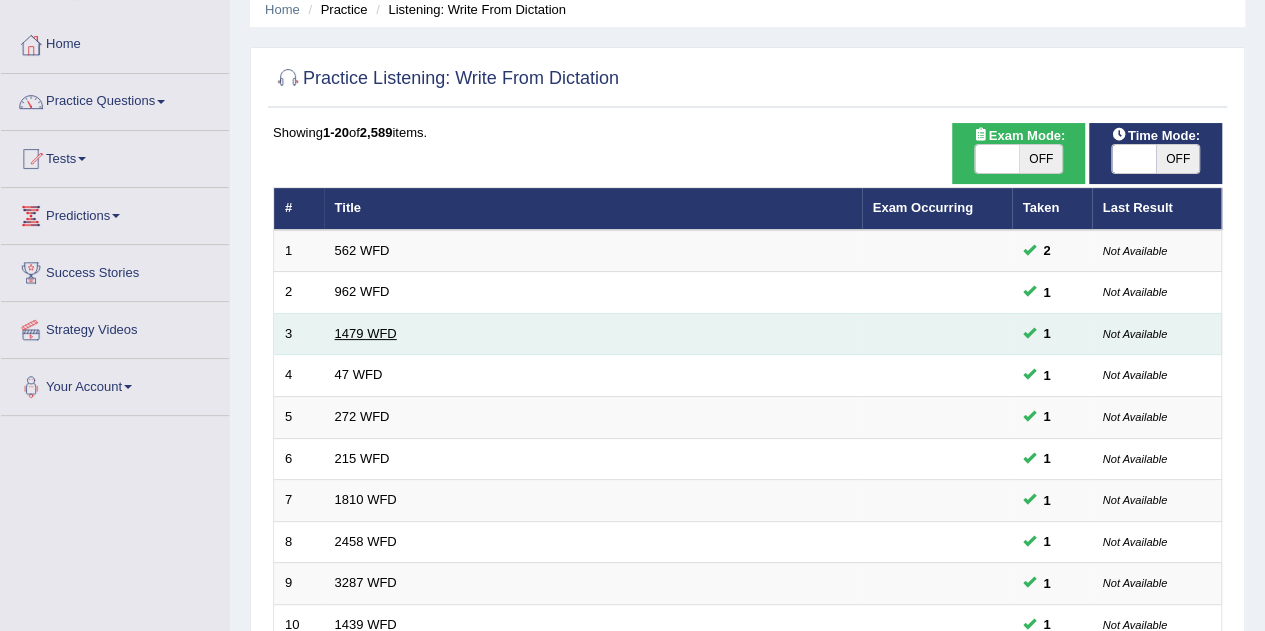 click on "1479 WFD" at bounding box center (366, 333) 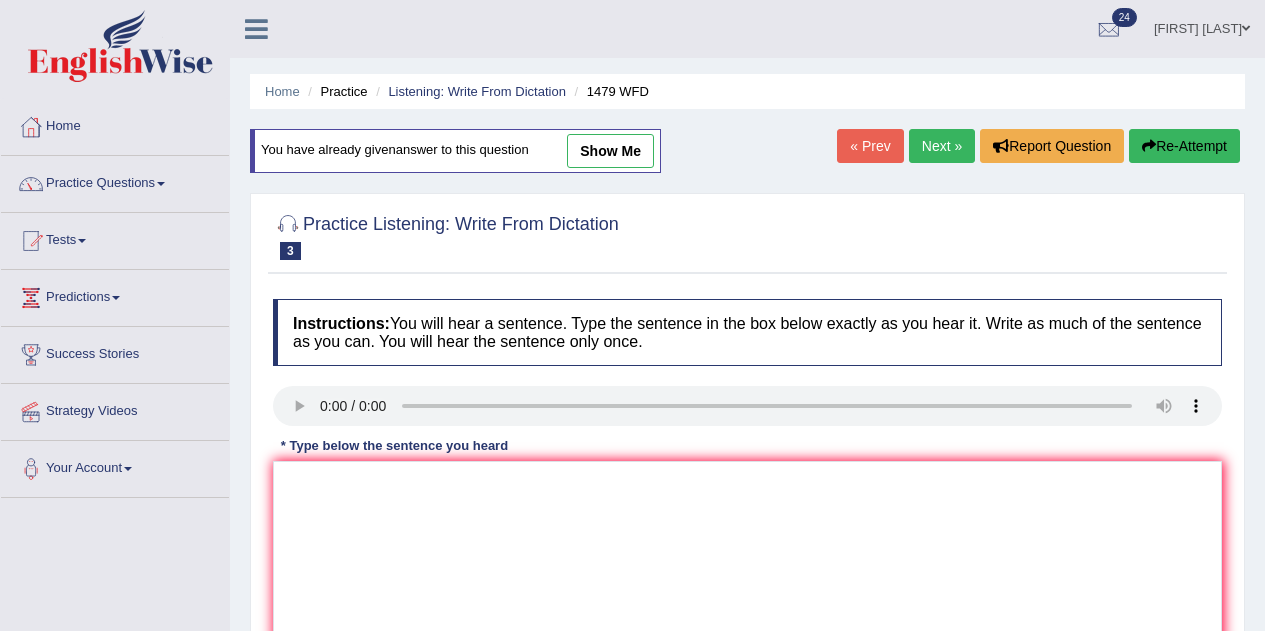 scroll, scrollTop: 0, scrollLeft: 0, axis: both 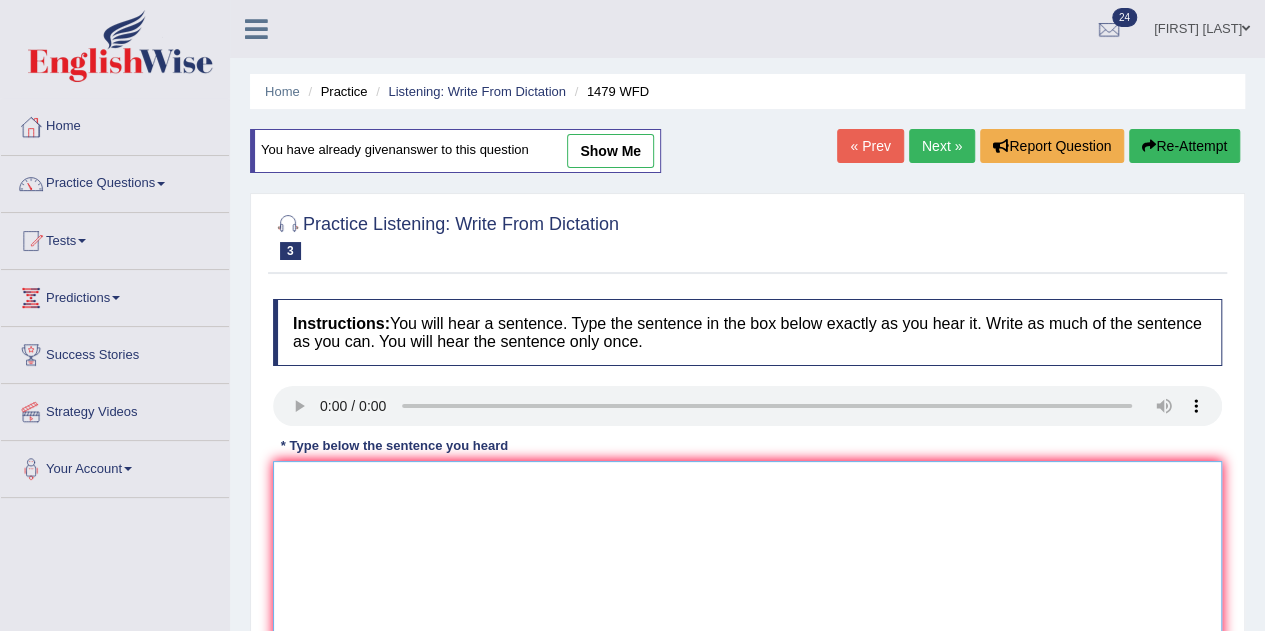 click at bounding box center (747, 558) 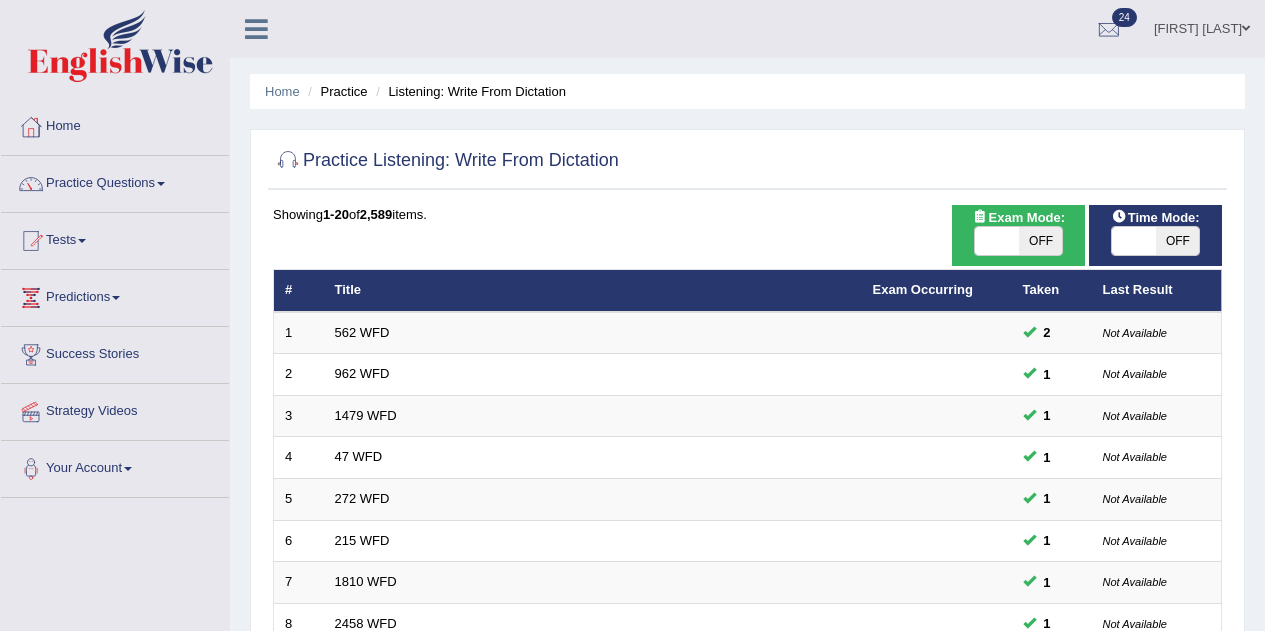 scroll, scrollTop: 82, scrollLeft: 0, axis: vertical 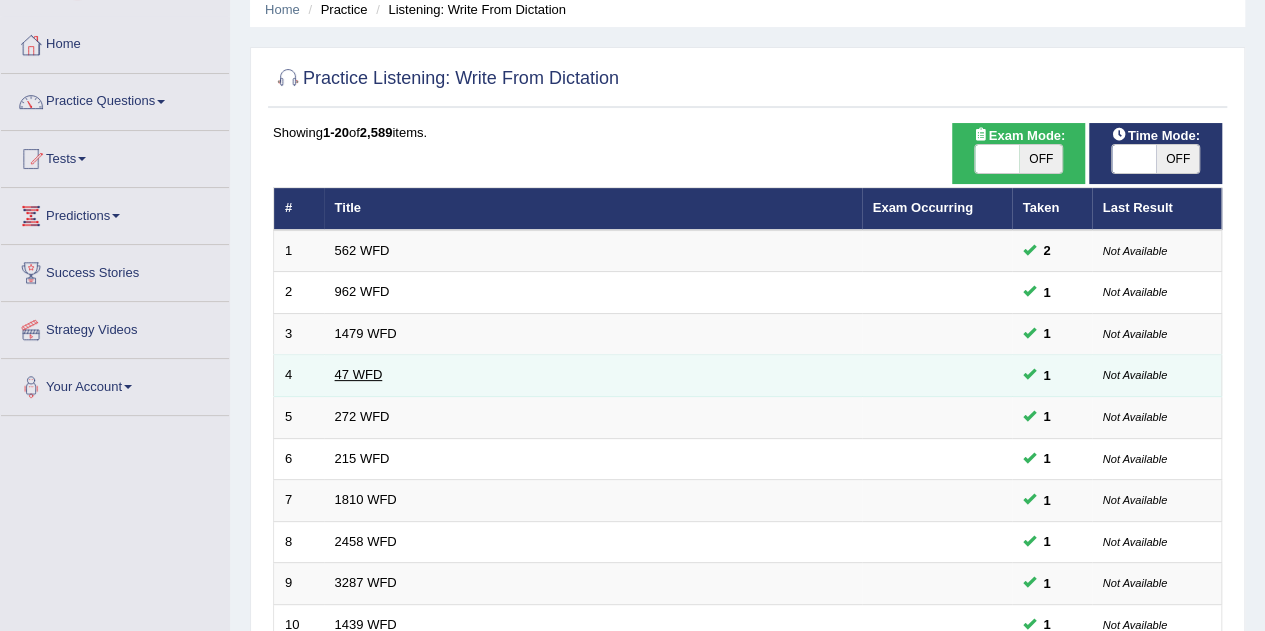 click on "47 WFD" at bounding box center (359, 374) 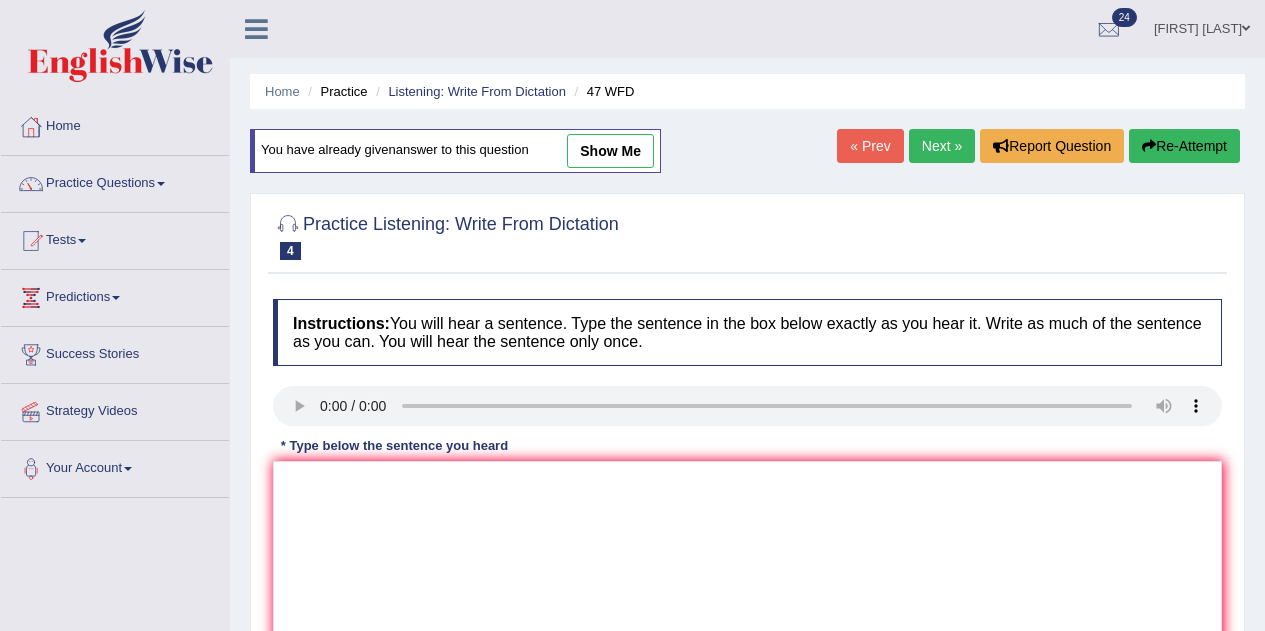 scroll, scrollTop: 0, scrollLeft: 0, axis: both 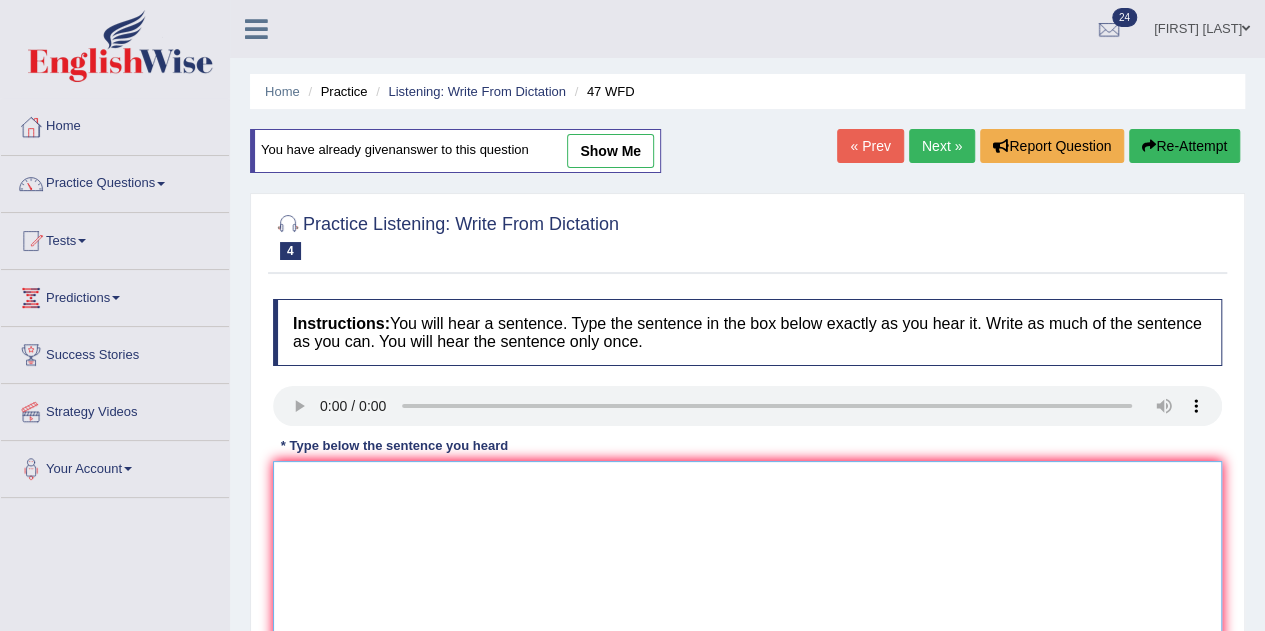 click at bounding box center [747, 558] 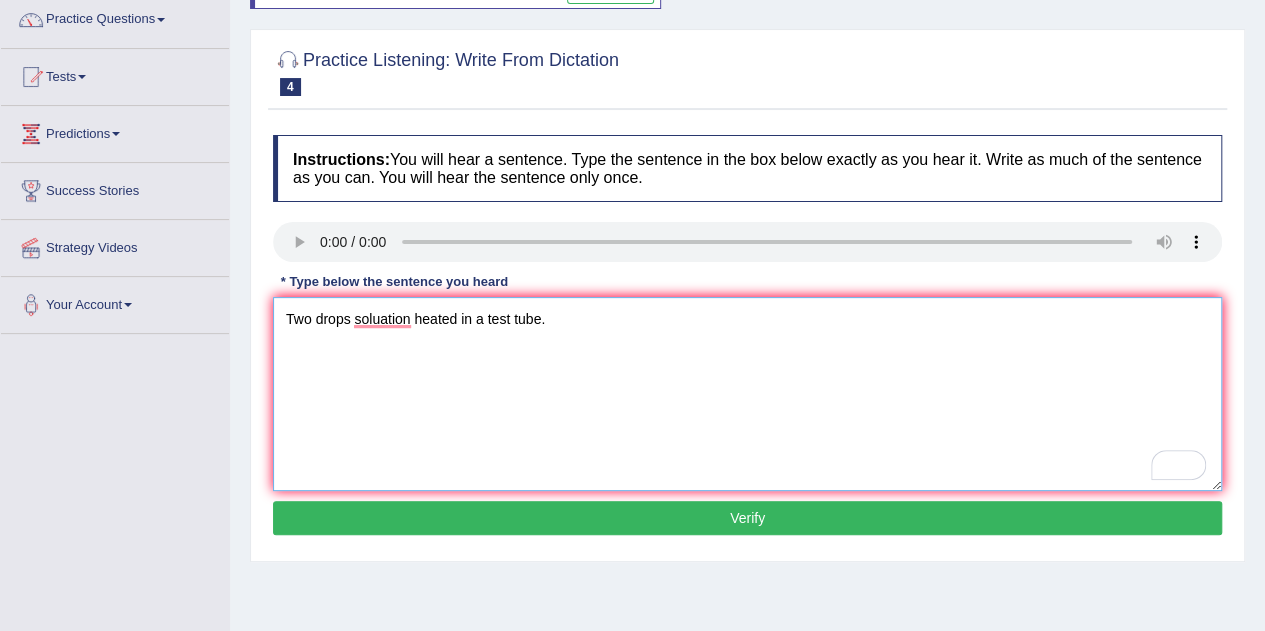scroll, scrollTop: 175, scrollLeft: 0, axis: vertical 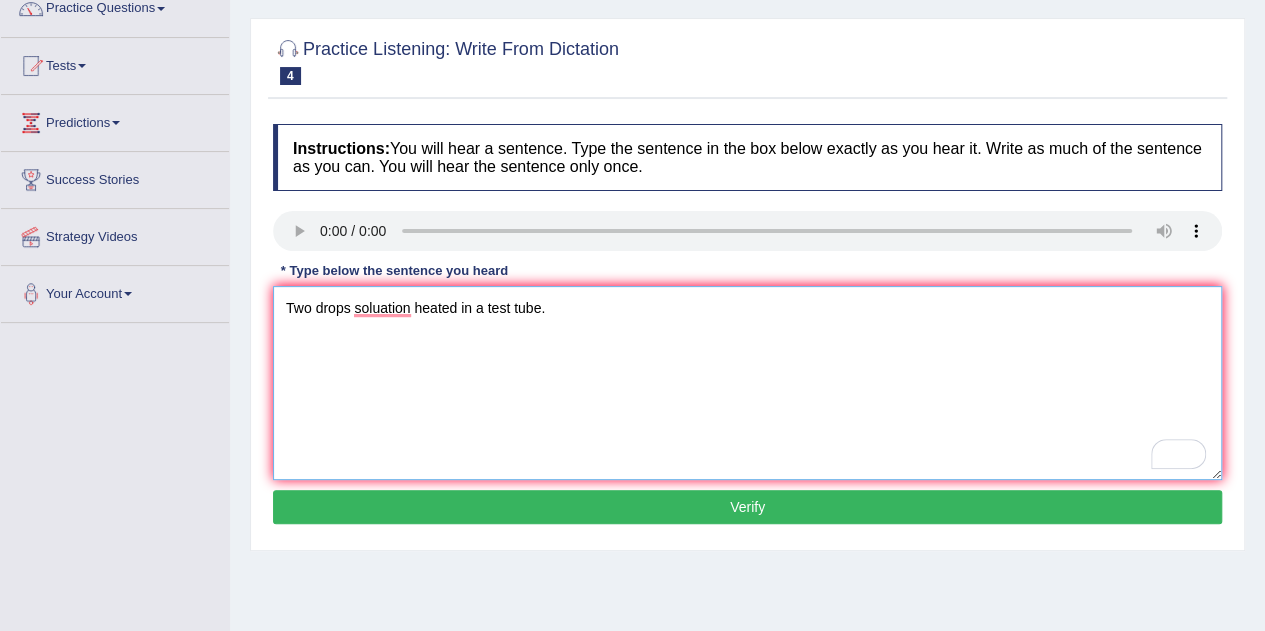 type on "Two drops soluation heated in a test tube." 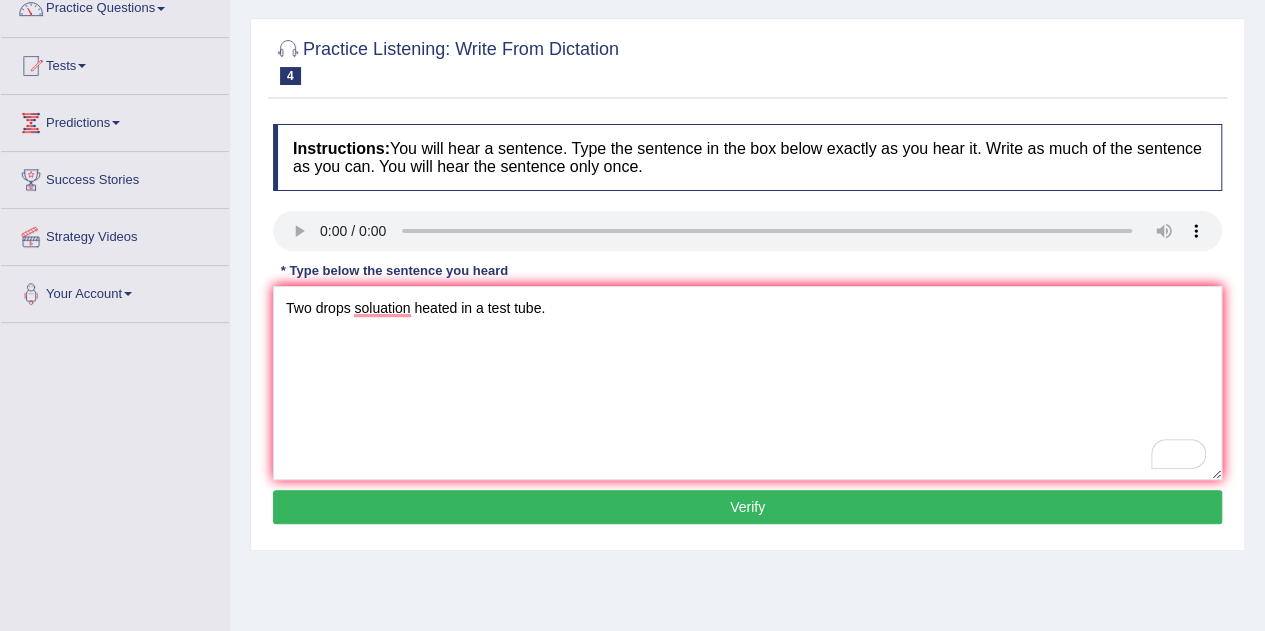 click on "Verify" at bounding box center [747, 507] 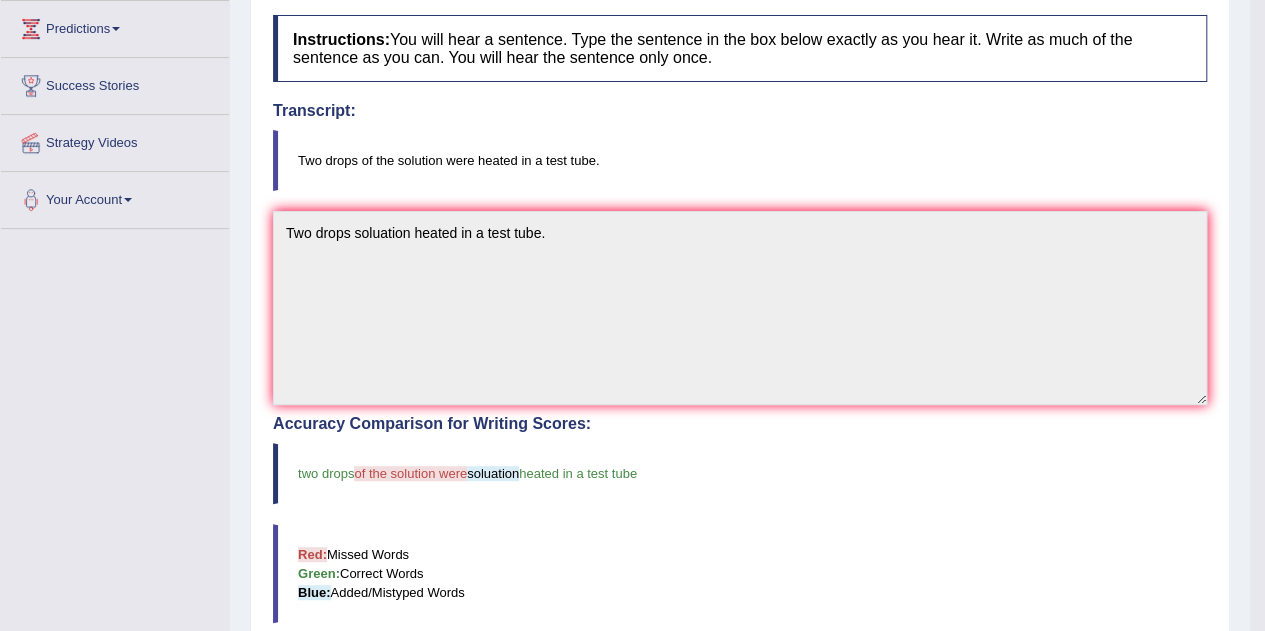 scroll, scrollTop: 0, scrollLeft: 0, axis: both 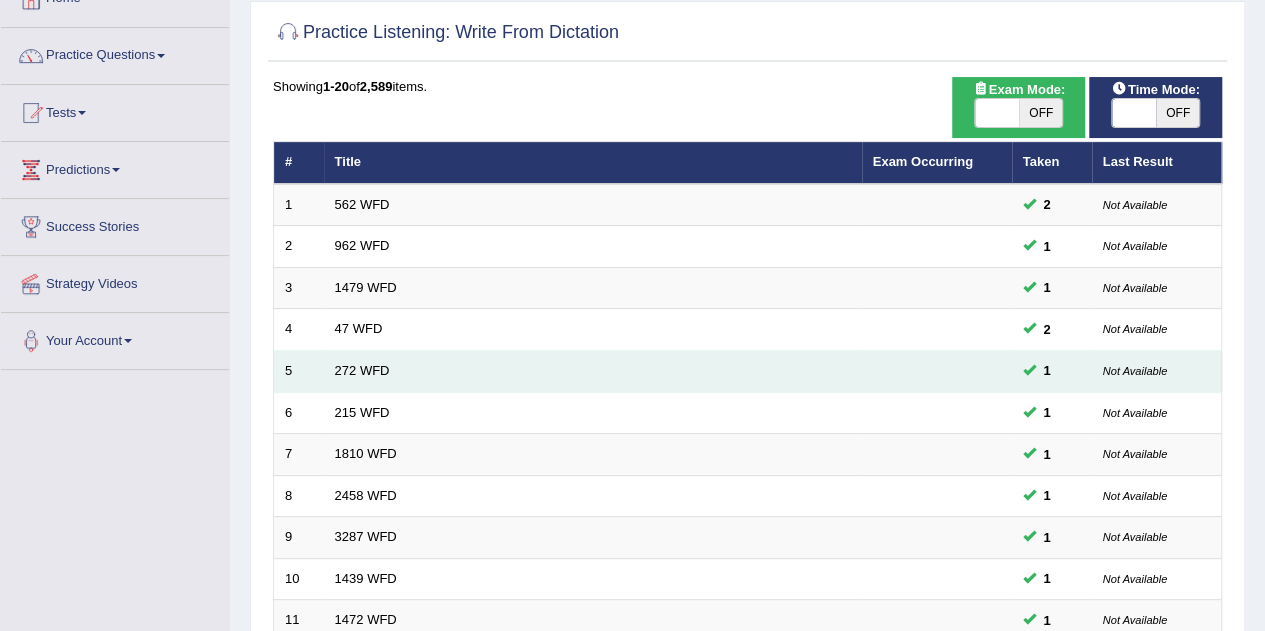 click on "272 WFD" at bounding box center (593, 372) 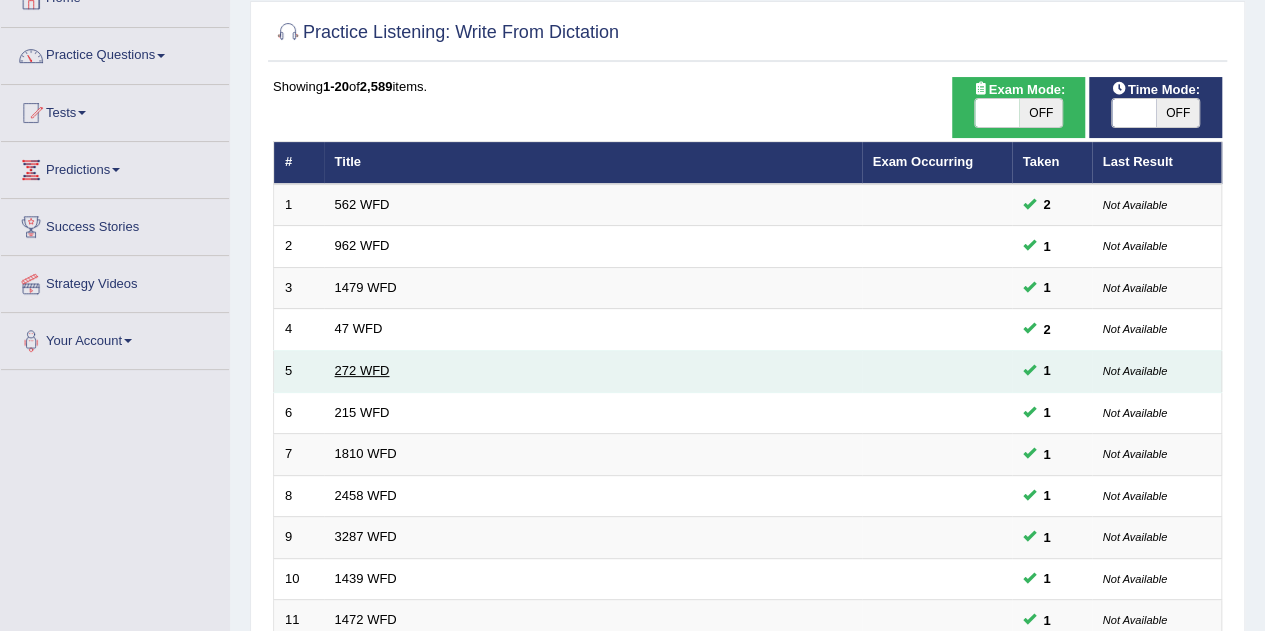 click on "272 WFD" at bounding box center (362, 370) 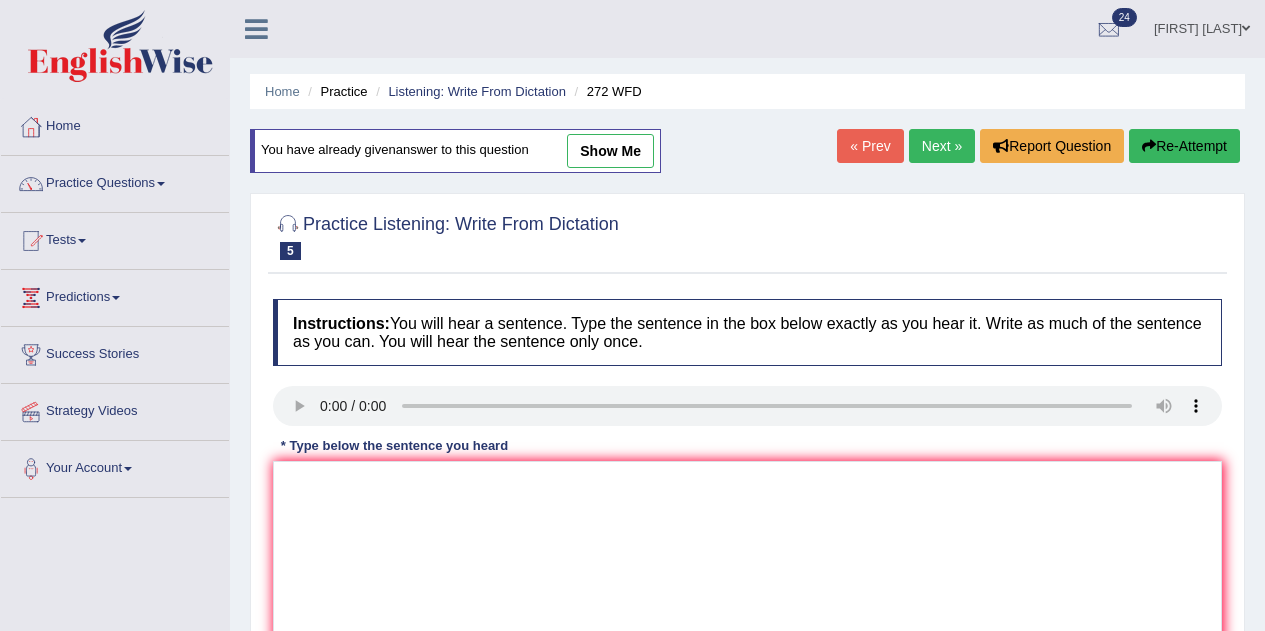 scroll, scrollTop: 0, scrollLeft: 0, axis: both 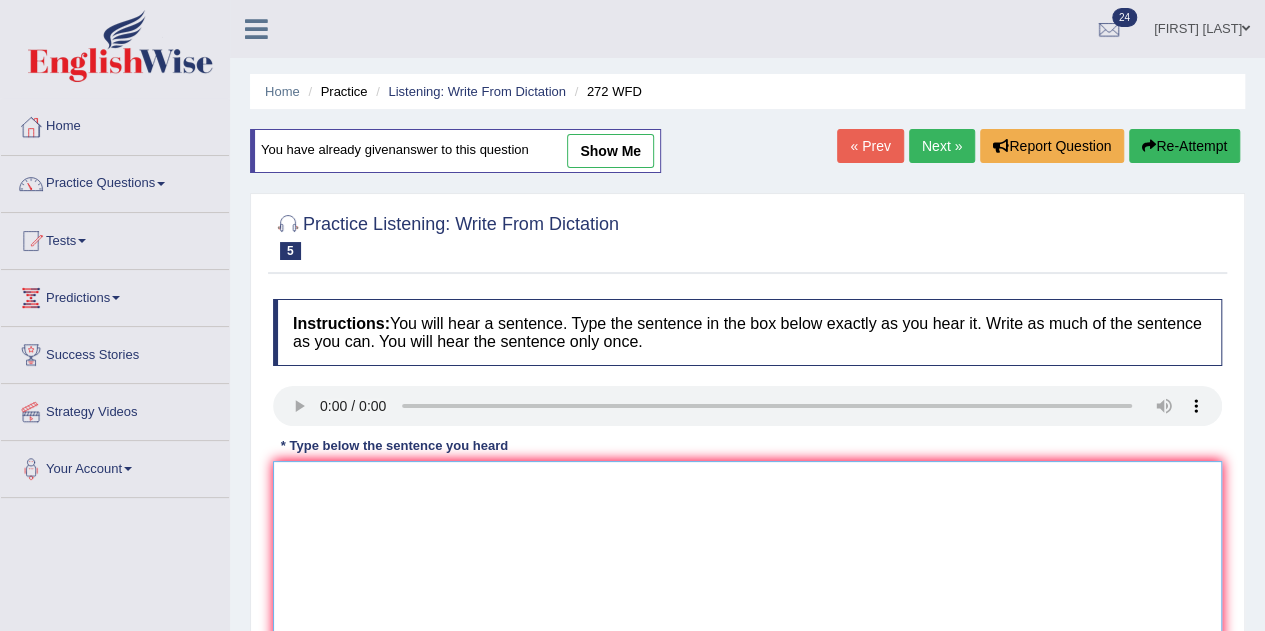 click at bounding box center [747, 558] 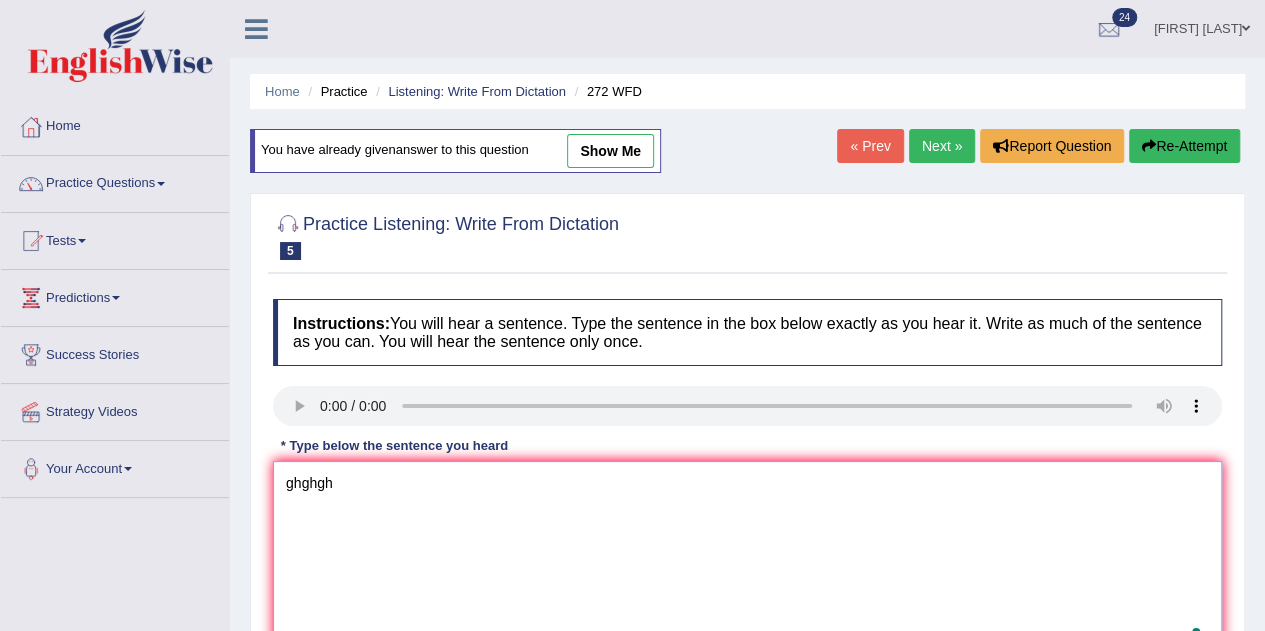 scroll, scrollTop: 163, scrollLeft: 0, axis: vertical 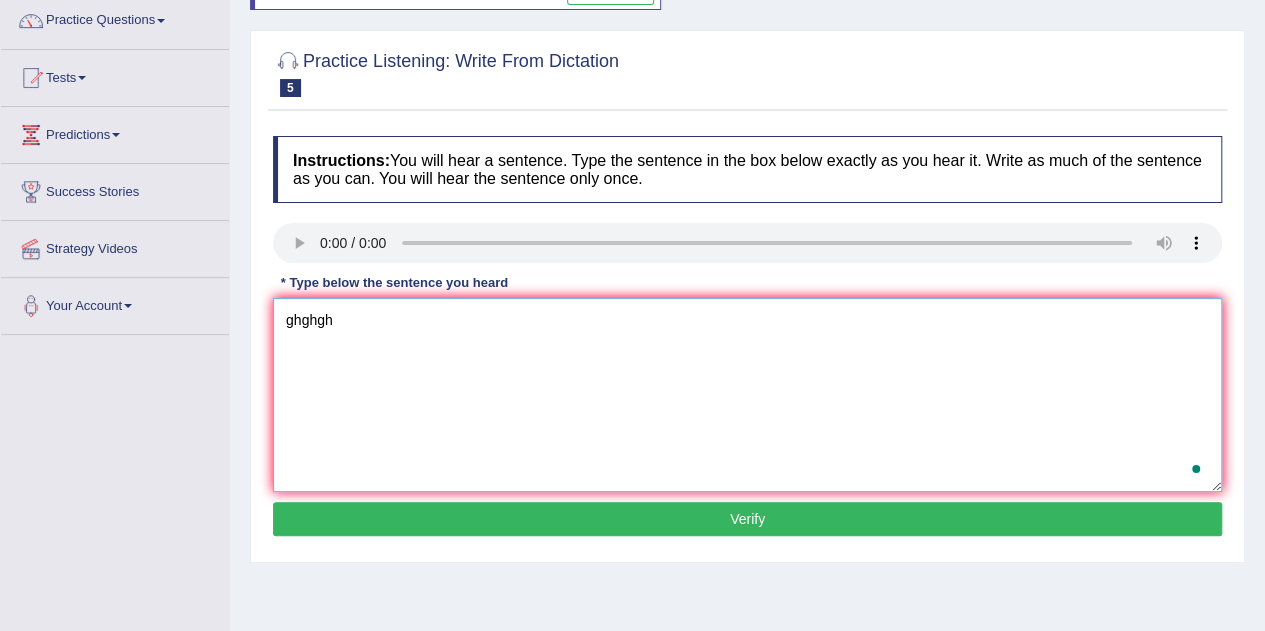 type on "ghghgh" 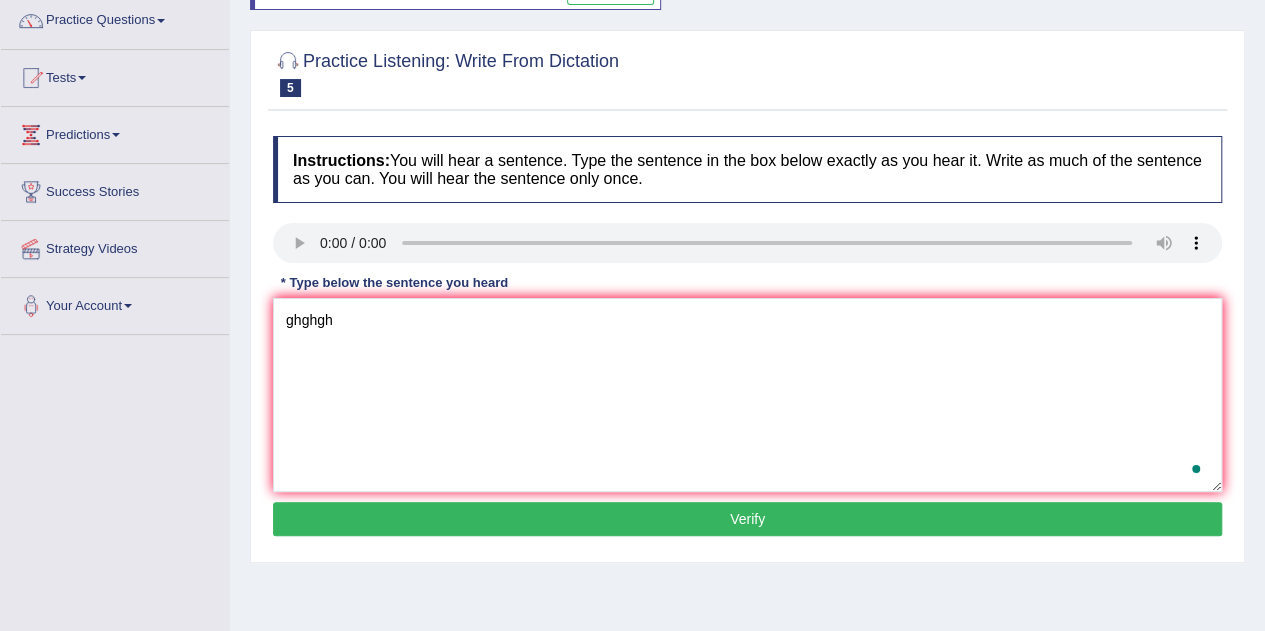 click on "Verify" at bounding box center [747, 519] 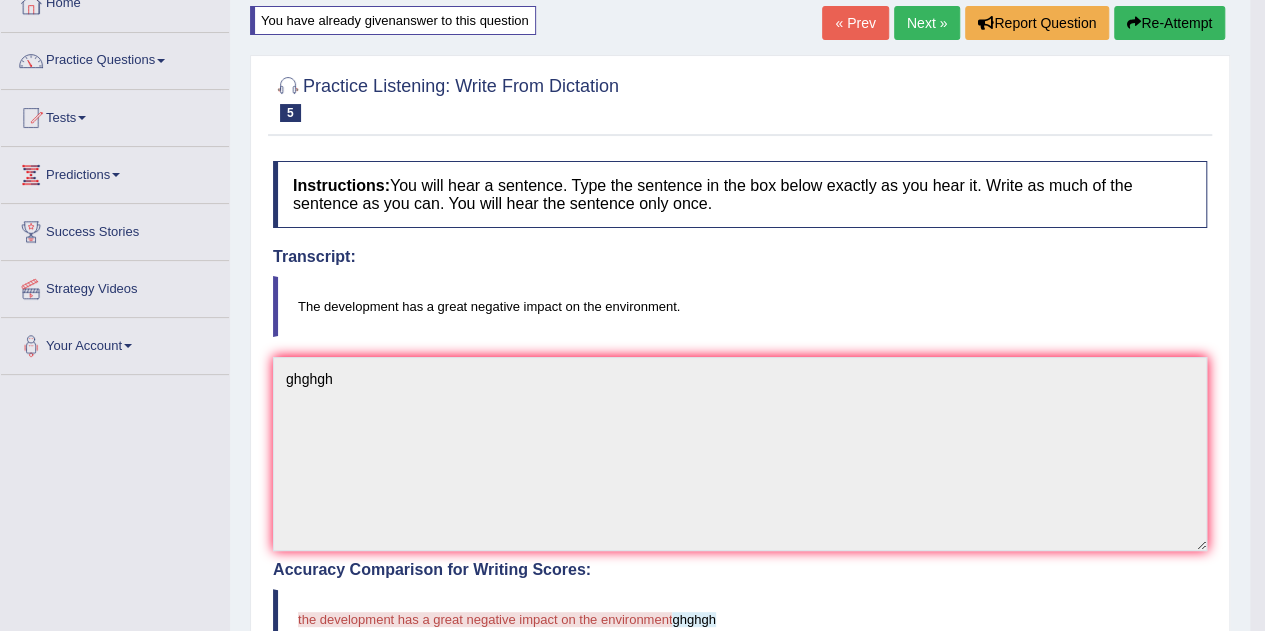 scroll, scrollTop: 0, scrollLeft: 0, axis: both 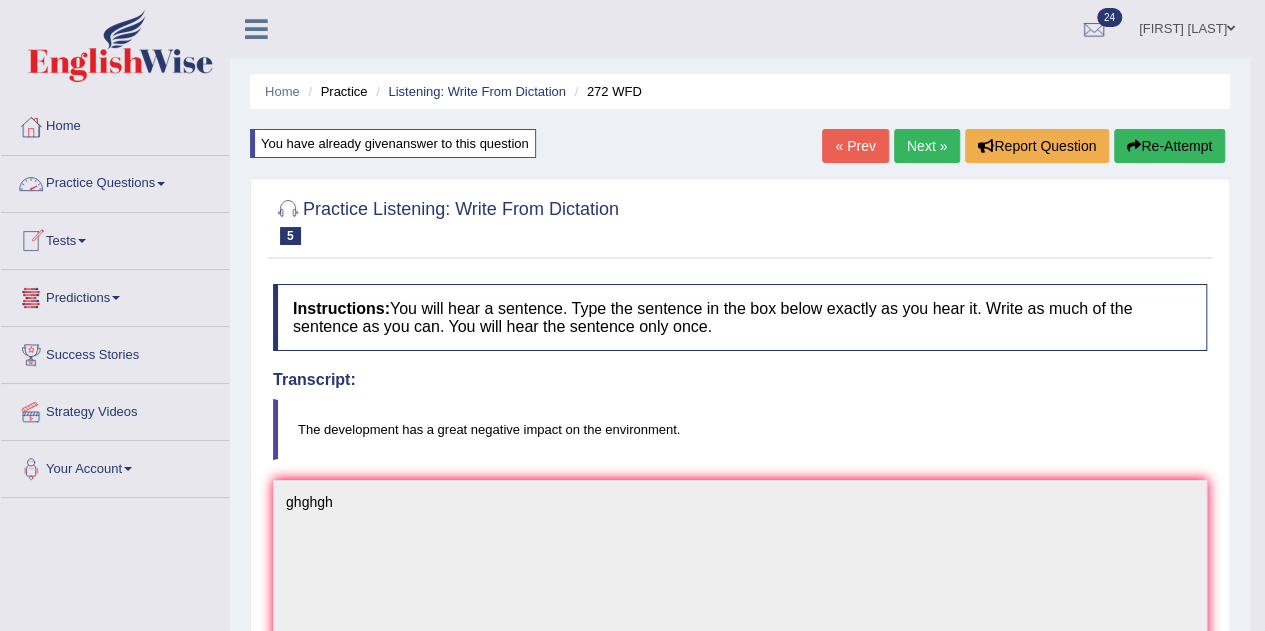 click on "Practice Questions" at bounding box center [115, 181] 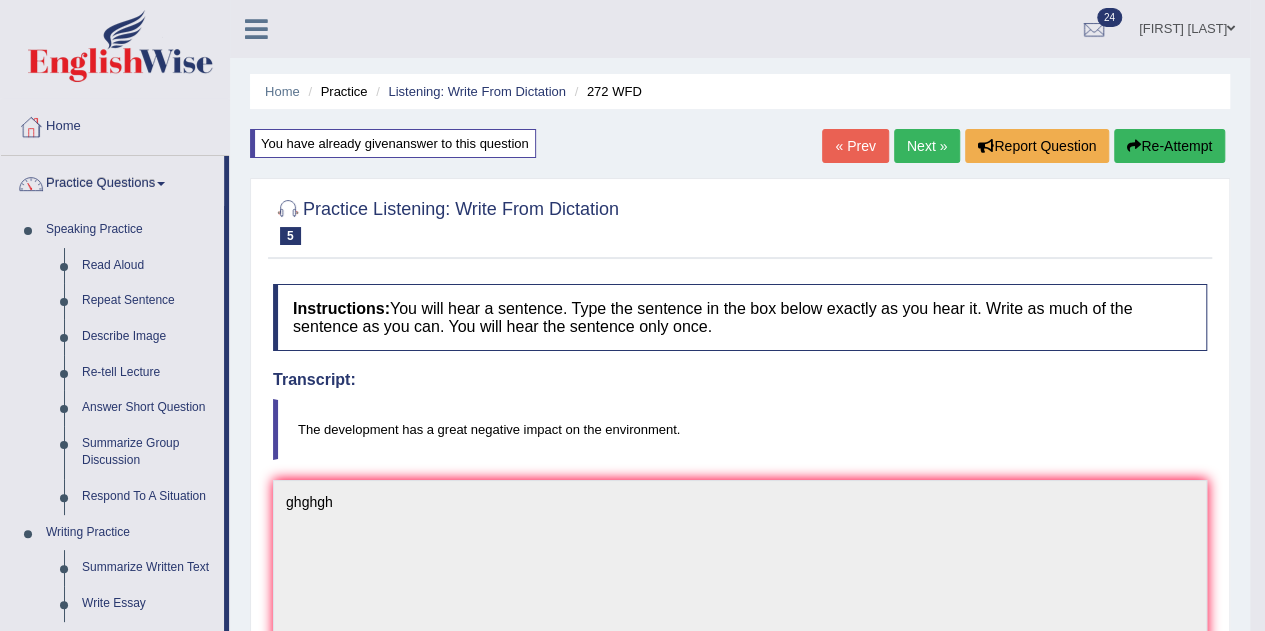 click on "Next »" at bounding box center [927, 146] 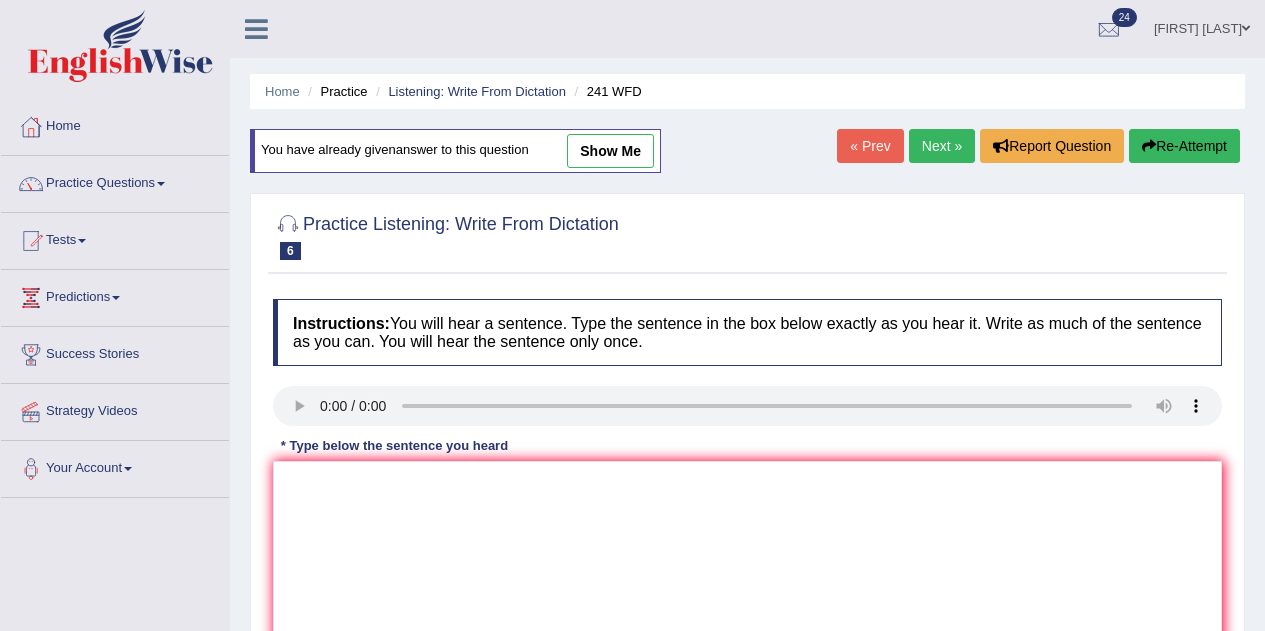 scroll, scrollTop: 0, scrollLeft: 0, axis: both 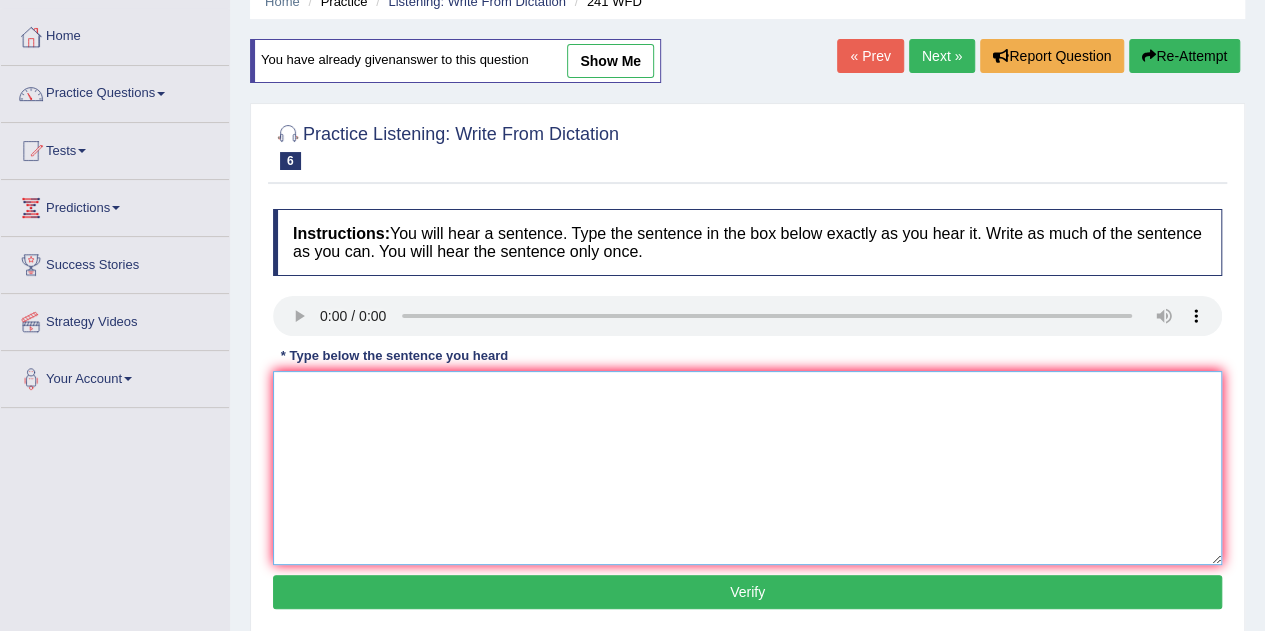 click at bounding box center (747, 468) 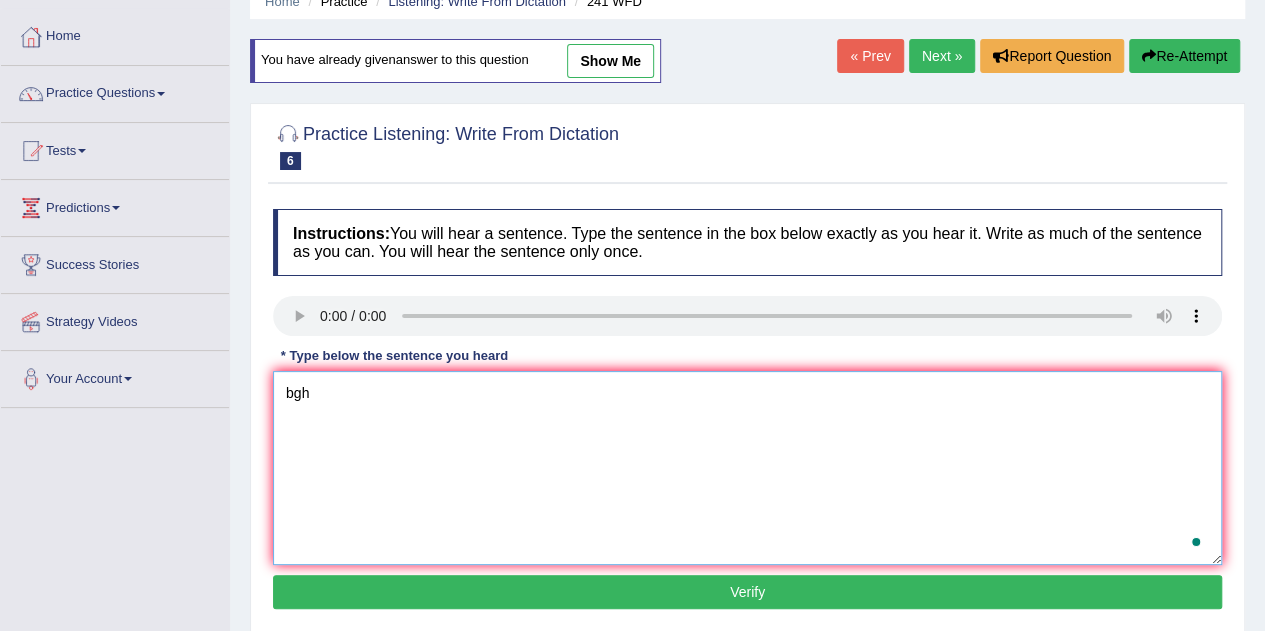 scroll, scrollTop: 179, scrollLeft: 0, axis: vertical 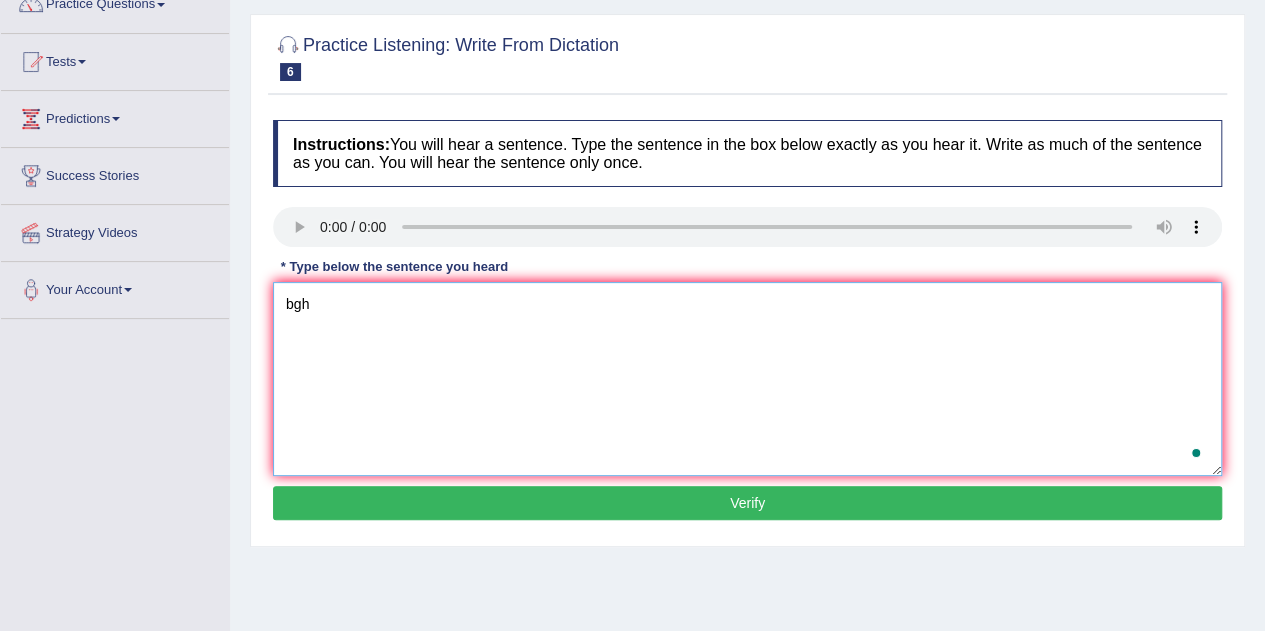 type on "bgh" 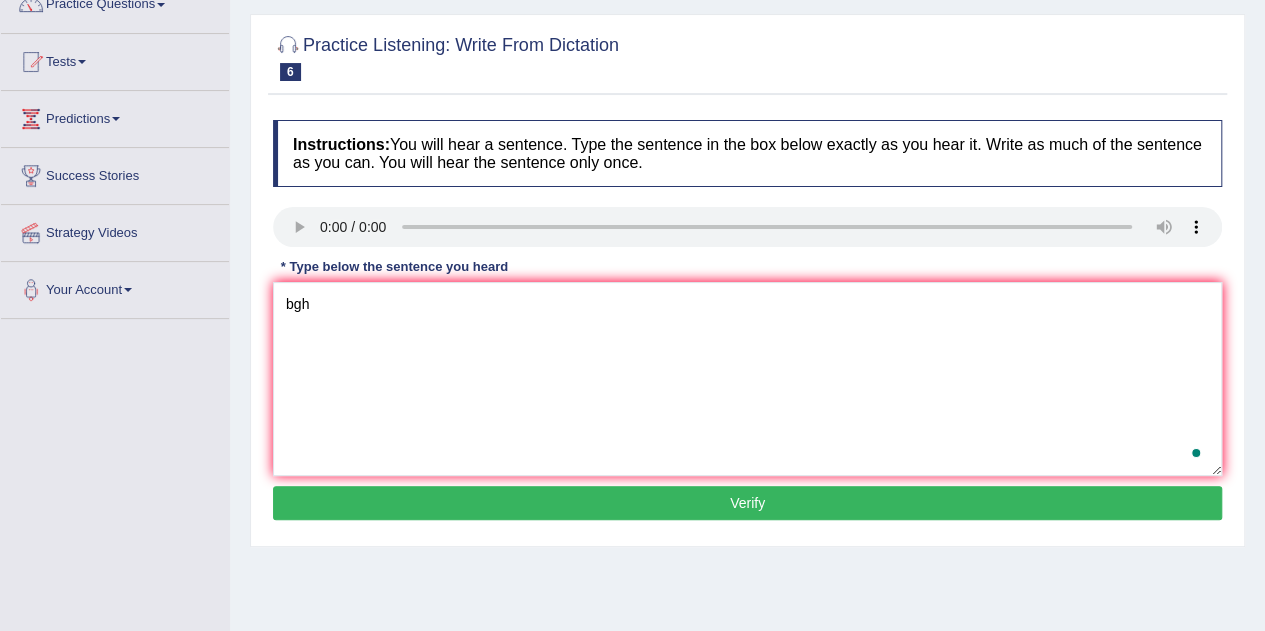 click on "Verify" at bounding box center (747, 503) 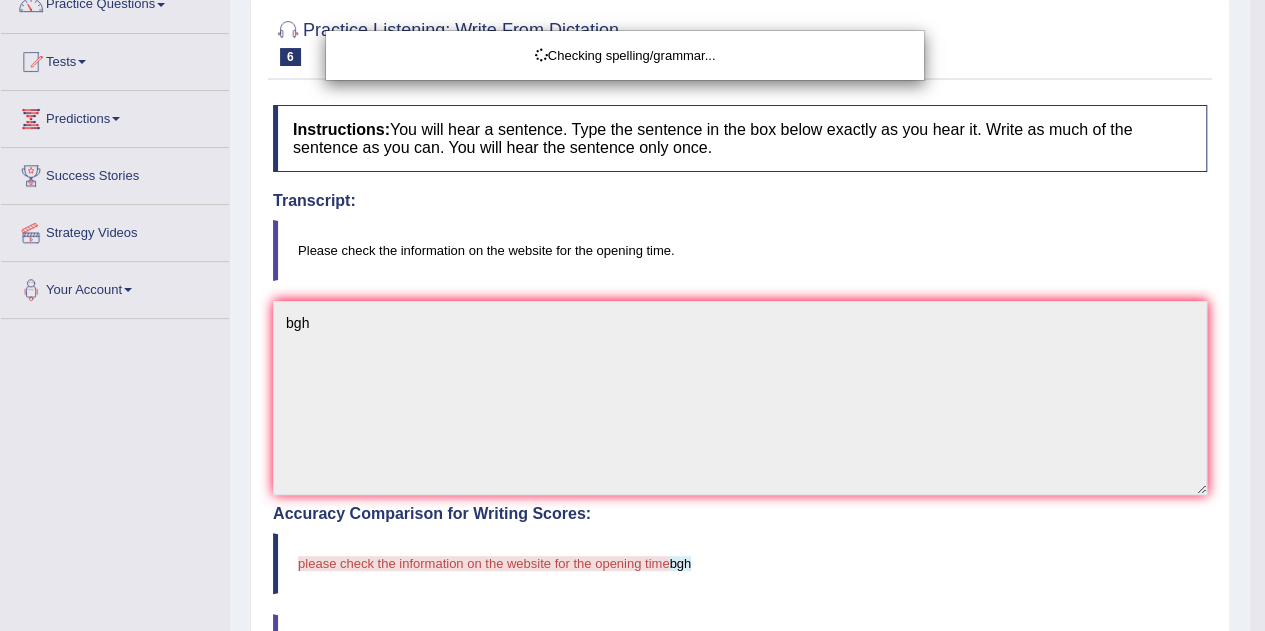 scroll, scrollTop: 213, scrollLeft: 0, axis: vertical 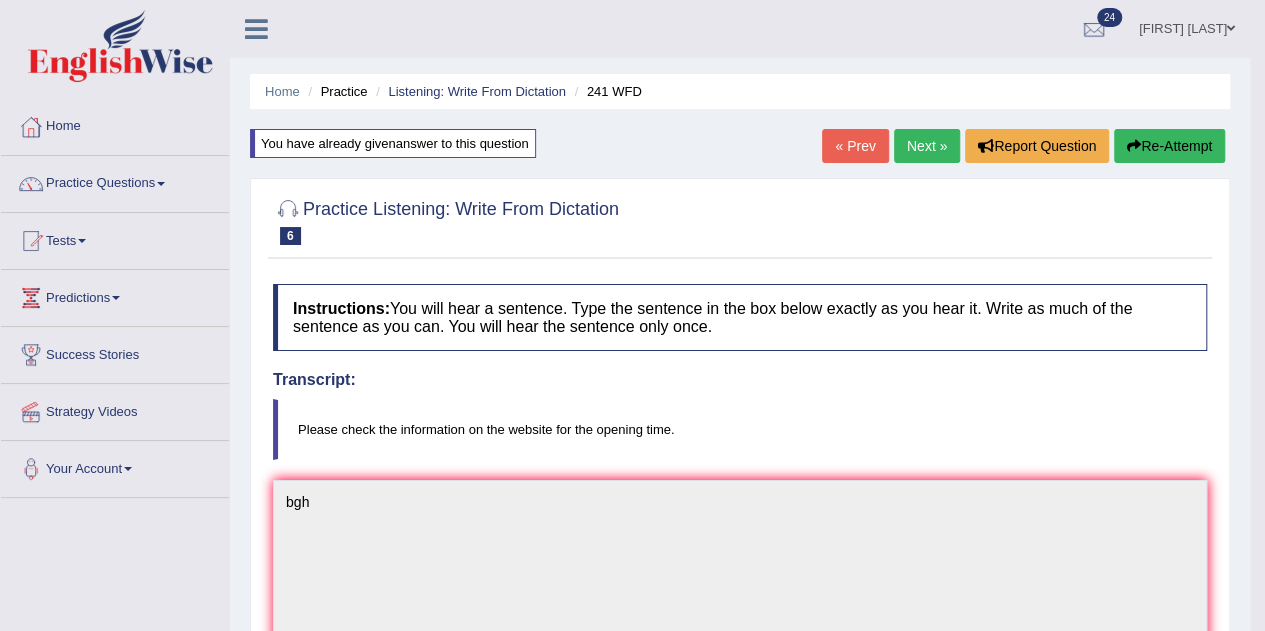 click on "Tests" at bounding box center [115, 238] 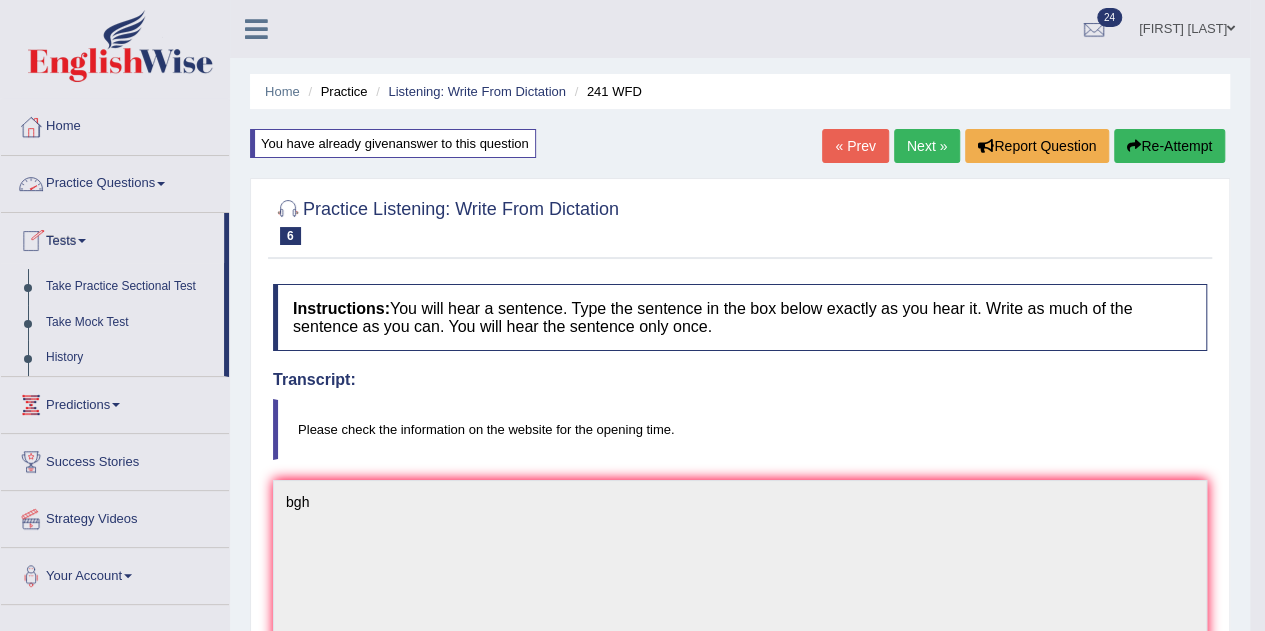 click on "Practice Questions" at bounding box center (115, 181) 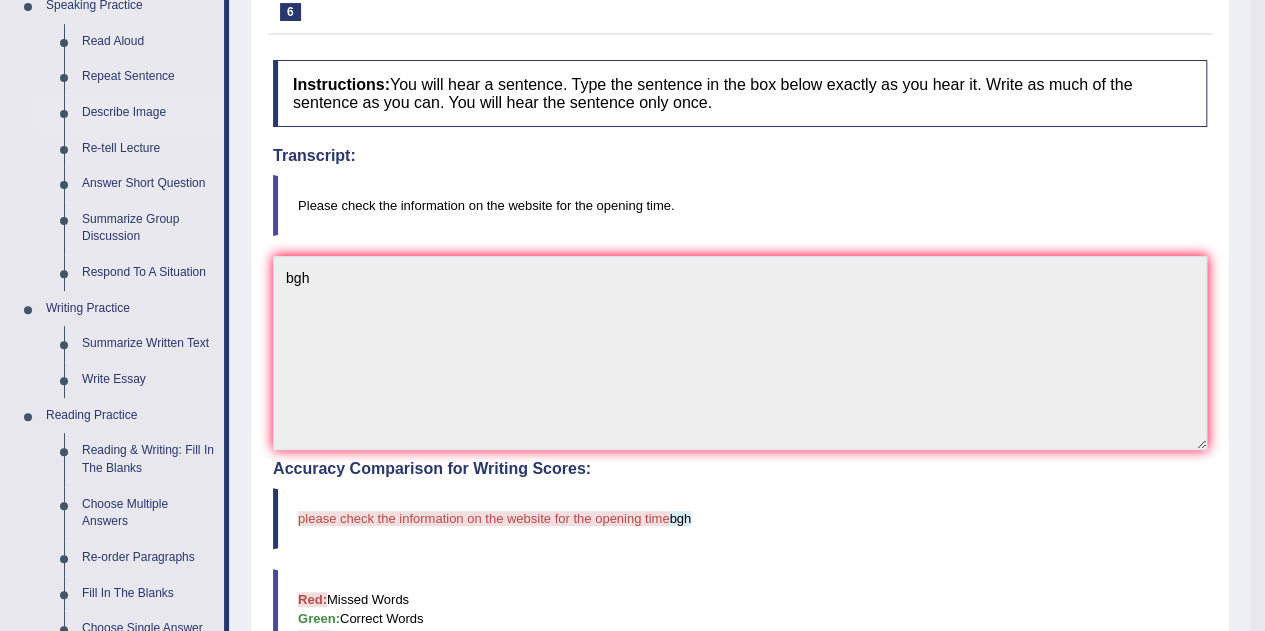 scroll, scrollTop: 226, scrollLeft: 0, axis: vertical 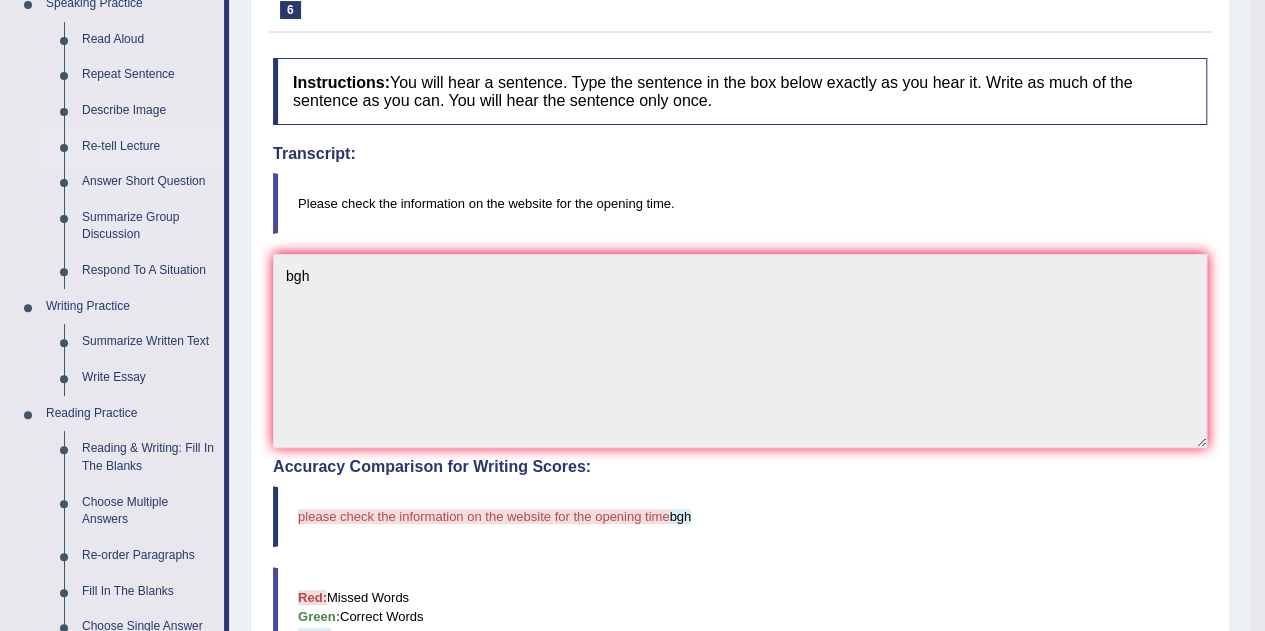 click on "Re-tell Lecture" at bounding box center [148, 147] 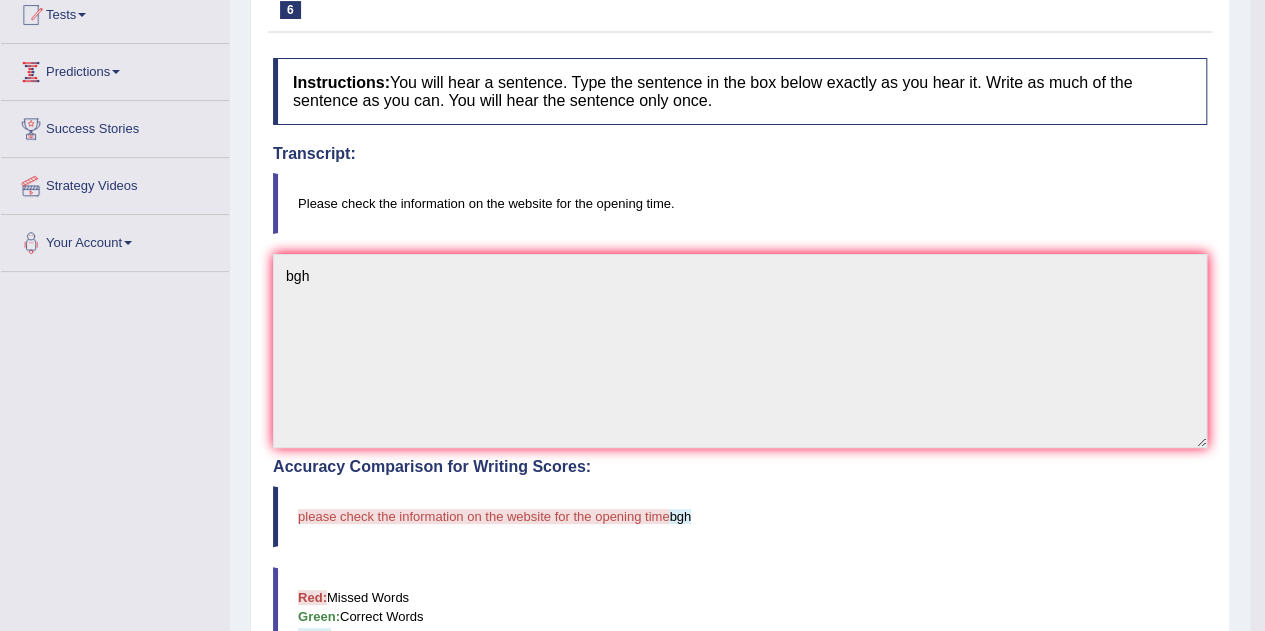 scroll, scrollTop: 323, scrollLeft: 0, axis: vertical 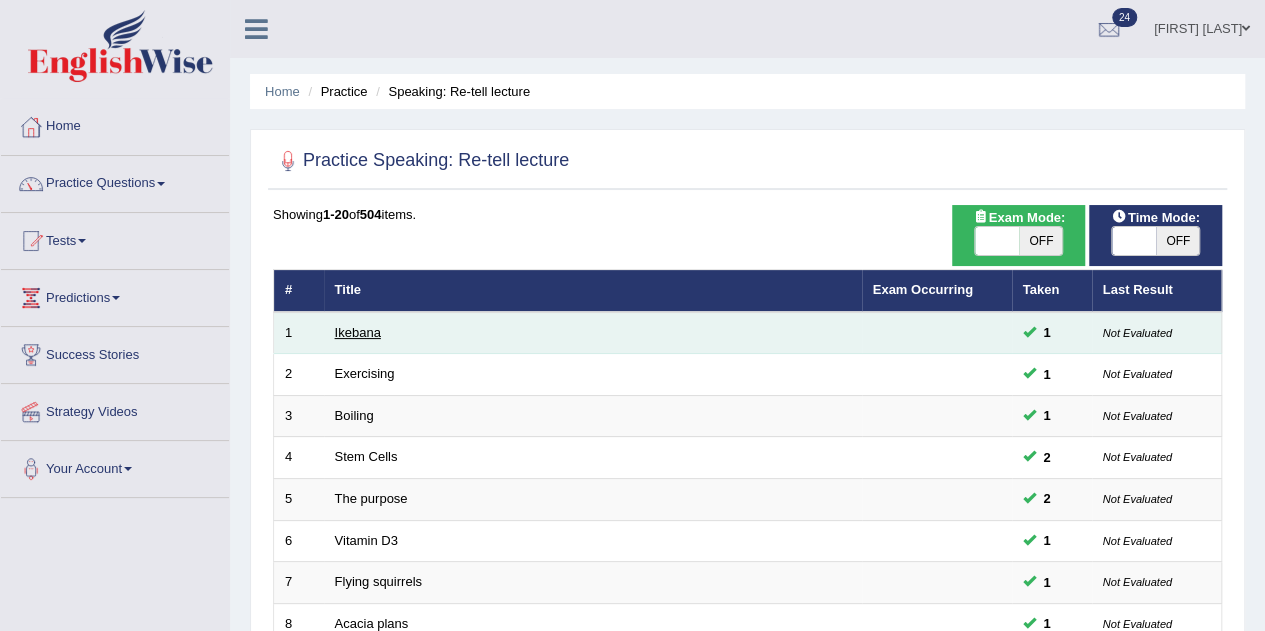 click on "Ikebana" at bounding box center (358, 332) 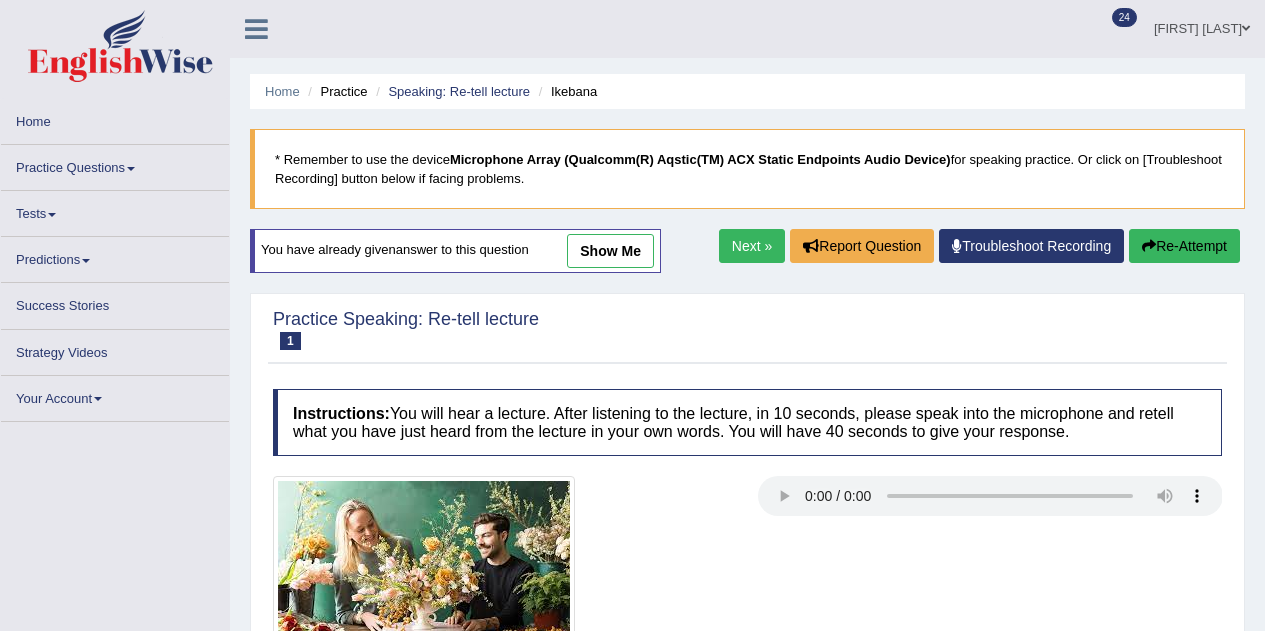 scroll, scrollTop: 0, scrollLeft: 0, axis: both 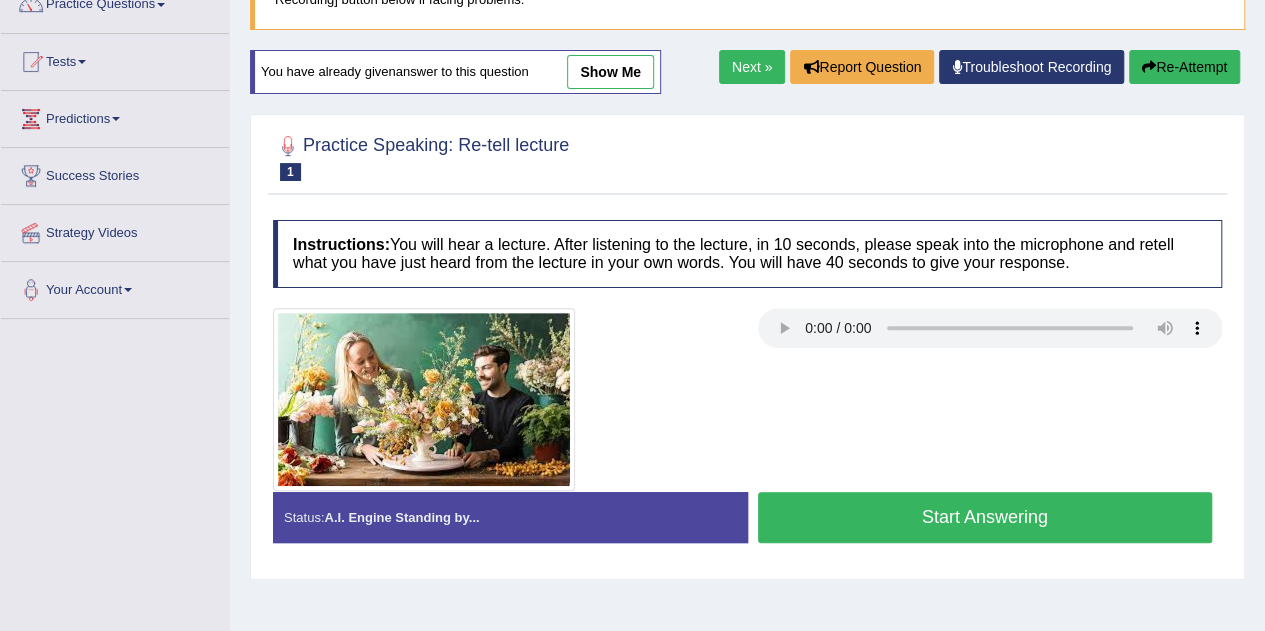 click on "Predictions" at bounding box center [115, 116] 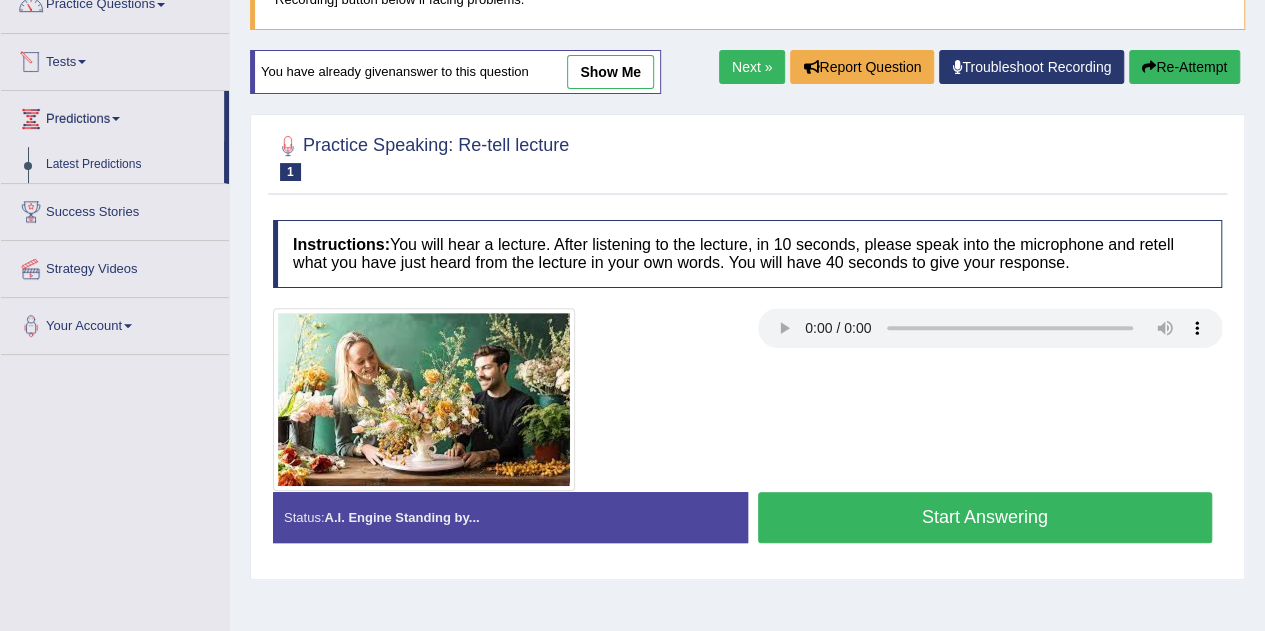 click on "Tests" at bounding box center (115, 59) 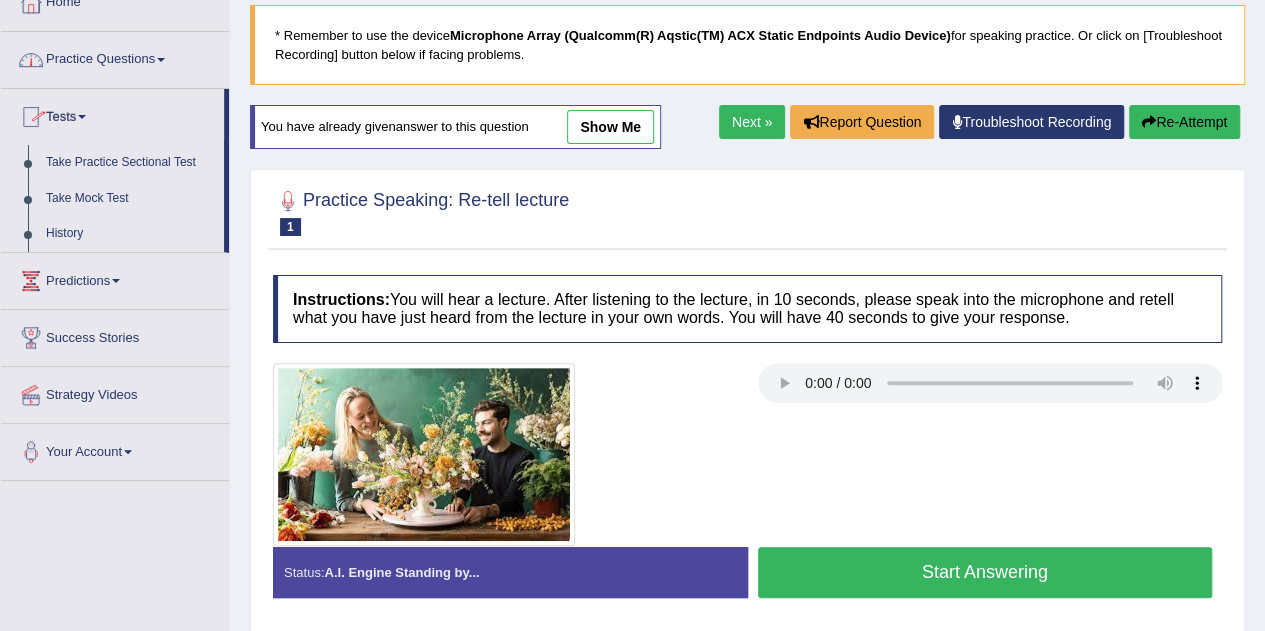 scroll, scrollTop: 121, scrollLeft: 0, axis: vertical 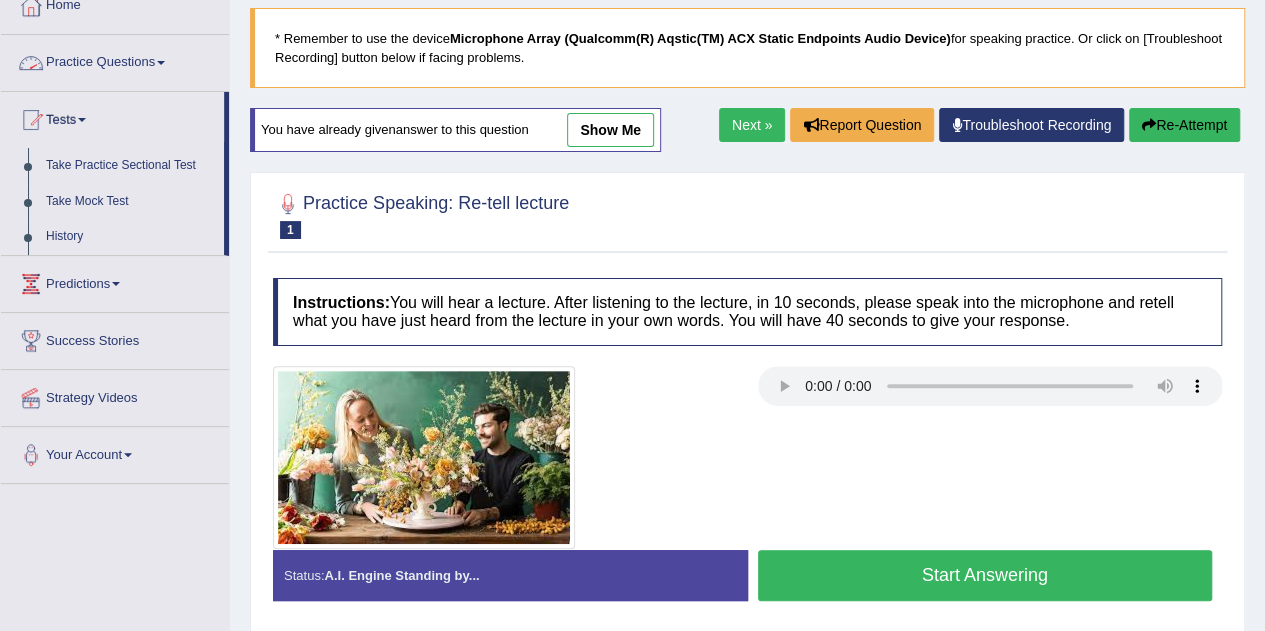 click on "Practice Questions" at bounding box center (115, 60) 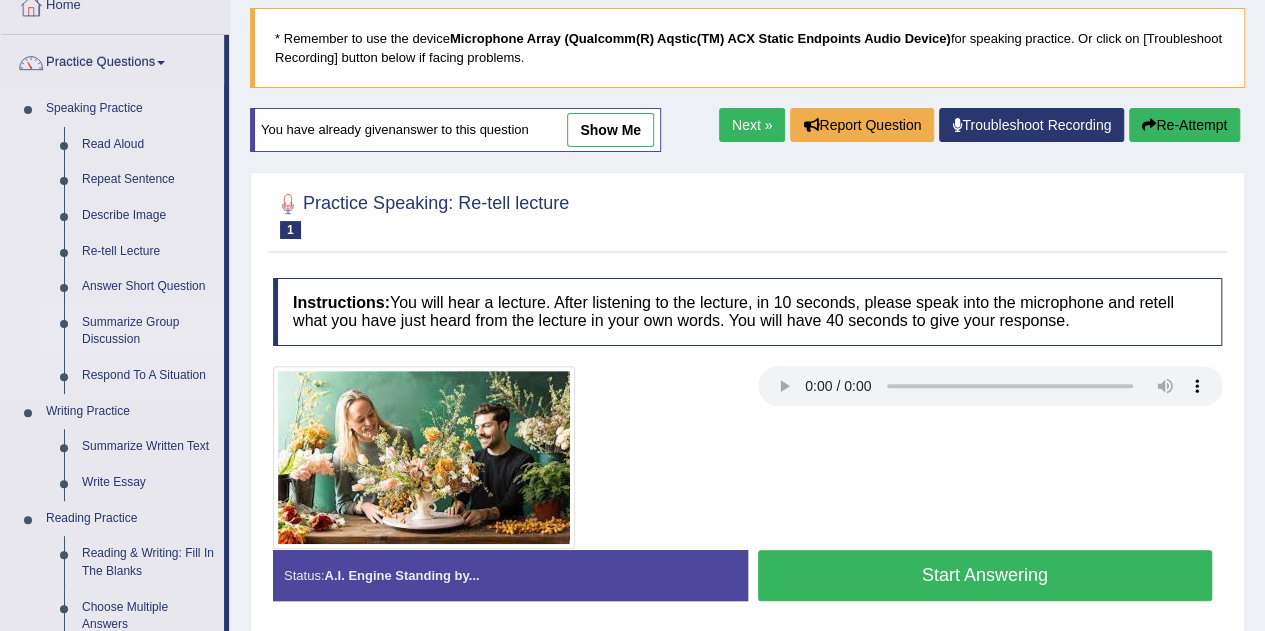 click on "Summarize Group Discussion" at bounding box center [148, 331] 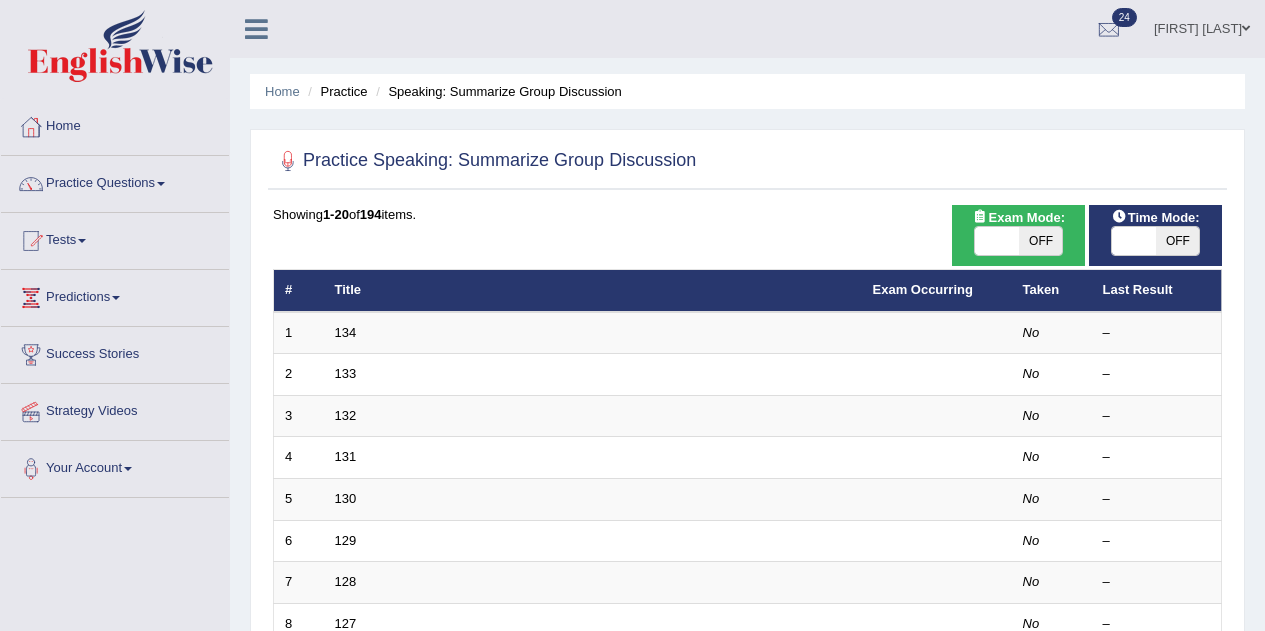 scroll, scrollTop: 0, scrollLeft: 0, axis: both 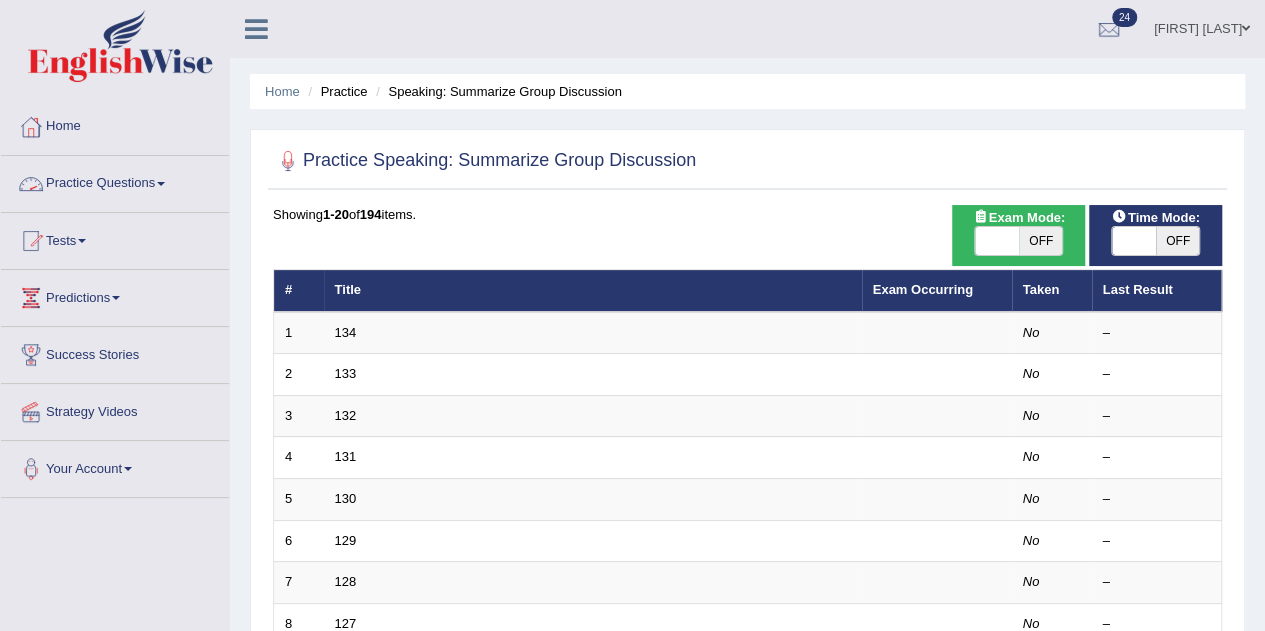 click on "Practice Questions" at bounding box center (115, 181) 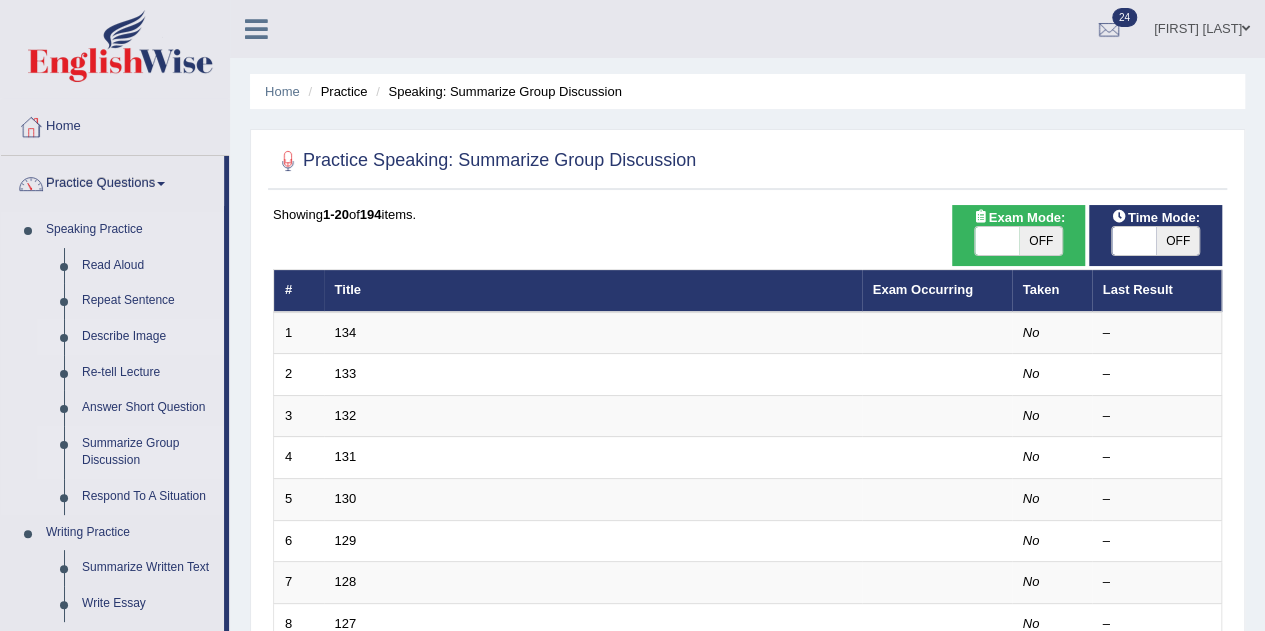 click on "Describe Image" at bounding box center (148, 337) 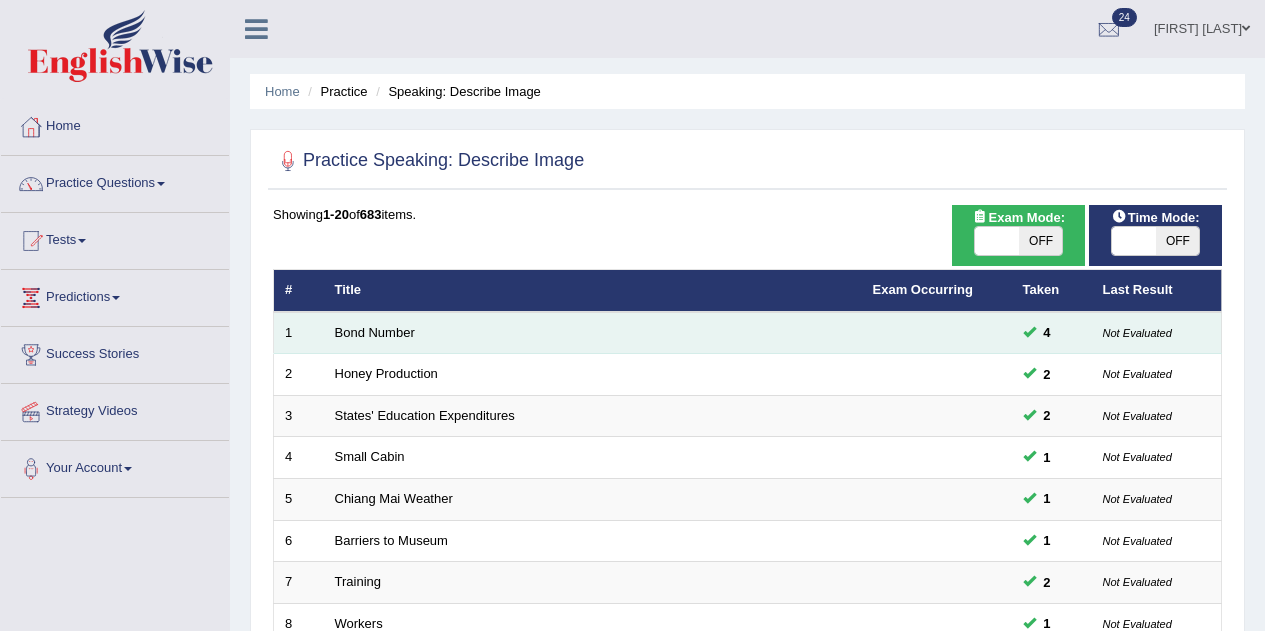 scroll, scrollTop: 0, scrollLeft: 0, axis: both 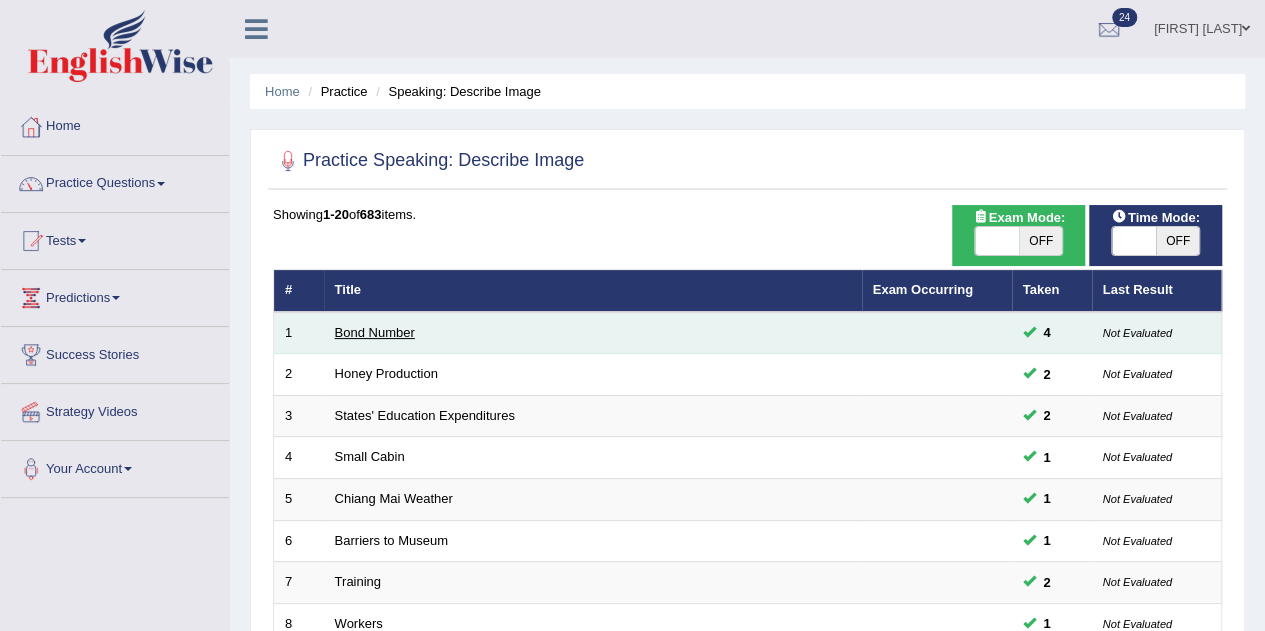 click on "Bond Number" at bounding box center (375, 332) 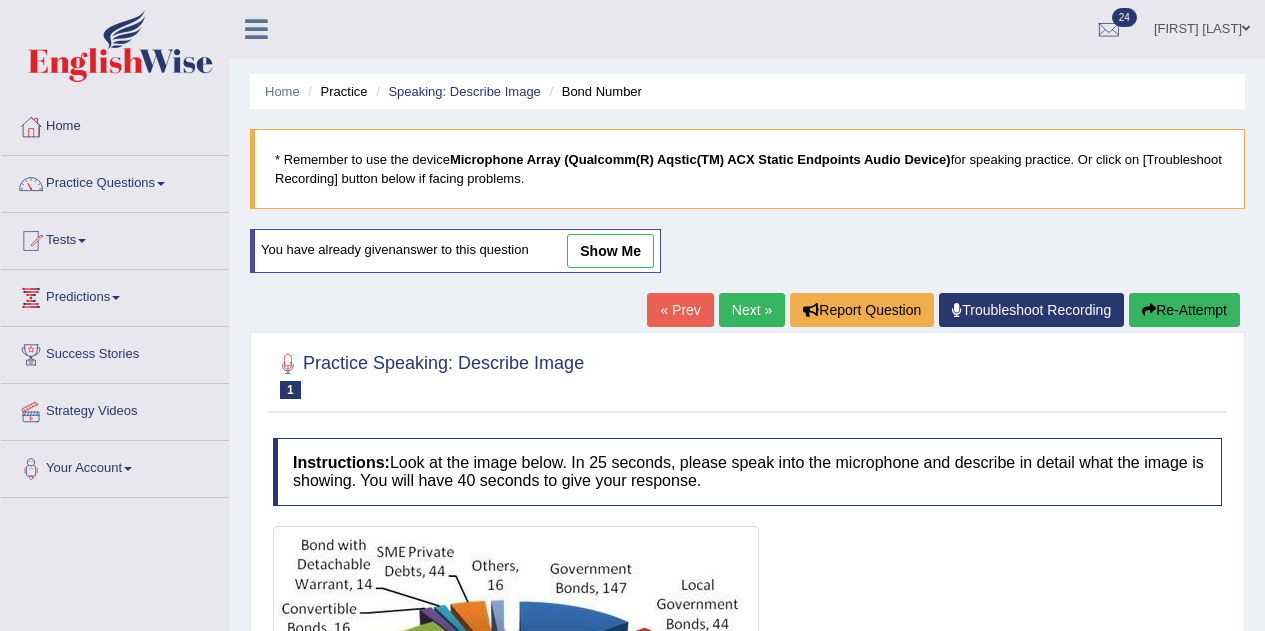 scroll, scrollTop: 0, scrollLeft: 0, axis: both 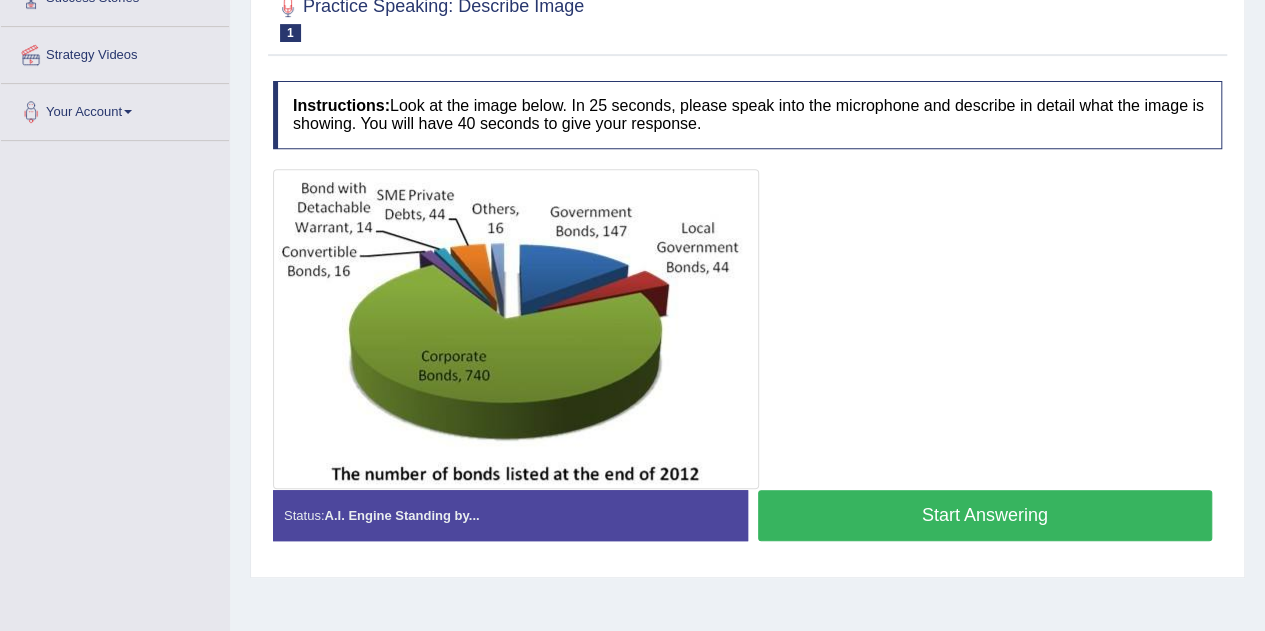 click on "Start Answering" at bounding box center (985, 515) 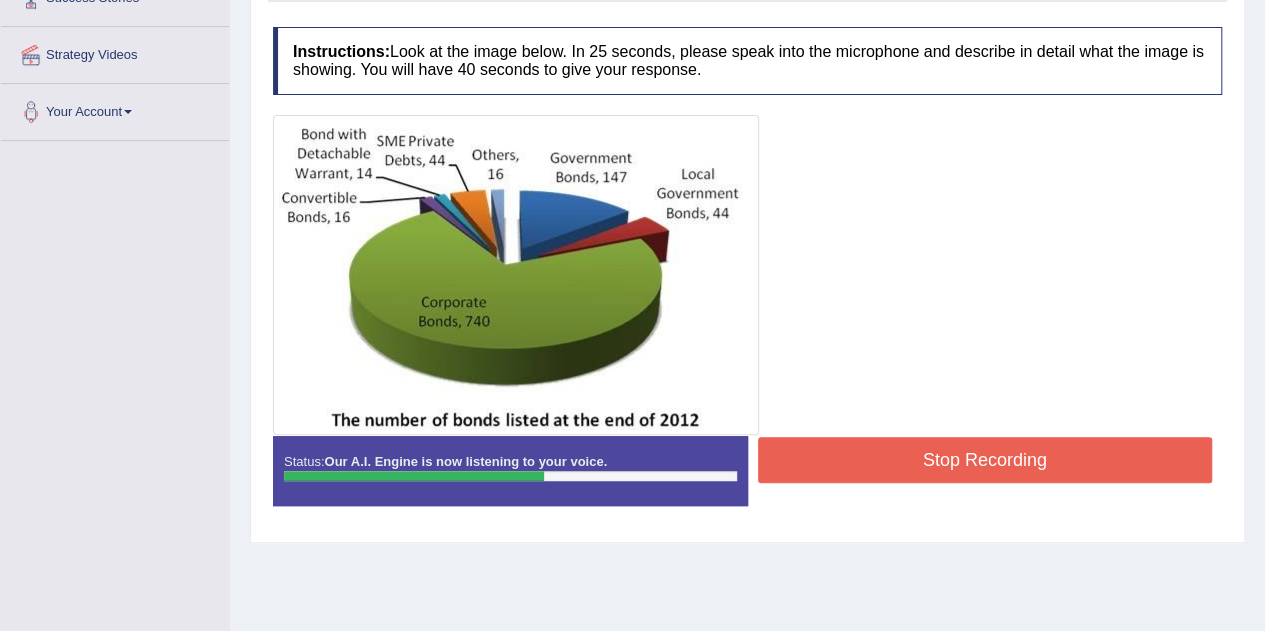 click on "Stop Recording" at bounding box center (985, 460) 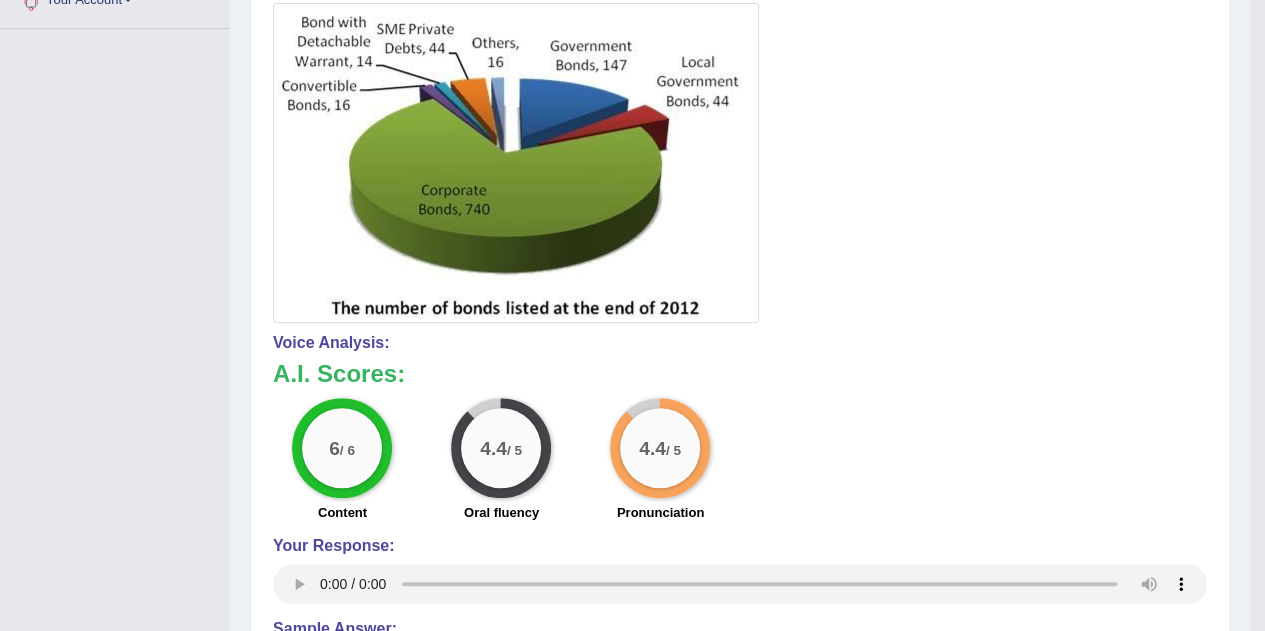 scroll, scrollTop: 464, scrollLeft: 0, axis: vertical 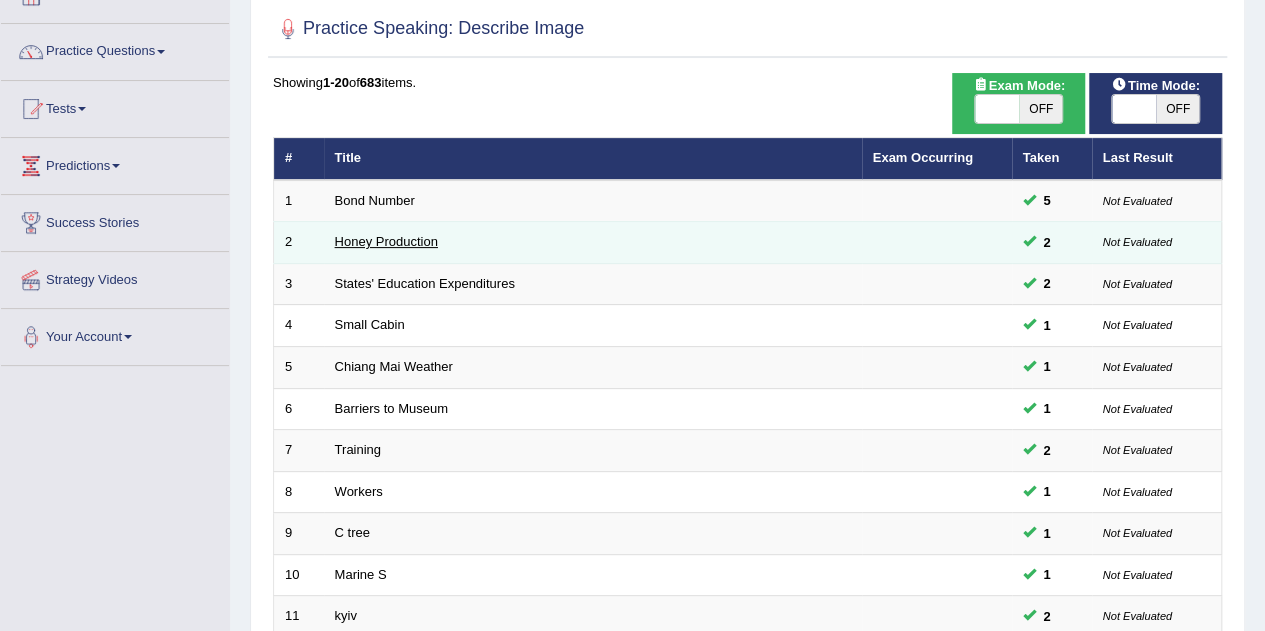 click on "Honey Production" at bounding box center (386, 241) 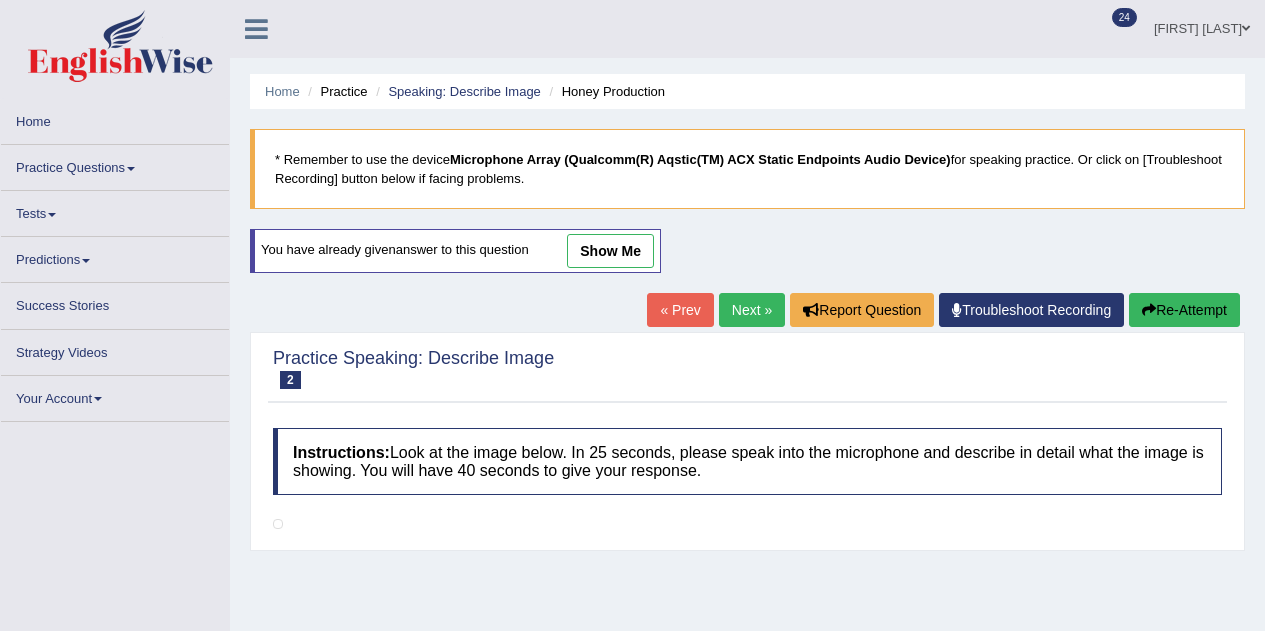scroll, scrollTop: 0, scrollLeft: 0, axis: both 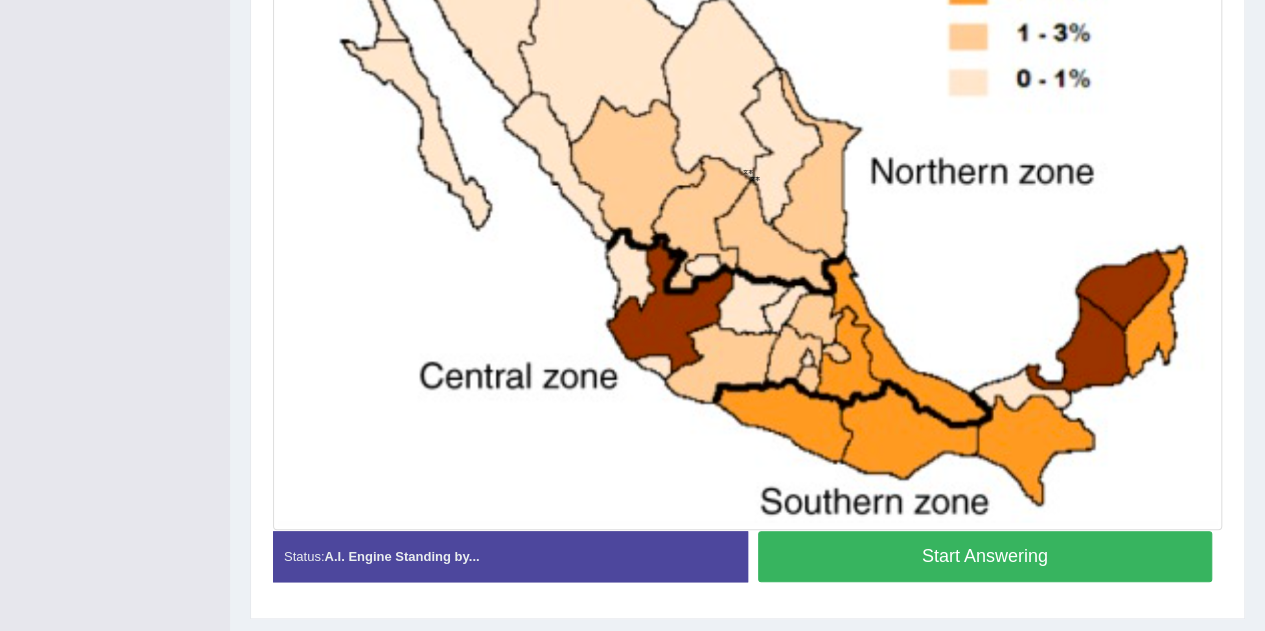 click on "Start Answering" at bounding box center [985, 556] 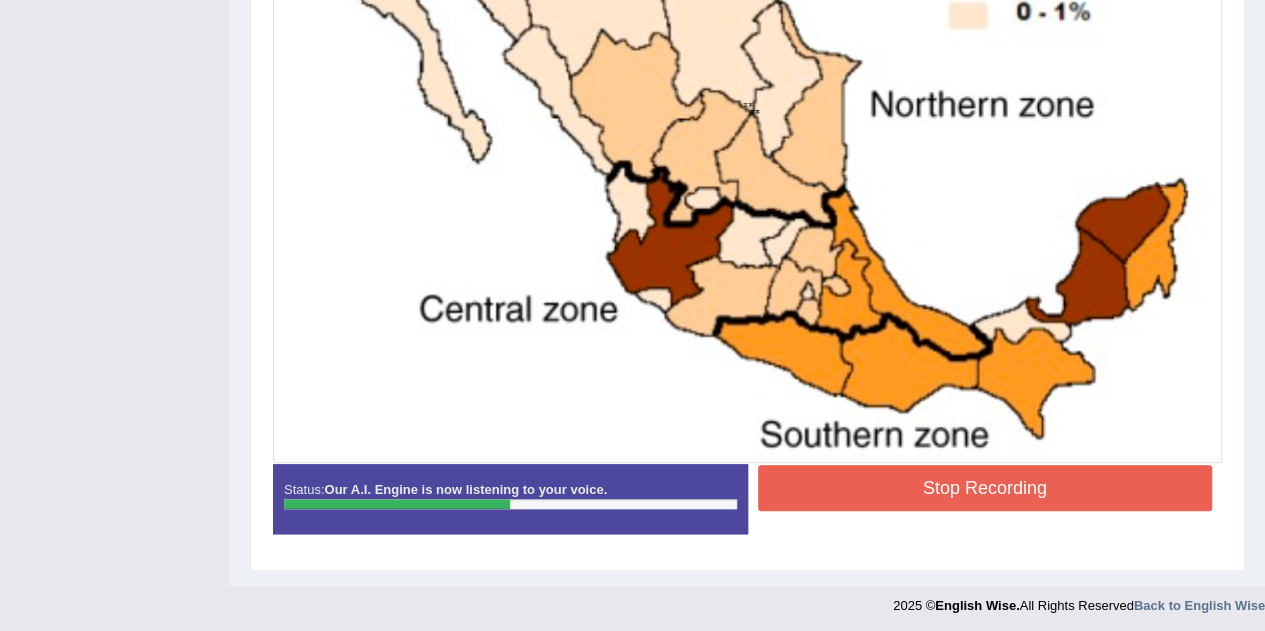 scroll, scrollTop: 727, scrollLeft: 0, axis: vertical 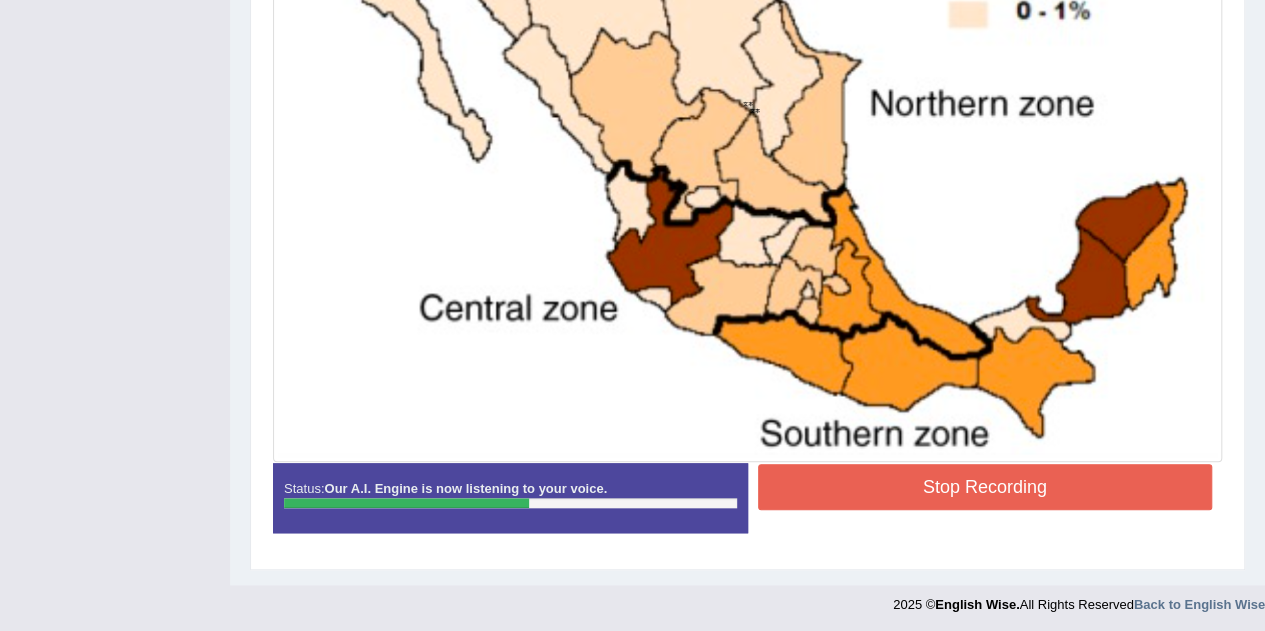 click on "Stop Recording" at bounding box center (985, 487) 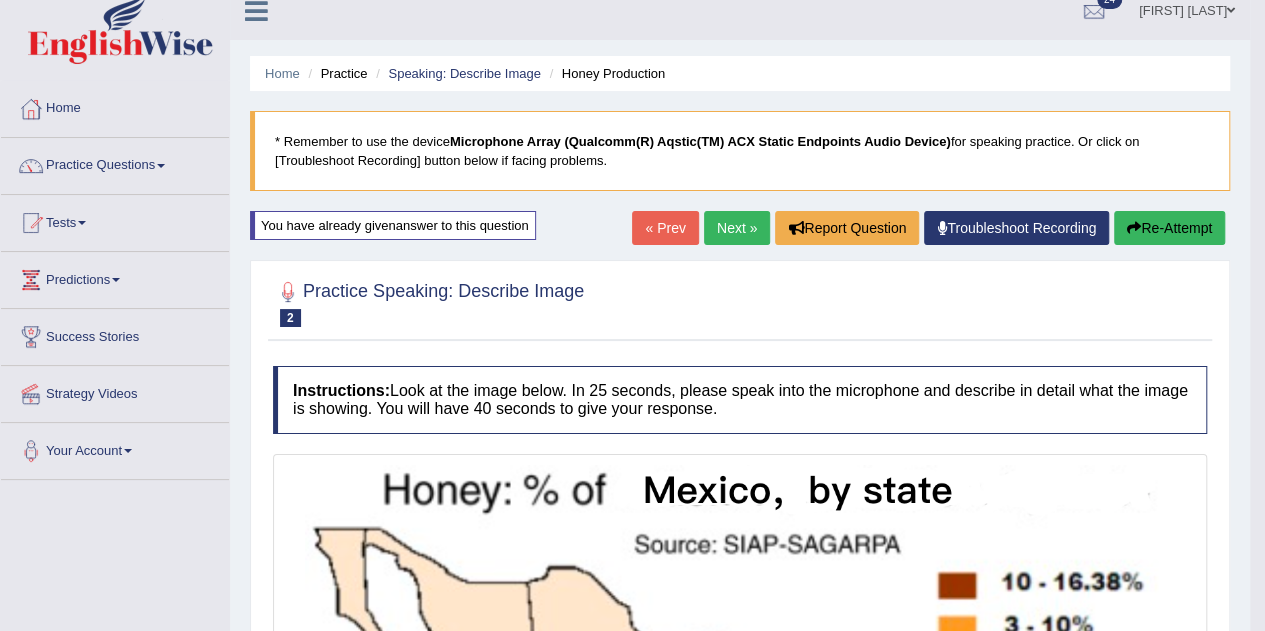 scroll, scrollTop: 0, scrollLeft: 0, axis: both 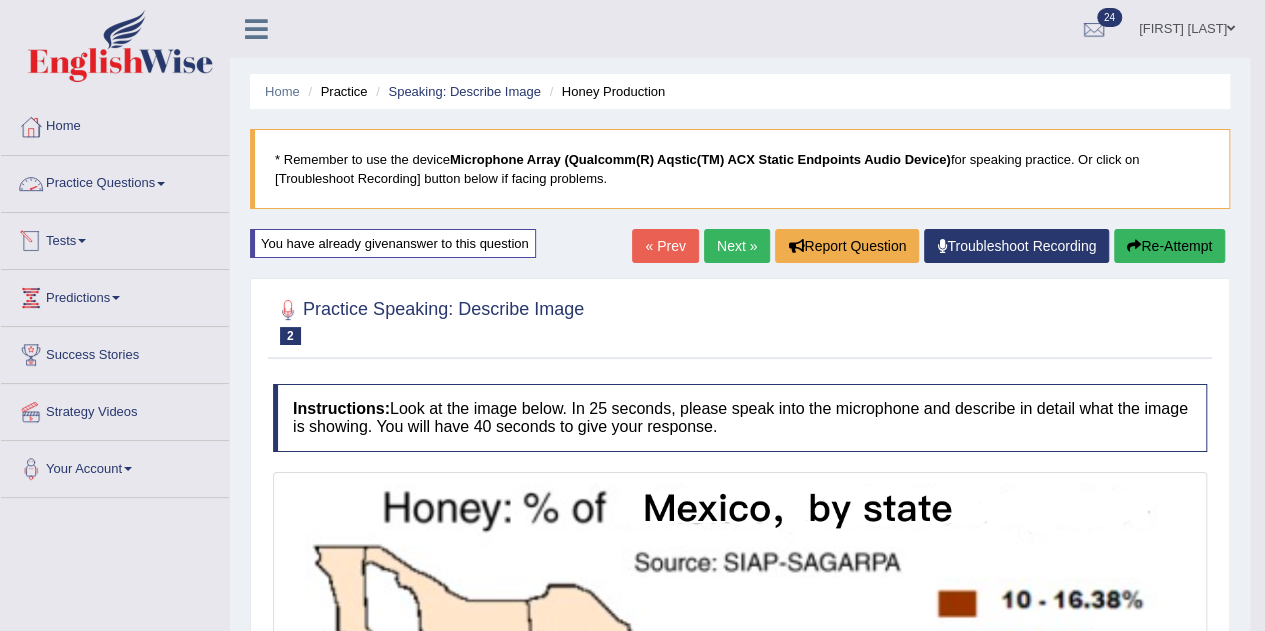 click on "Practice Questions" at bounding box center (115, 181) 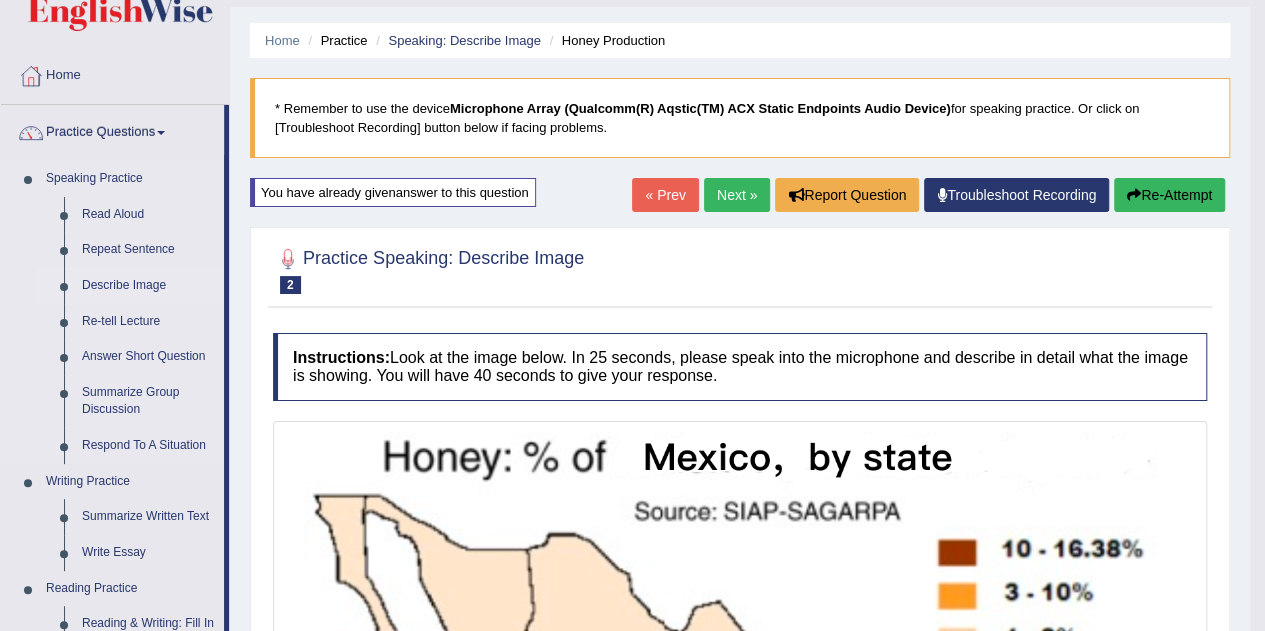 scroll, scrollTop: 47, scrollLeft: 0, axis: vertical 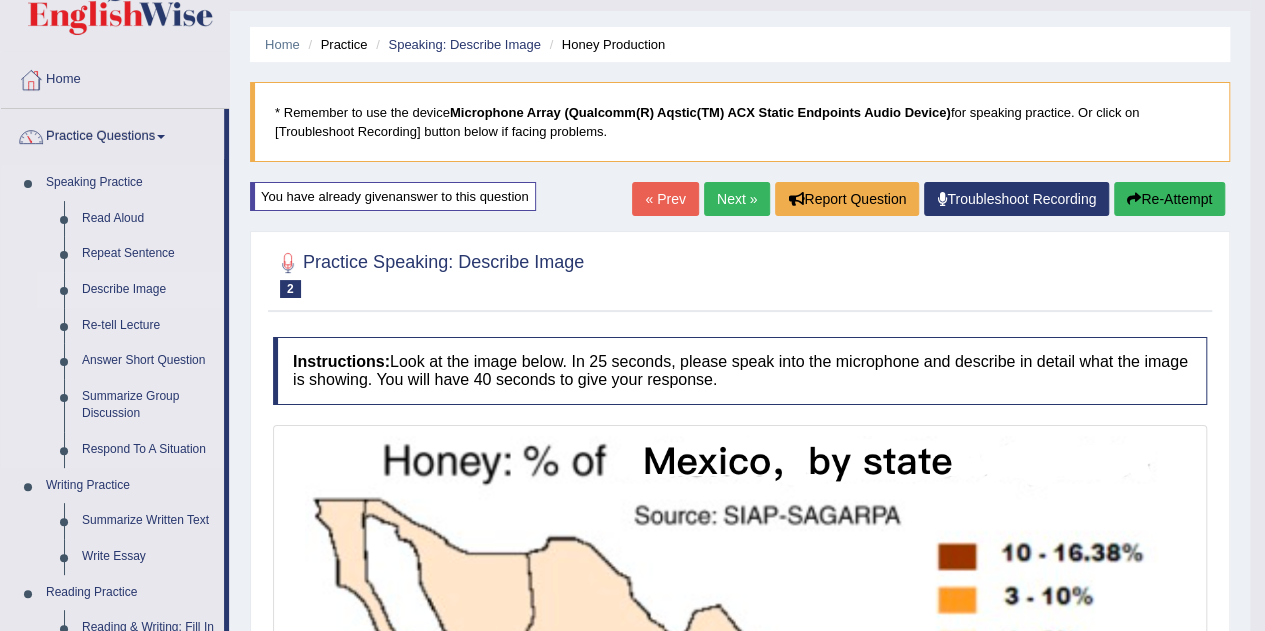 click on "Describe Image" at bounding box center [148, 290] 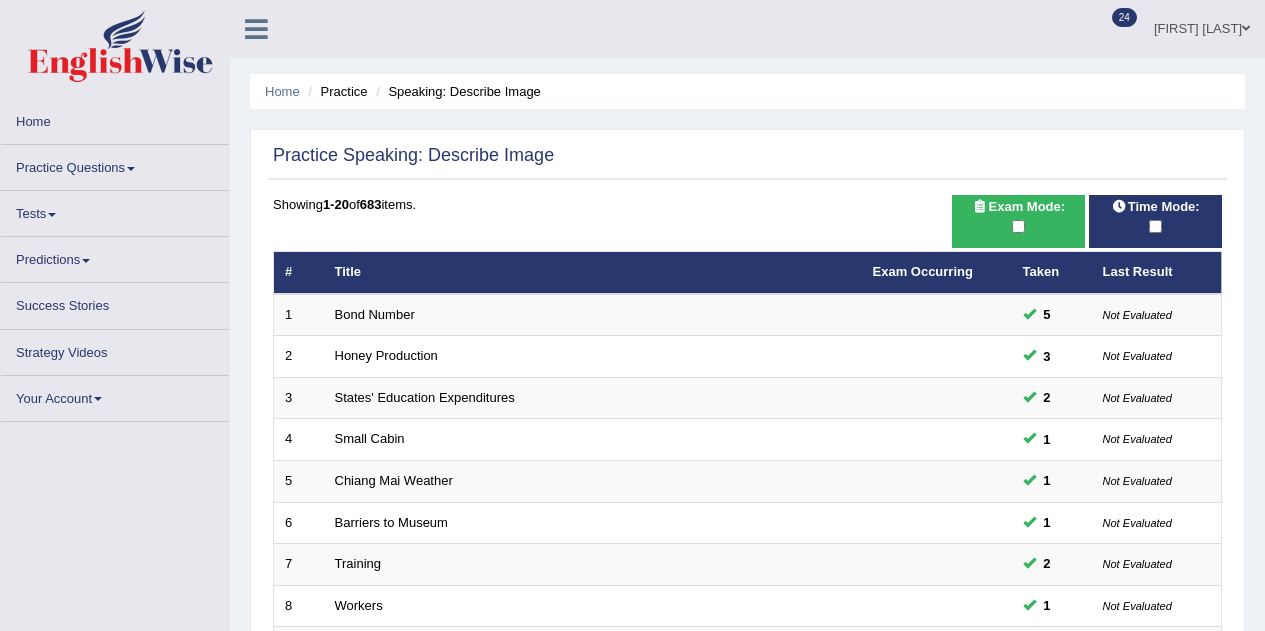 scroll, scrollTop: 0, scrollLeft: 0, axis: both 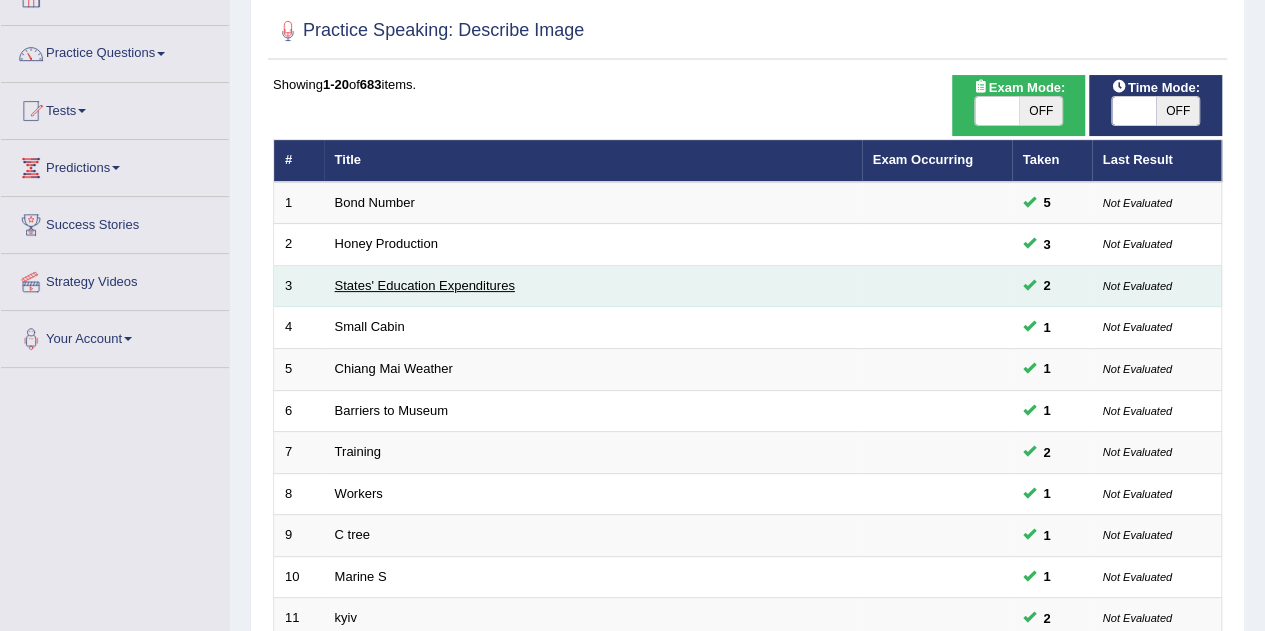click on "States' Education Expenditures" at bounding box center (425, 285) 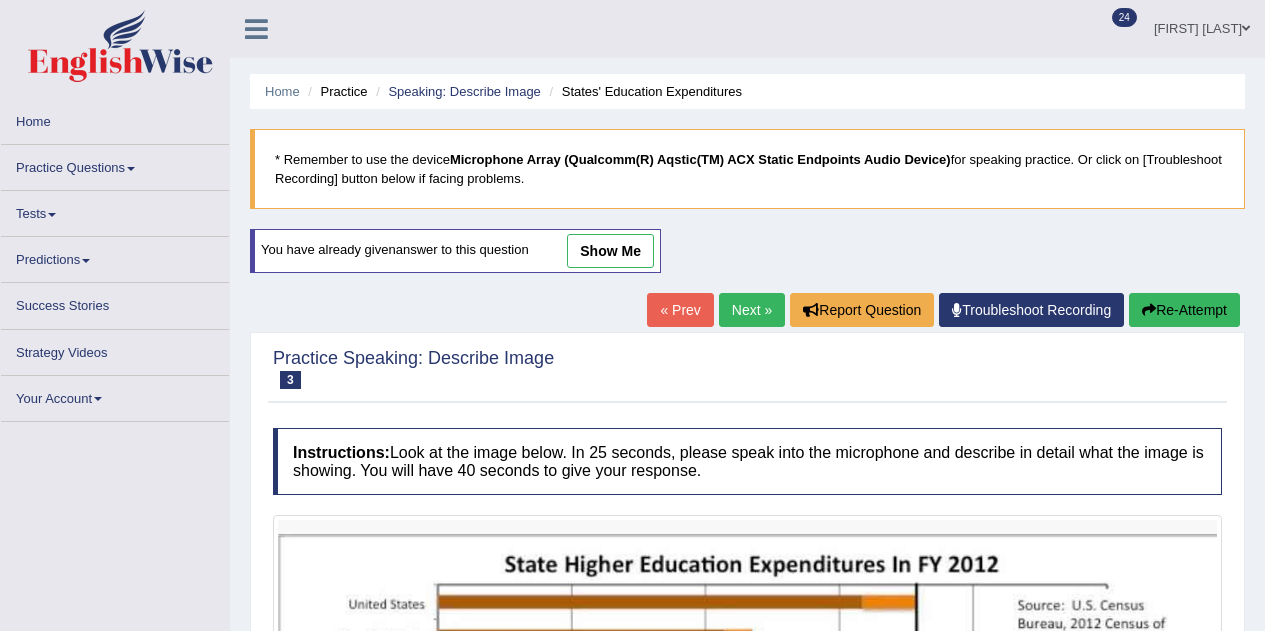 scroll, scrollTop: 0, scrollLeft: 0, axis: both 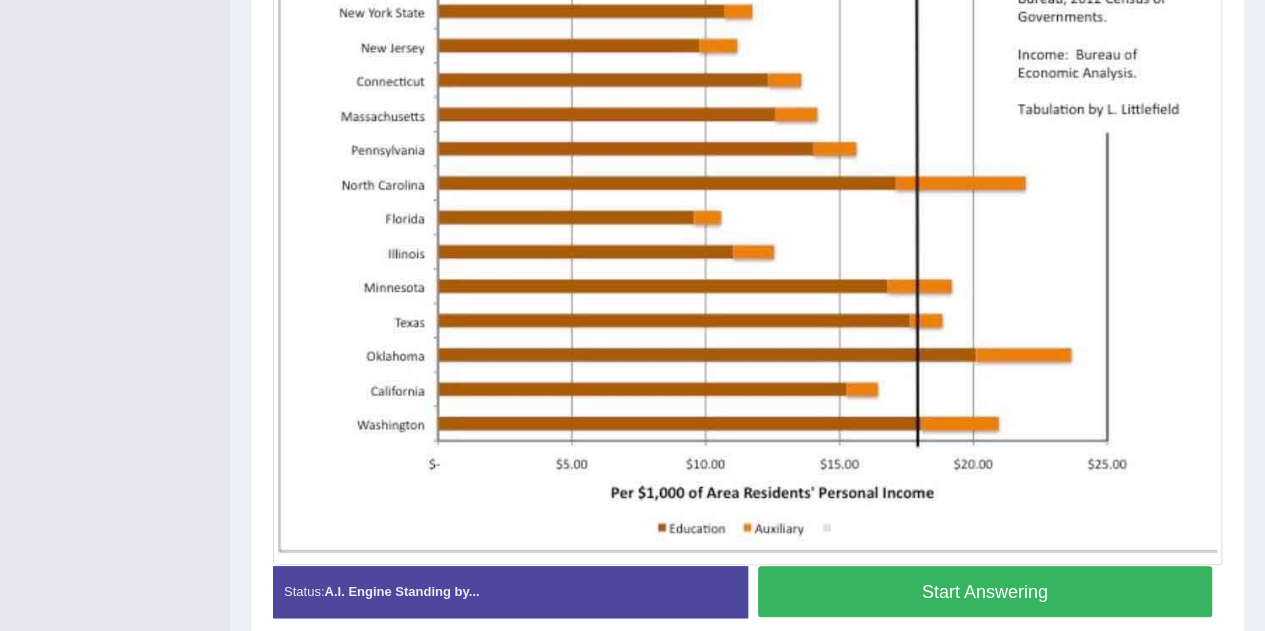 click on "Start Answering" at bounding box center (985, 591) 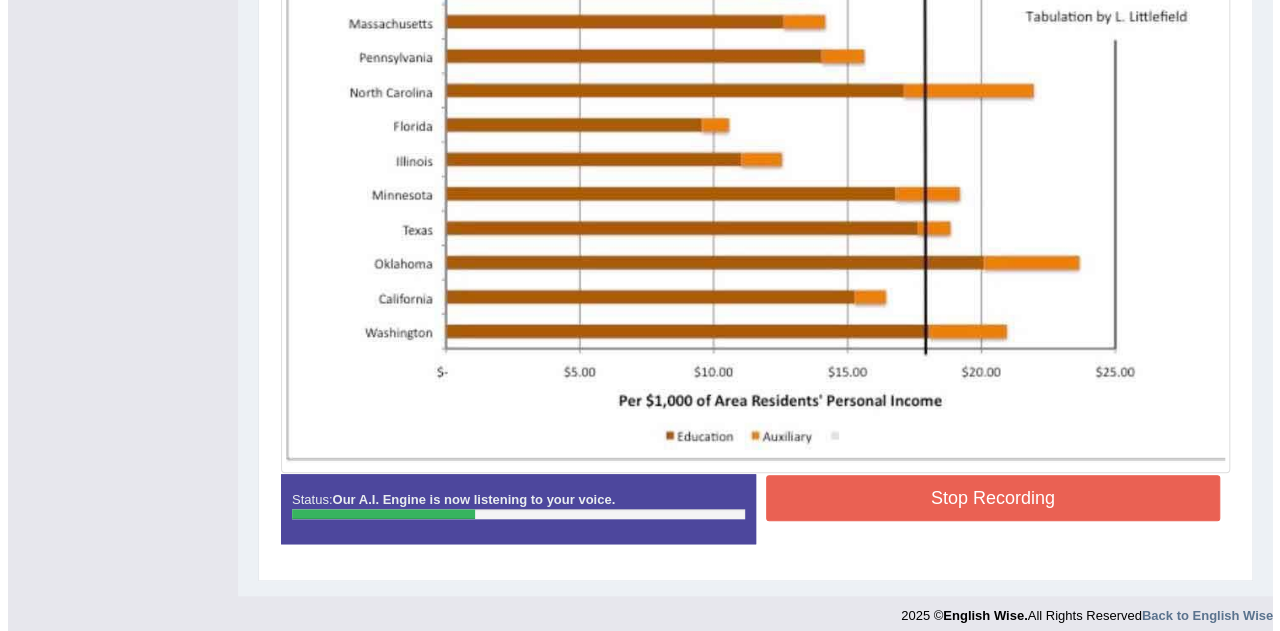 scroll, scrollTop: 686, scrollLeft: 0, axis: vertical 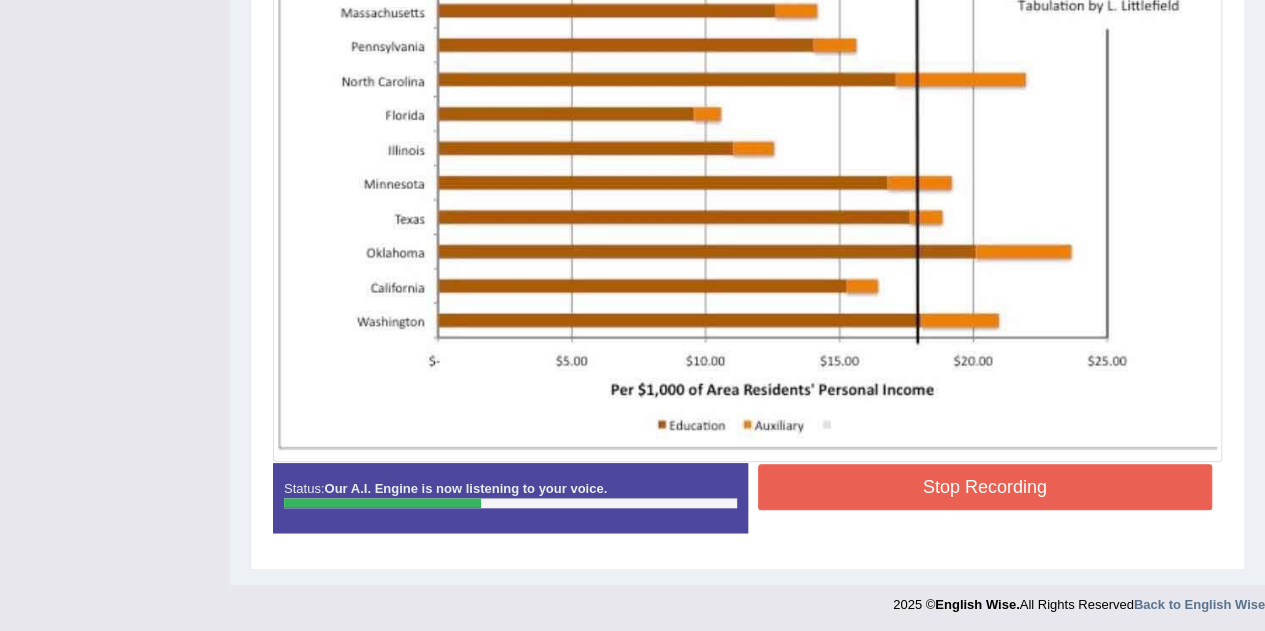 click on "Stop Recording" at bounding box center [985, 487] 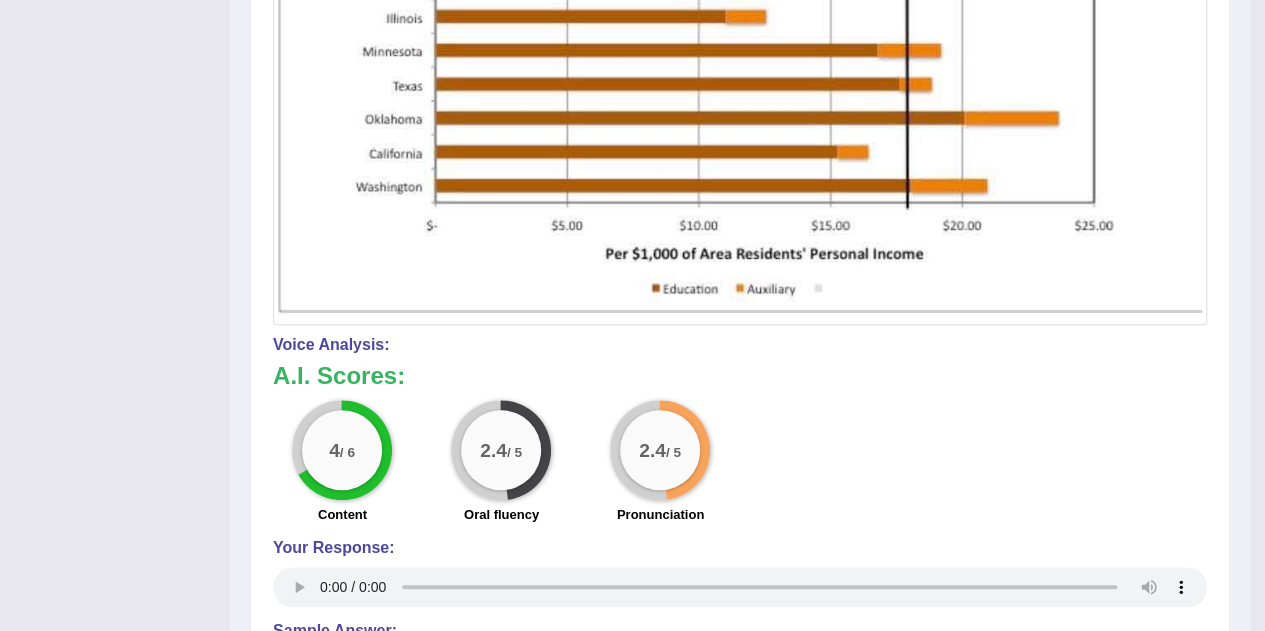 scroll, scrollTop: 1080, scrollLeft: 0, axis: vertical 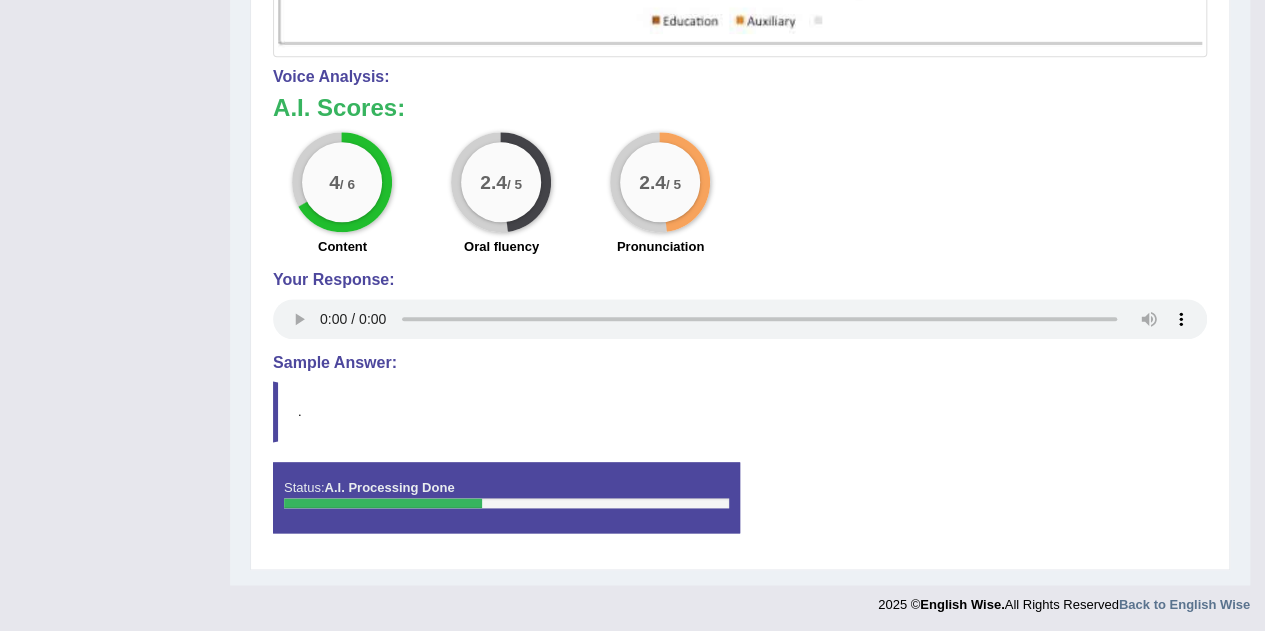 click on "4  / 6              Content
2.4  / 5              Oral fluency
2.4  / 5              Pronunciation" at bounding box center [740, 196] 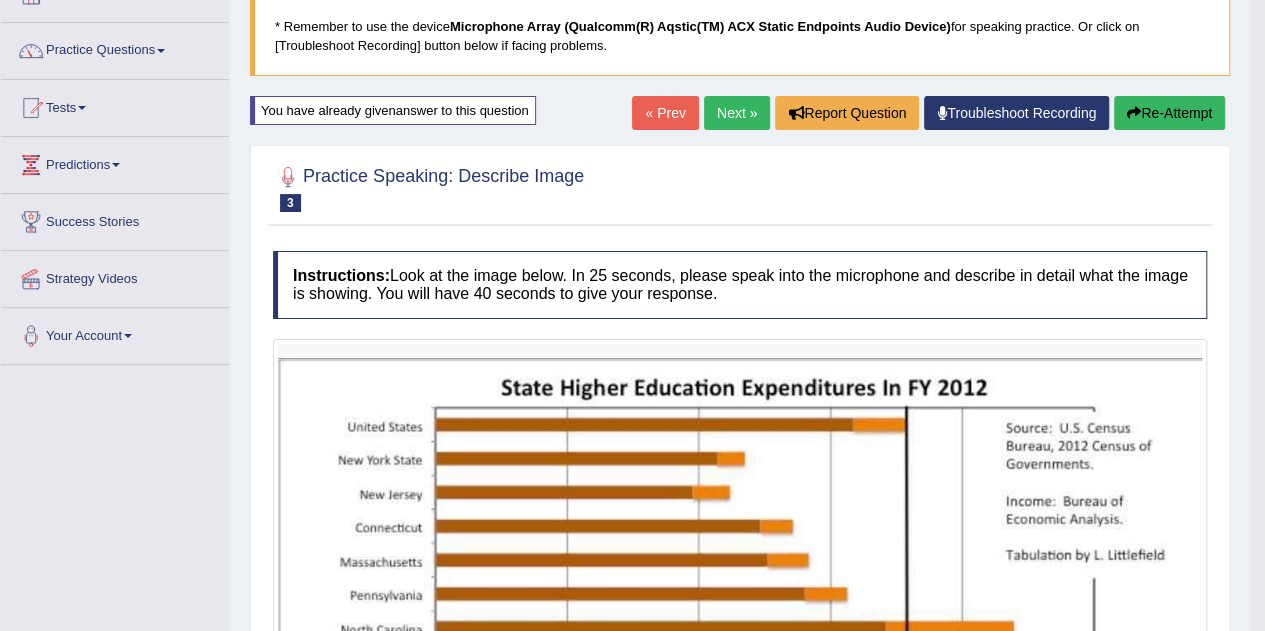 scroll, scrollTop: 129, scrollLeft: 0, axis: vertical 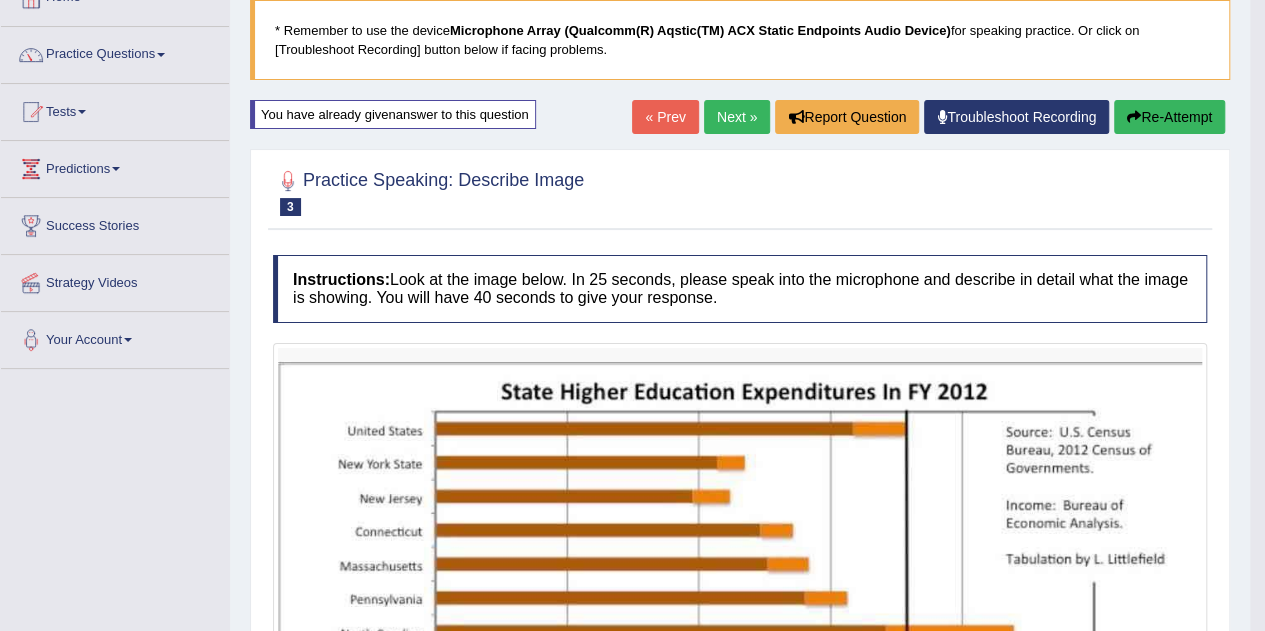 click on "Re-Attempt" at bounding box center [1169, 117] 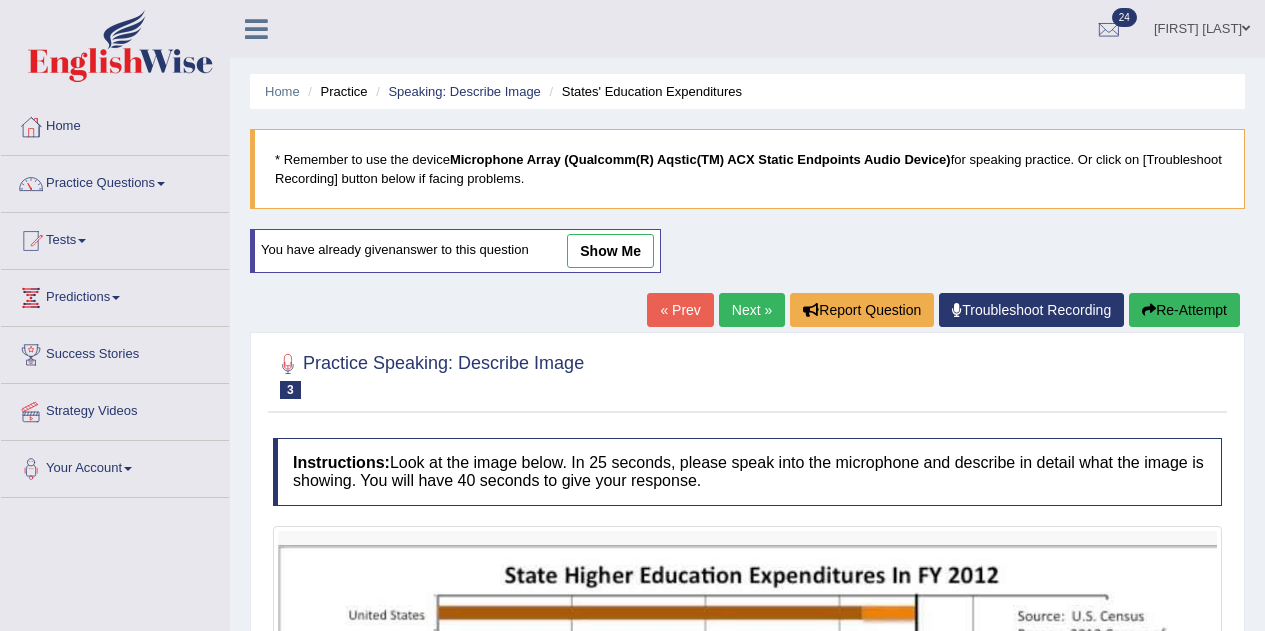 scroll, scrollTop: 129, scrollLeft: 0, axis: vertical 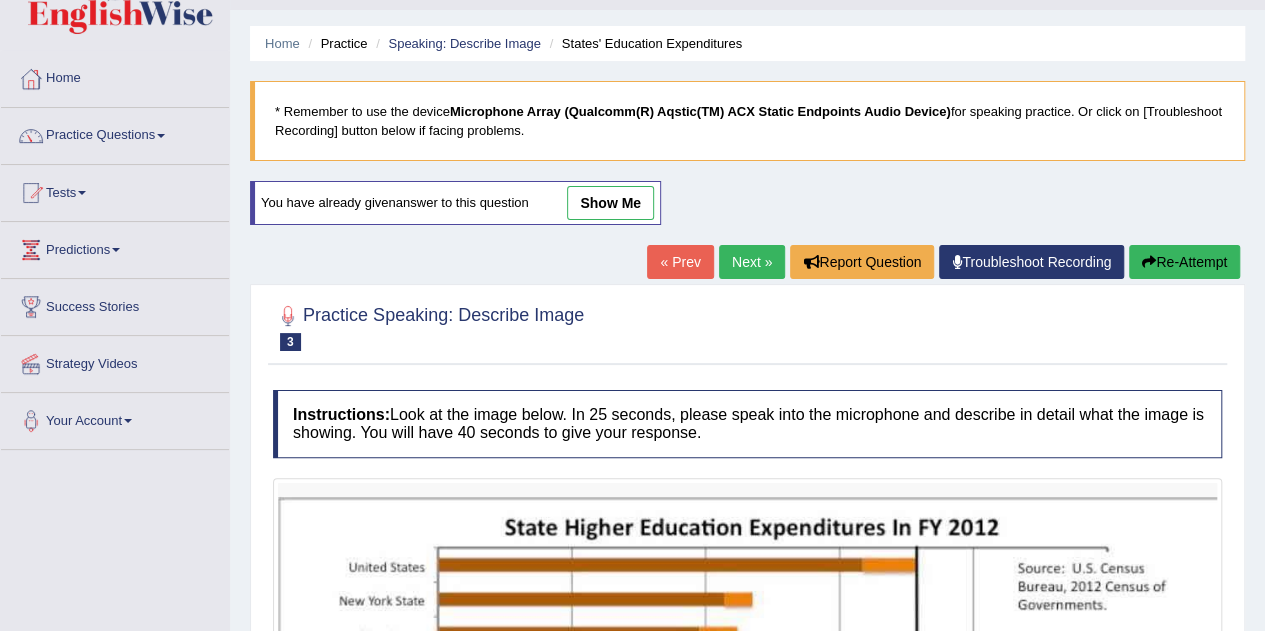 click on "show me" at bounding box center (610, 203) 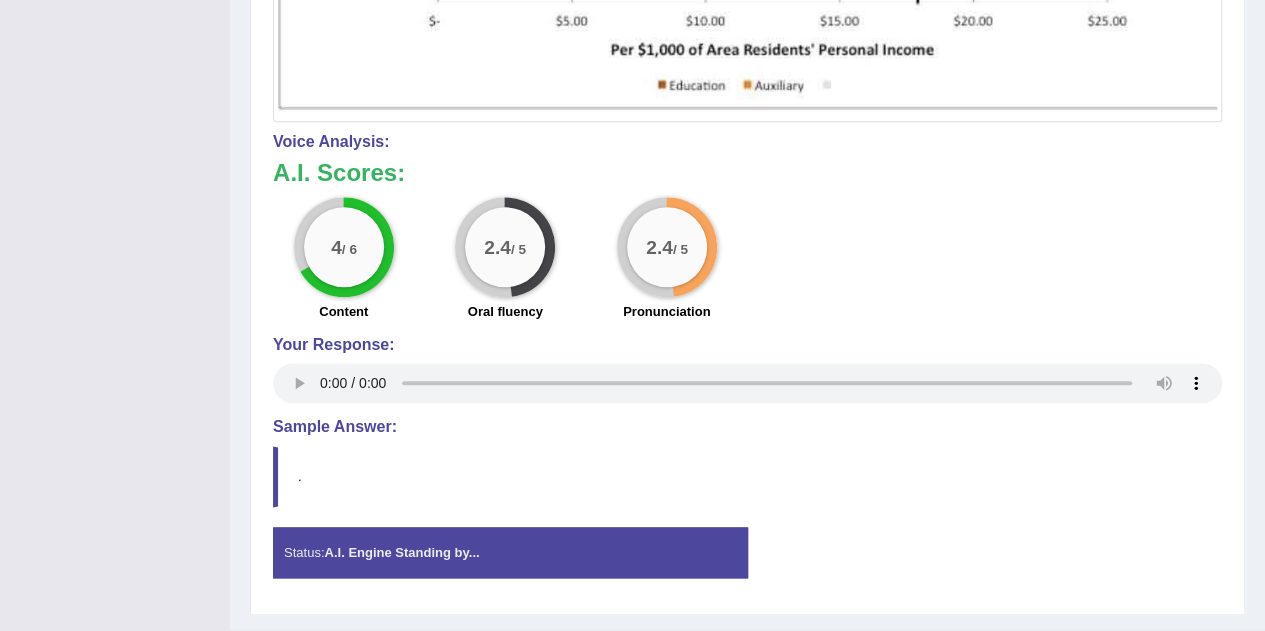 scroll, scrollTop: 1071, scrollLeft: 0, axis: vertical 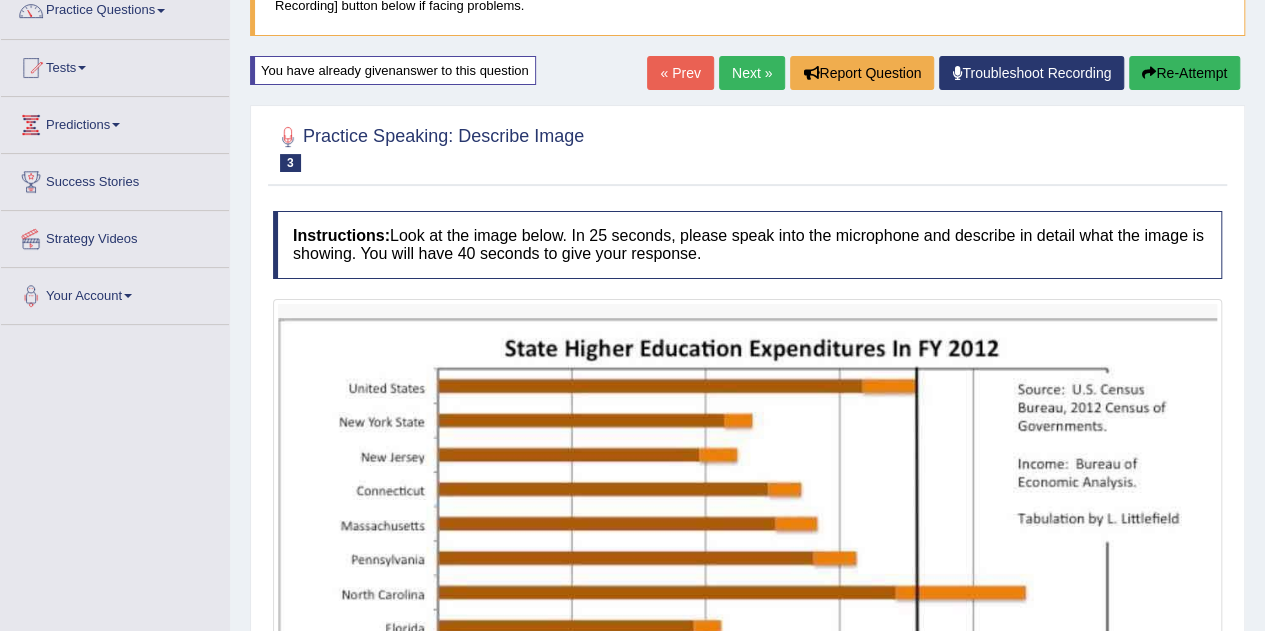 click at bounding box center [1149, 73] 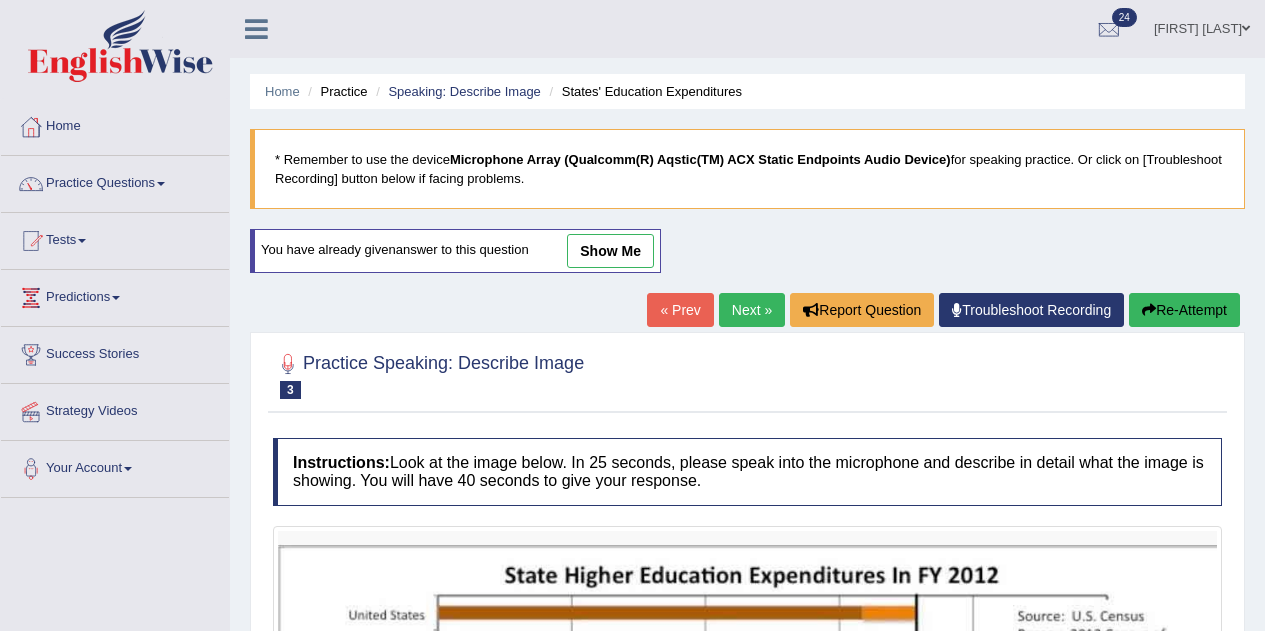 scroll, scrollTop: 173, scrollLeft: 0, axis: vertical 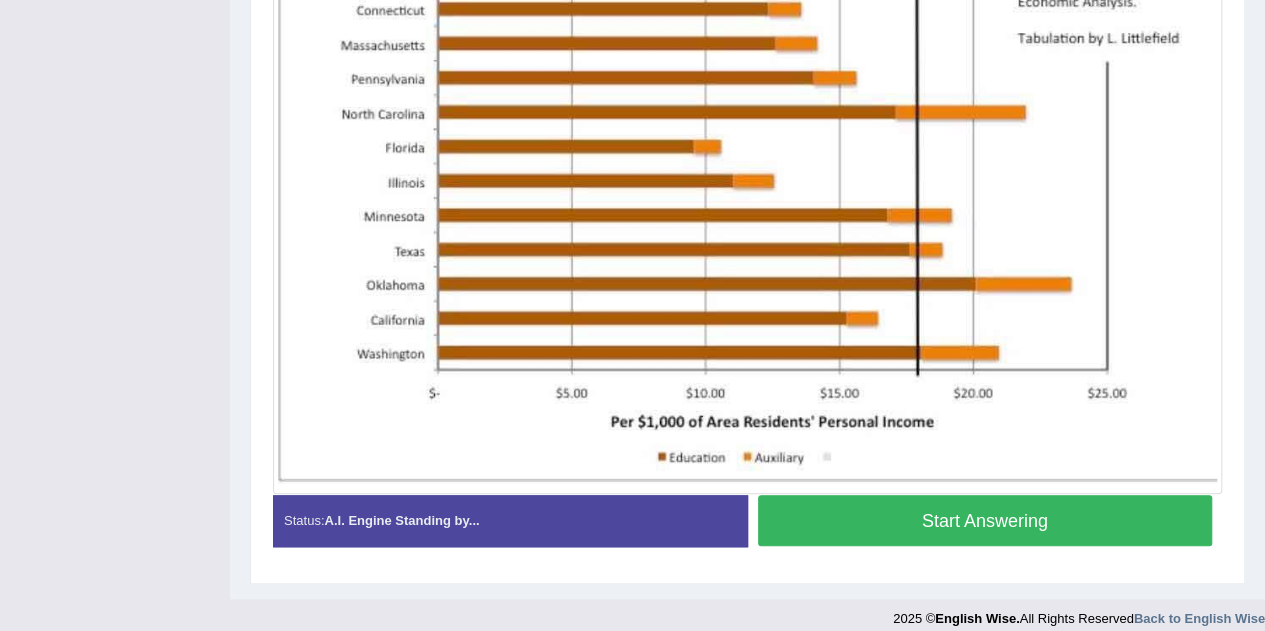click on "Start Answering" at bounding box center [985, 520] 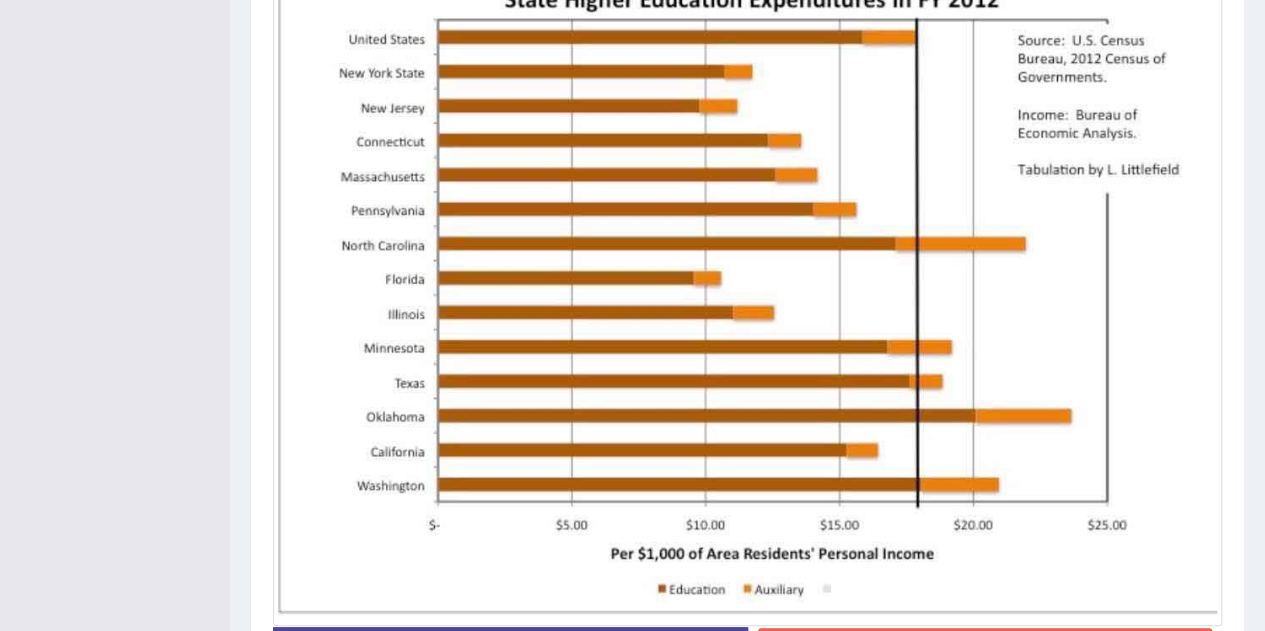 scroll, scrollTop: 686, scrollLeft: 0, axis: vertical 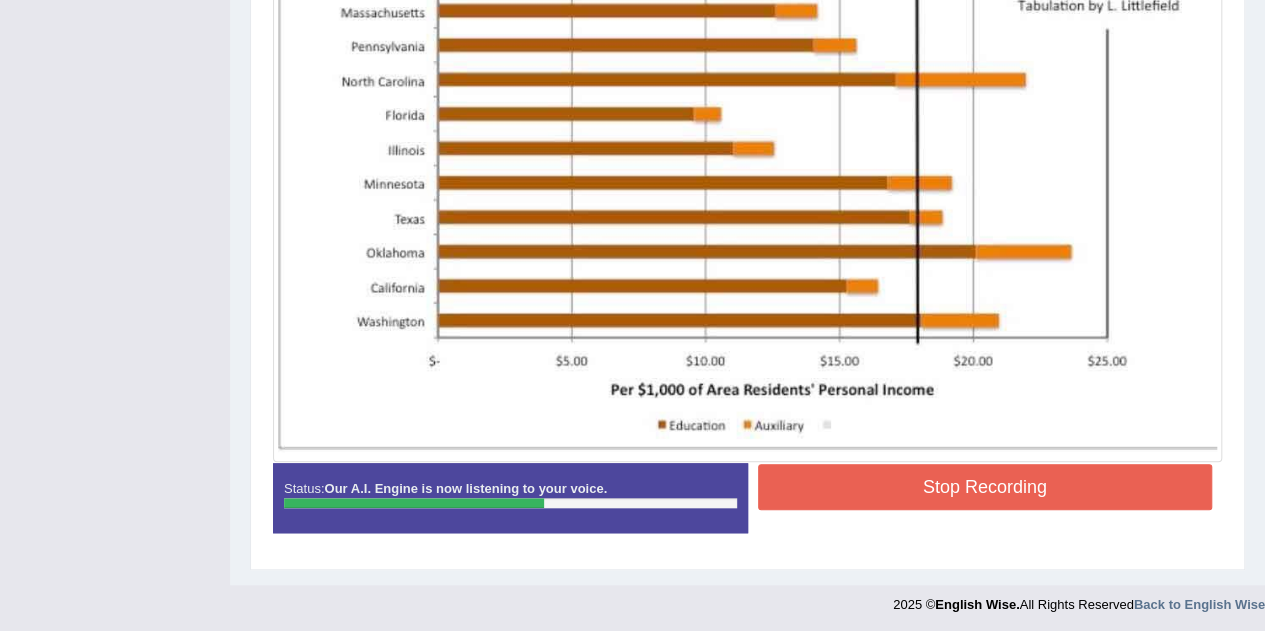 click on "Stop Recording" at bounding box center (985, 487) 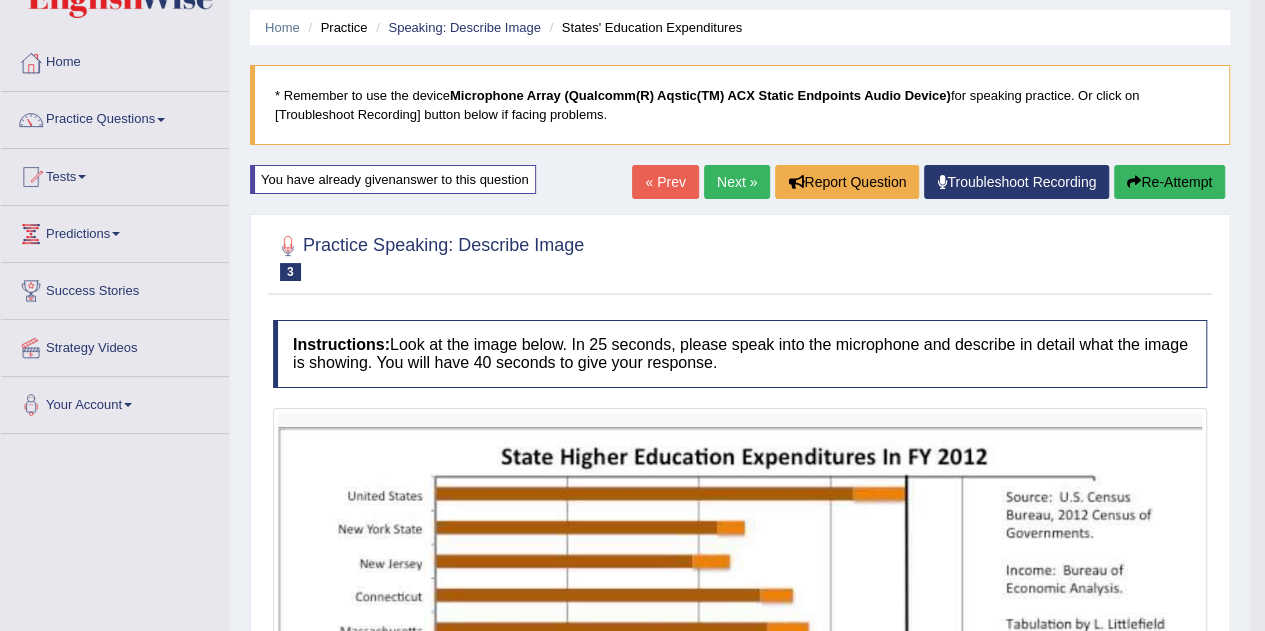 scroll, scrollTop: 0, scrollLeft: 0, axis: both 